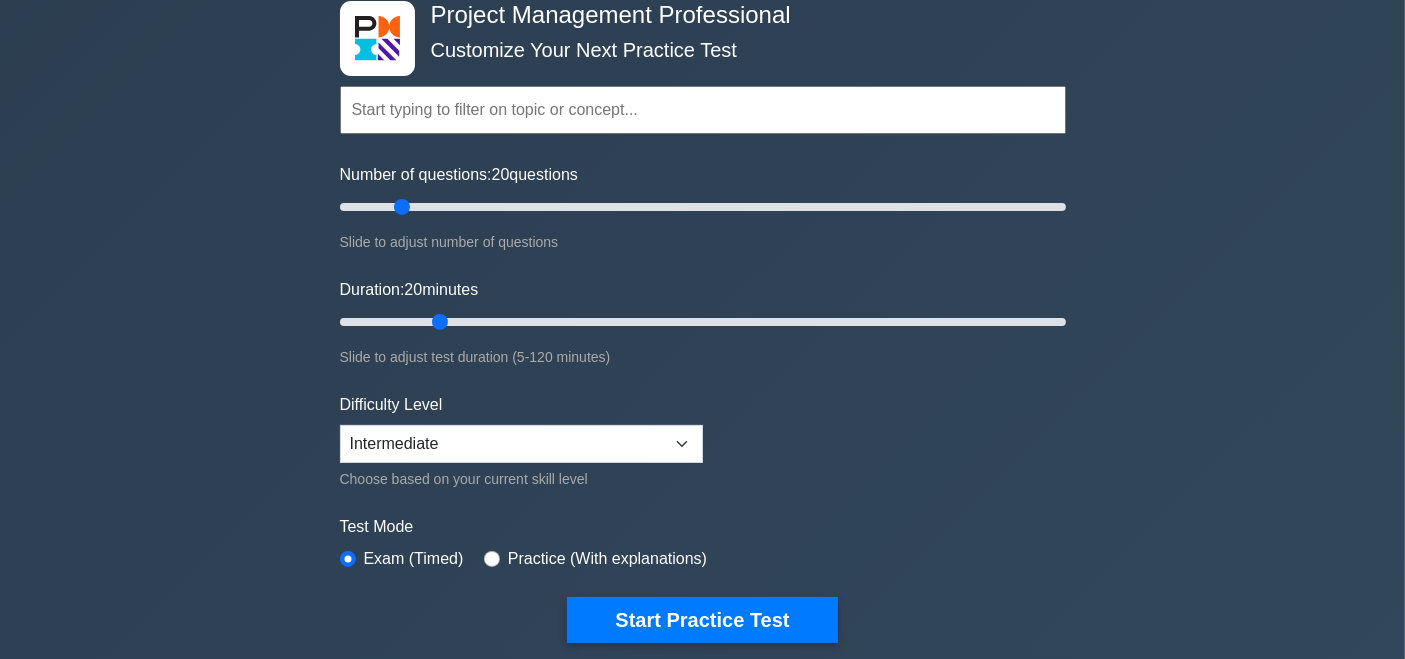 scroll, scrollTop: 0, scrollLeft: 0, axis: both 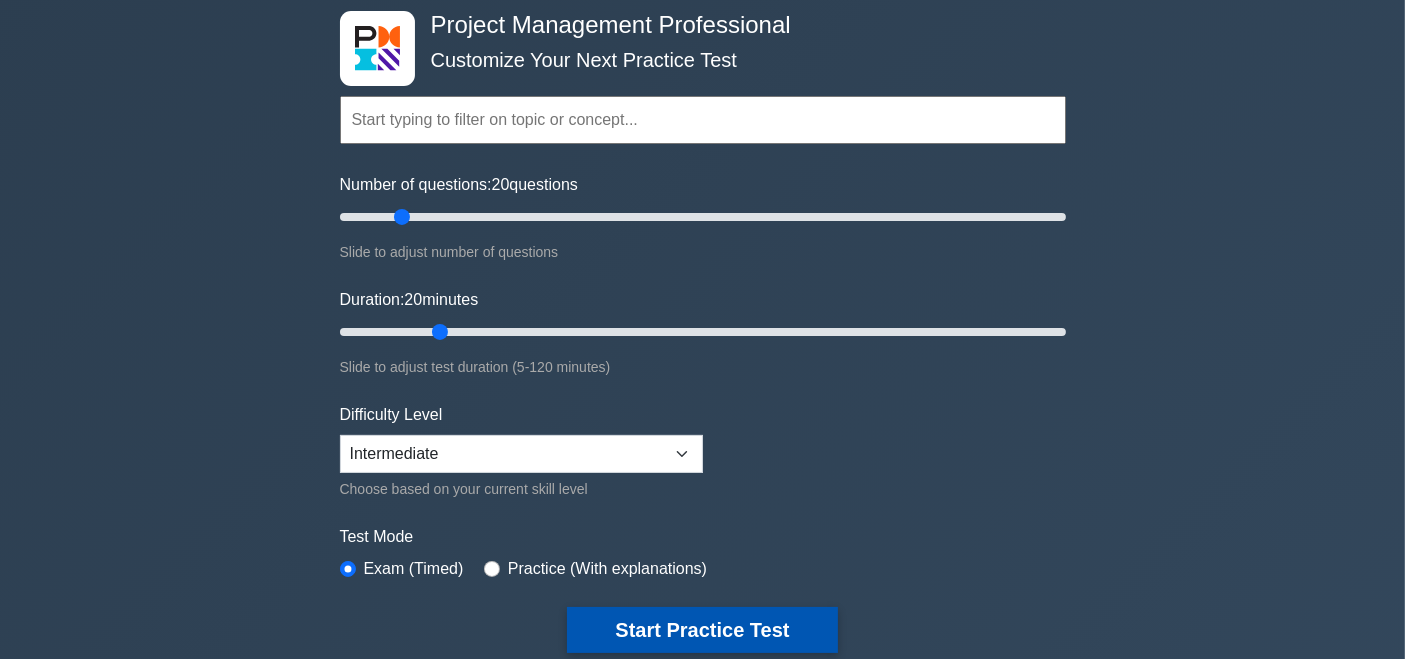 click on "Start Practice Test" at bounding box center (702, 630) 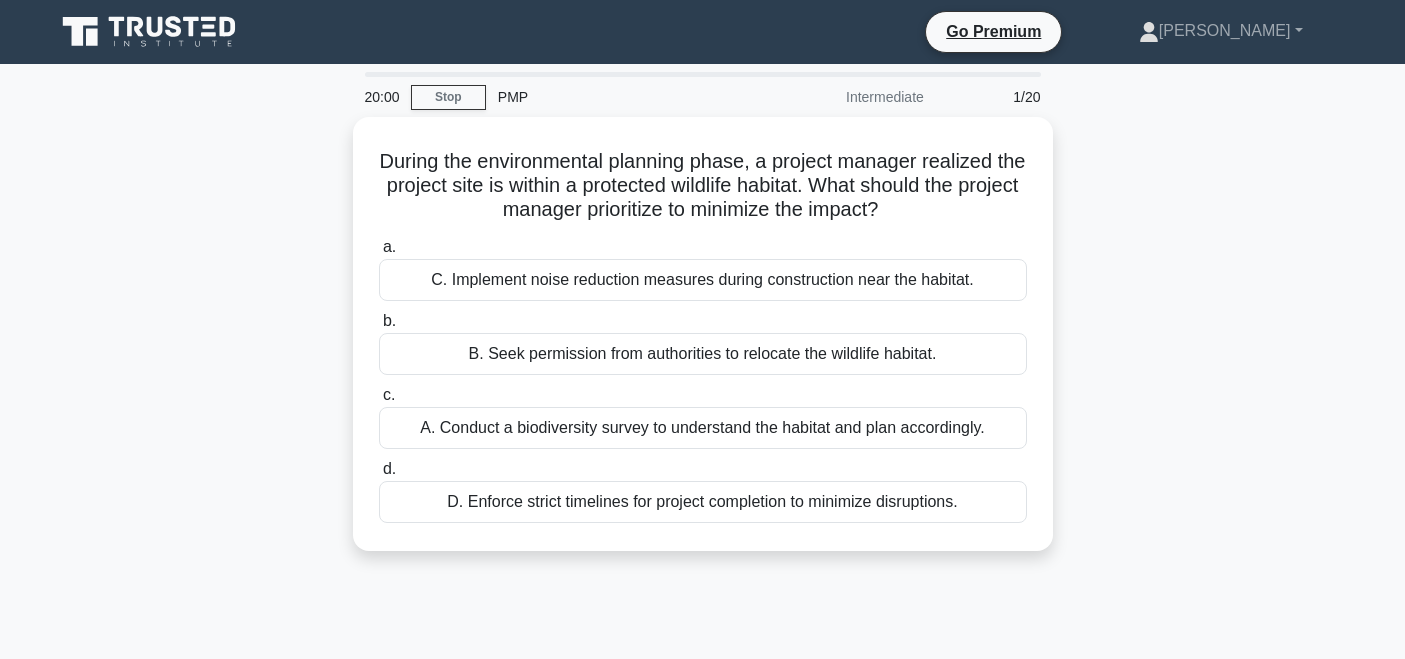 scroll, scrollTop: 0, scrollLeft: 0, axis: both 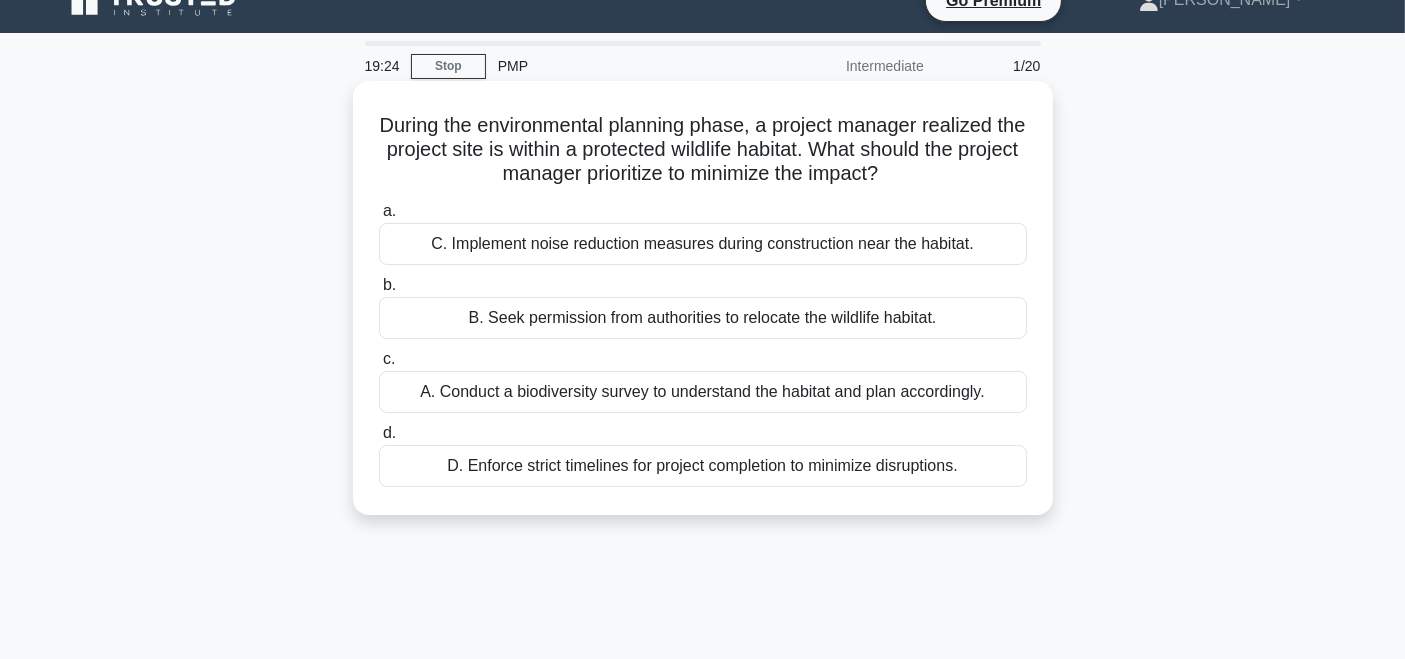 click on "A. Conduct a biodiversity survey to understand the habitat and plan accordingly." at bounding box center [703, 392] 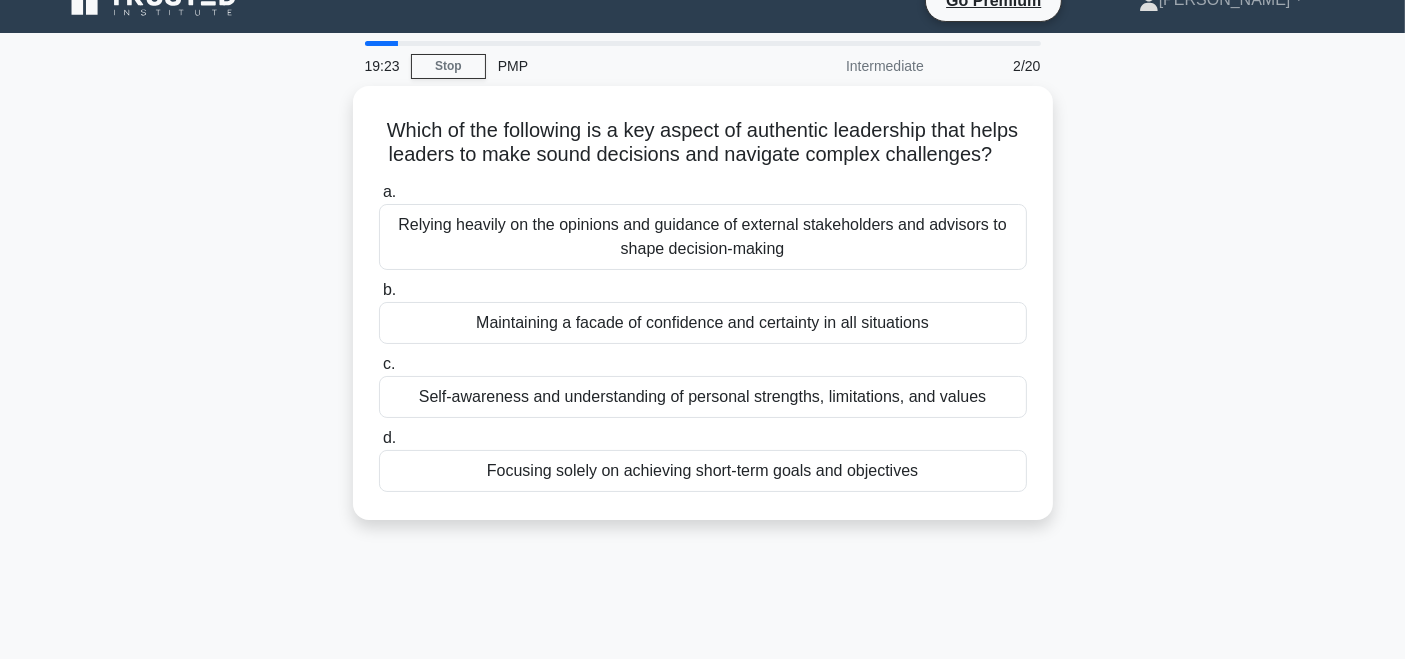 scroll, scrollTop: 0, scrollLeft: 0, axis: both 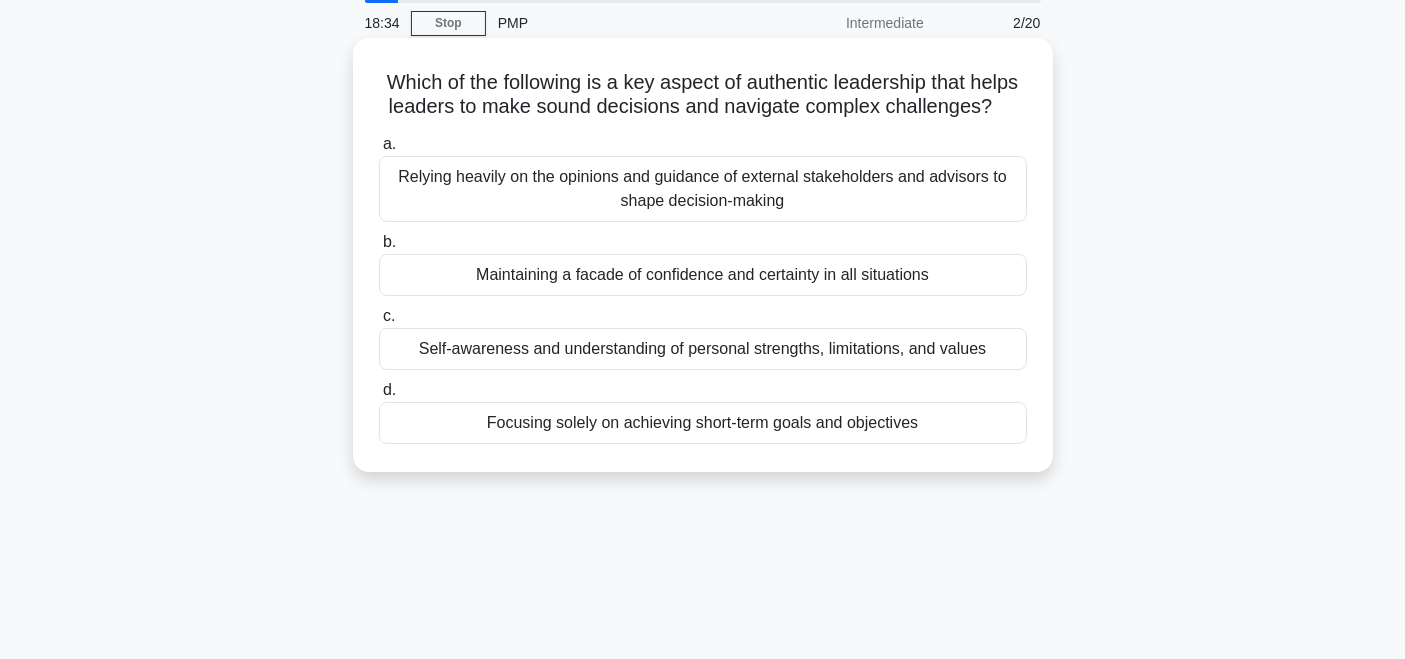 click on "Self-awareness and understanding of personal strengths, limitations, and values" at bounding box center [703, 349] 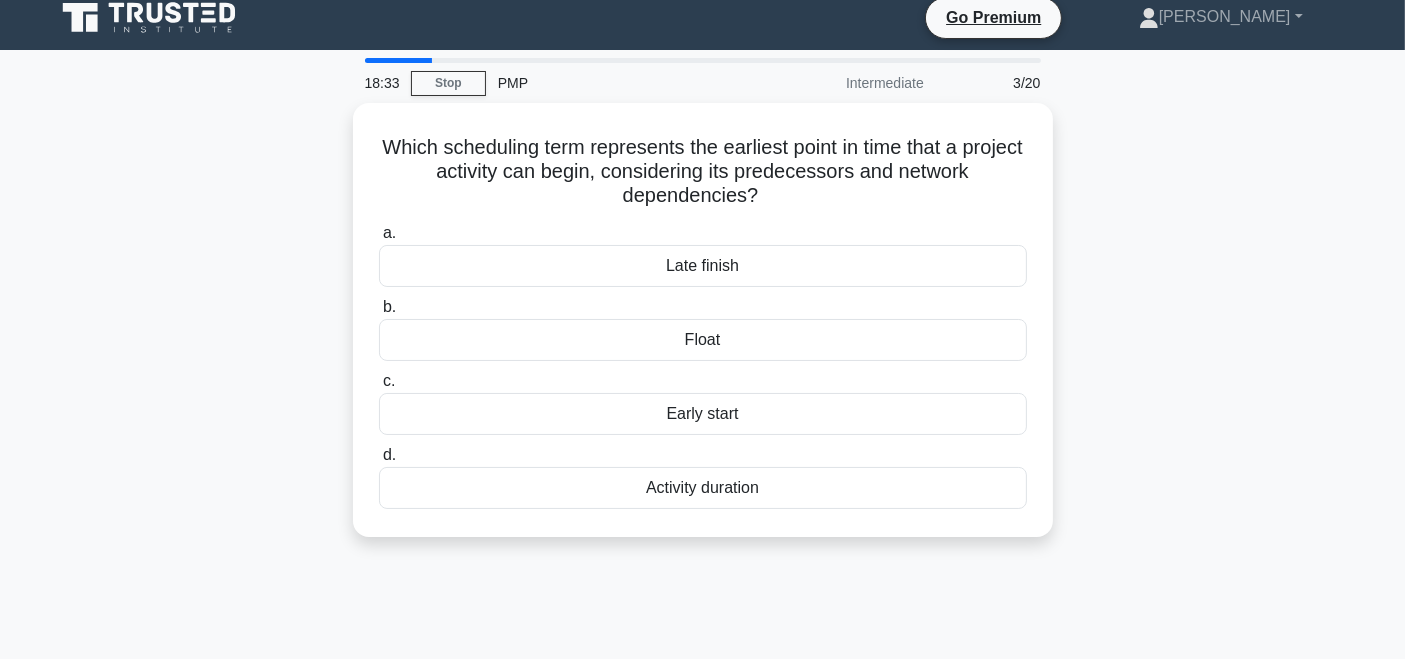 scroll, scrollTop: 0, scrollLeft: 0, axis: both 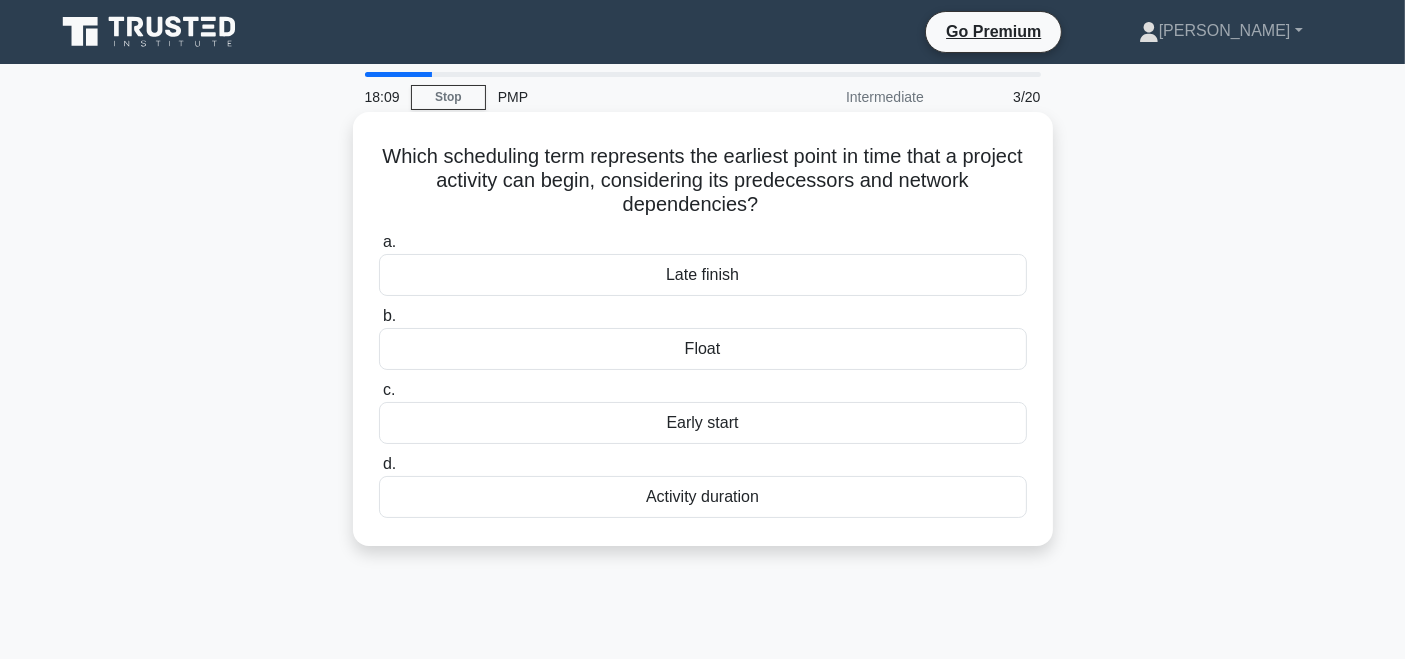 click on "Early start" at bounding box center [703, 423] 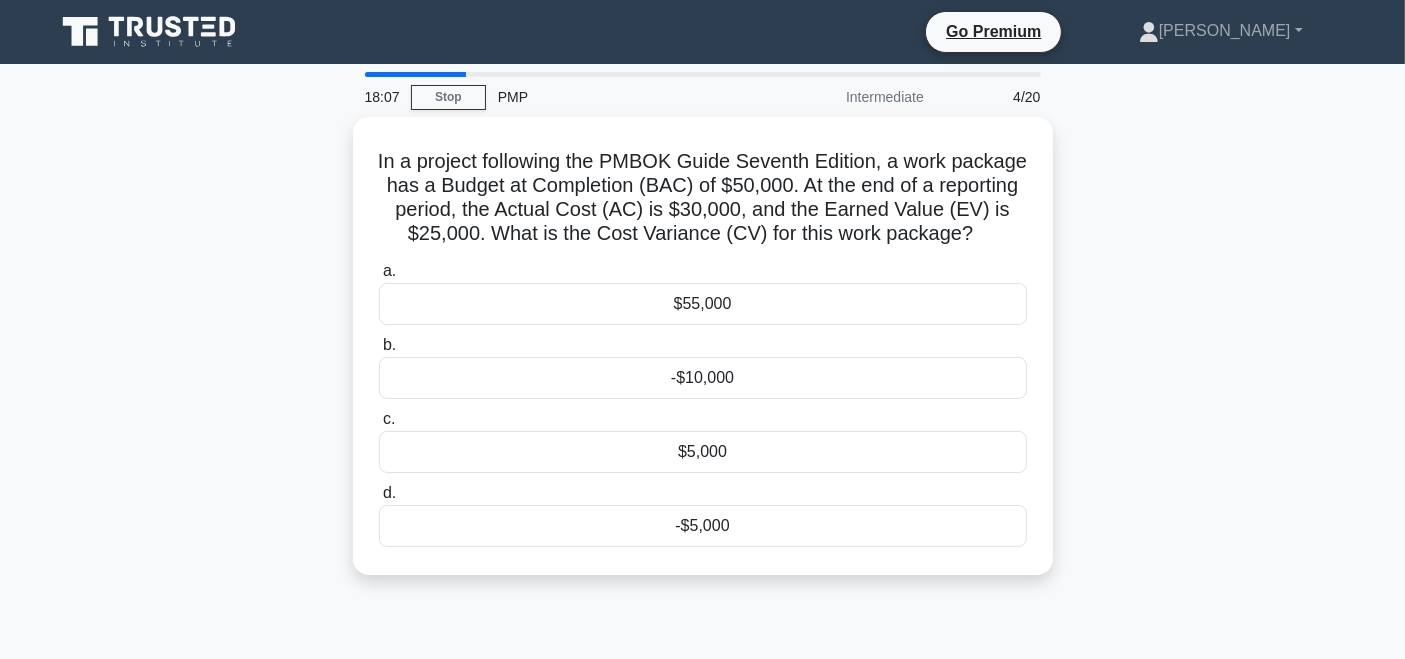 scroll, scrollTop: 18, scrollLeft: 0, axis: vertical 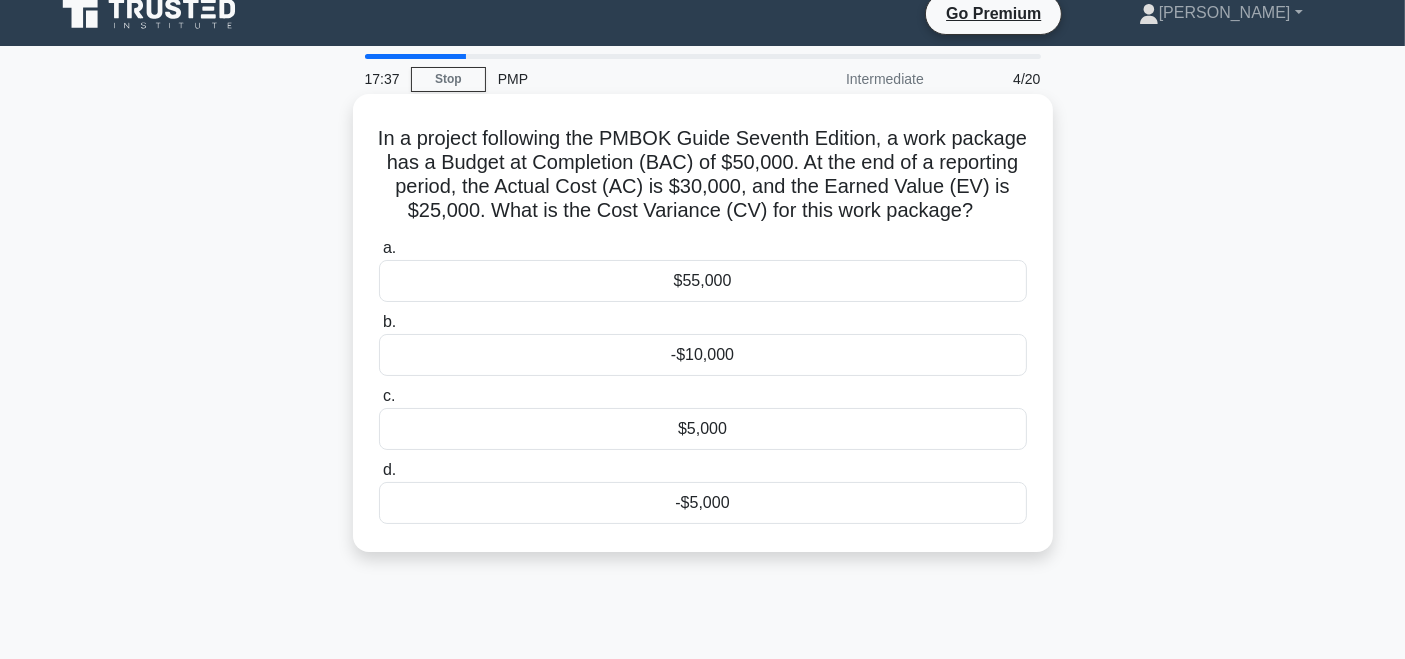 click on "-$5,000" at bounding box center (703, 503) 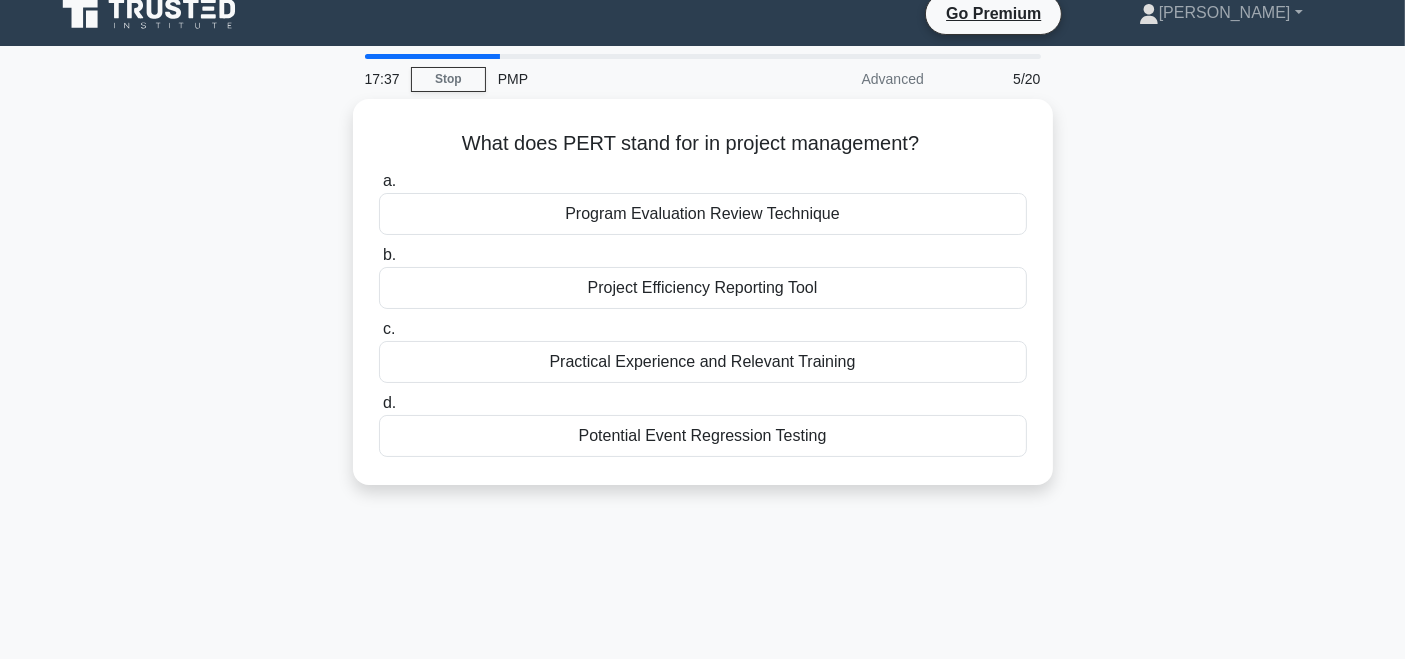 scroll, scrollTop: 0, scrollLeft: 0, axis: both 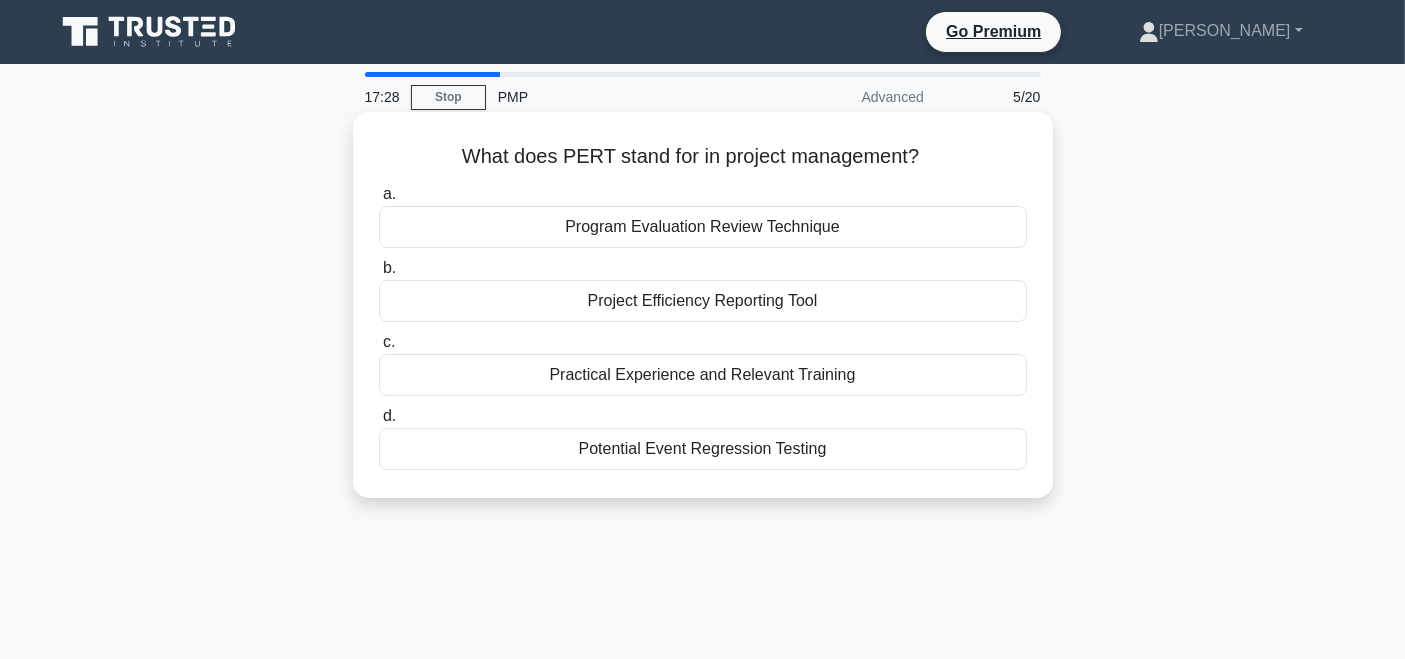 click on "Program Evaluation Review Technique" at bounding box center [703, 227] 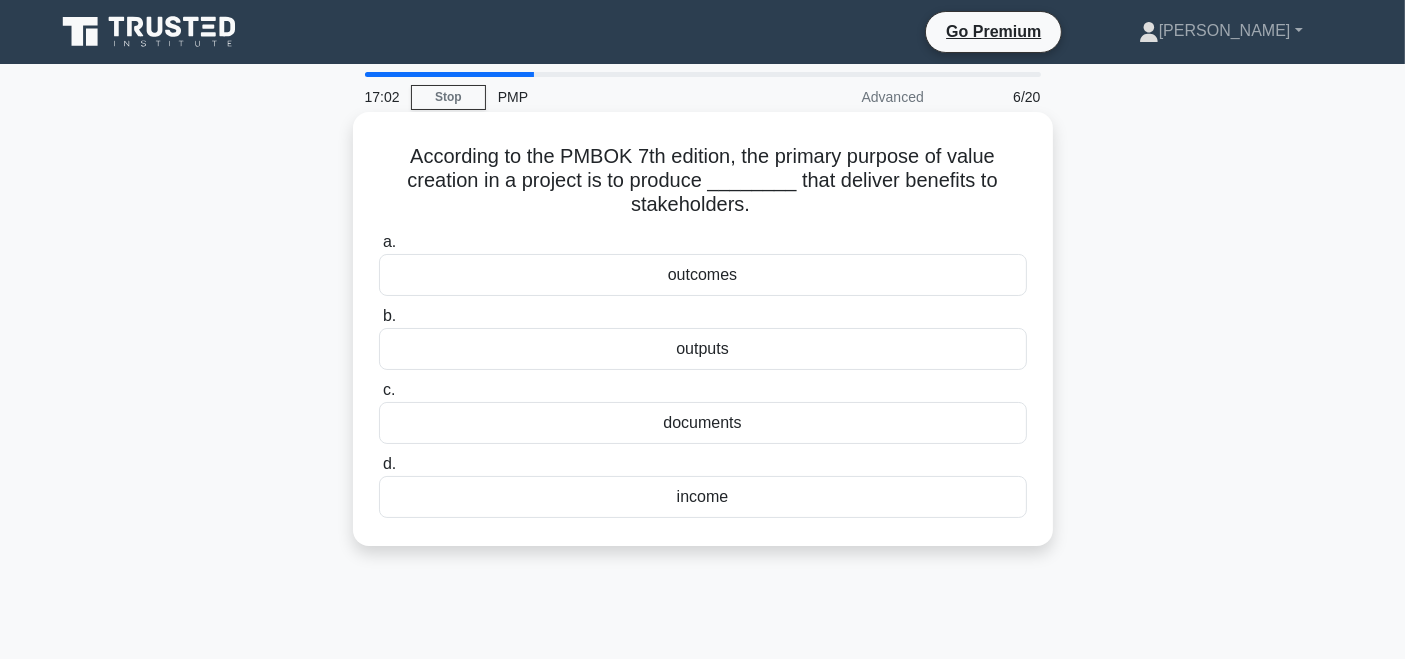 click on "outcomes" at bounding box center [703, 275] 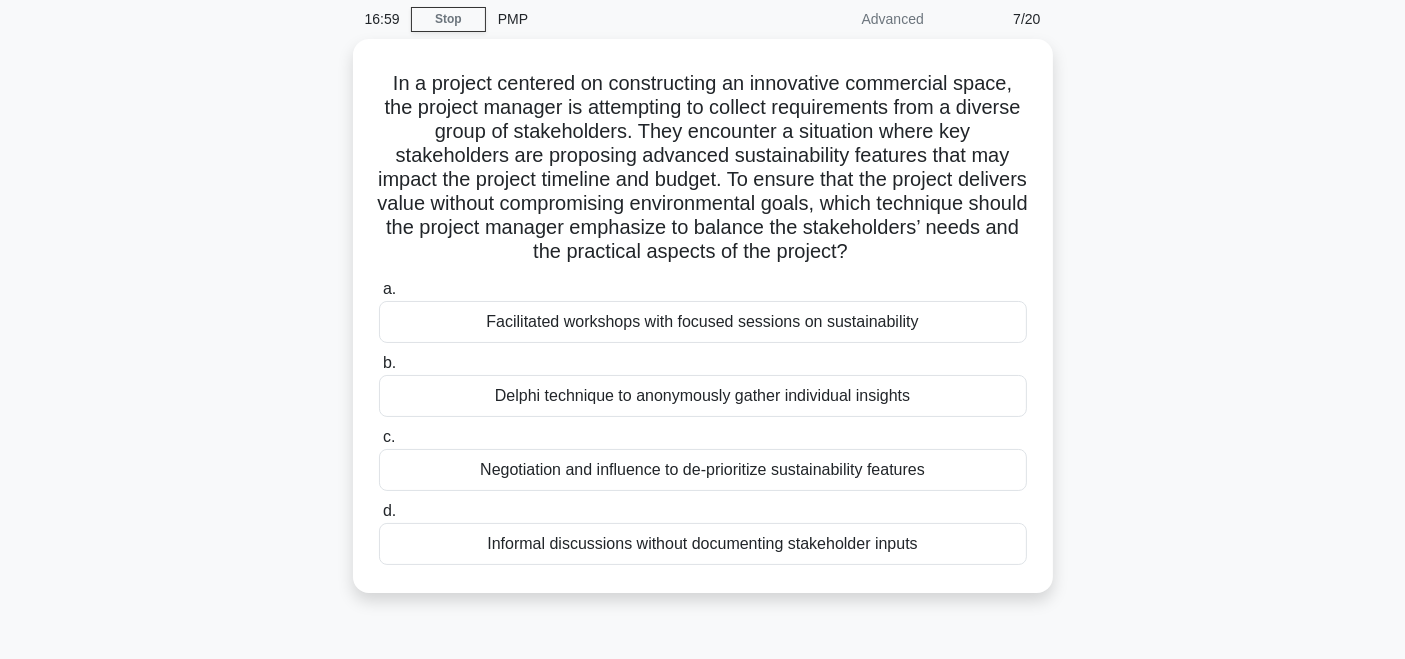 scroll, scrollTop: 88, scrollLeft: 0, axis: vertical 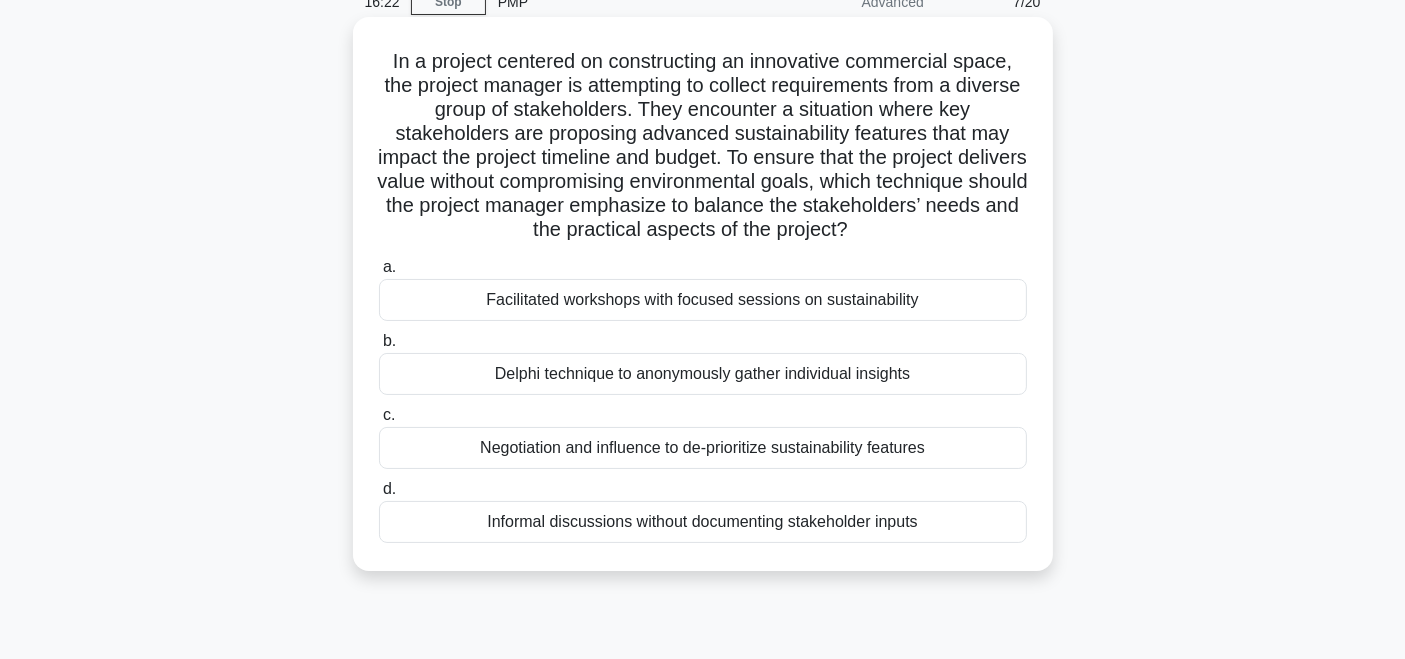 click on "Facilitated workshops with focused sessions on sustainability" at bounding box center [703, 300] 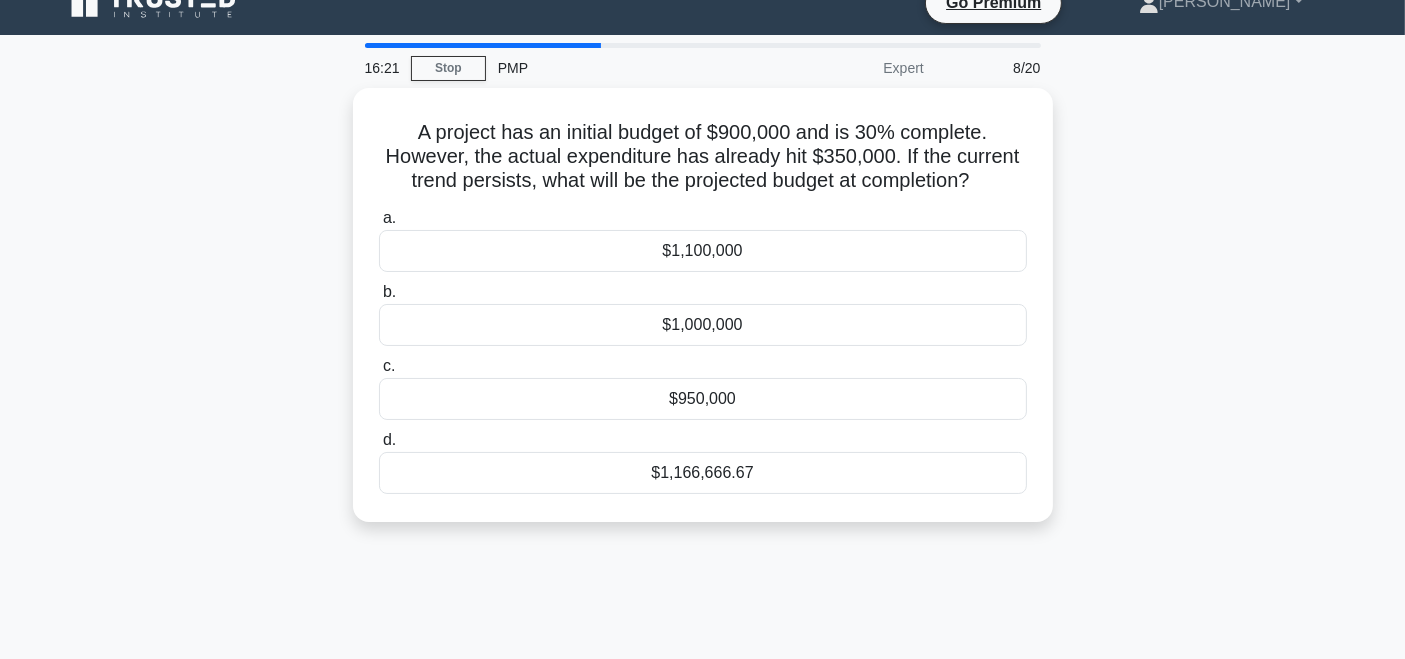 scroll, scrollTop: 0, scrollLeft: 0, axis: both 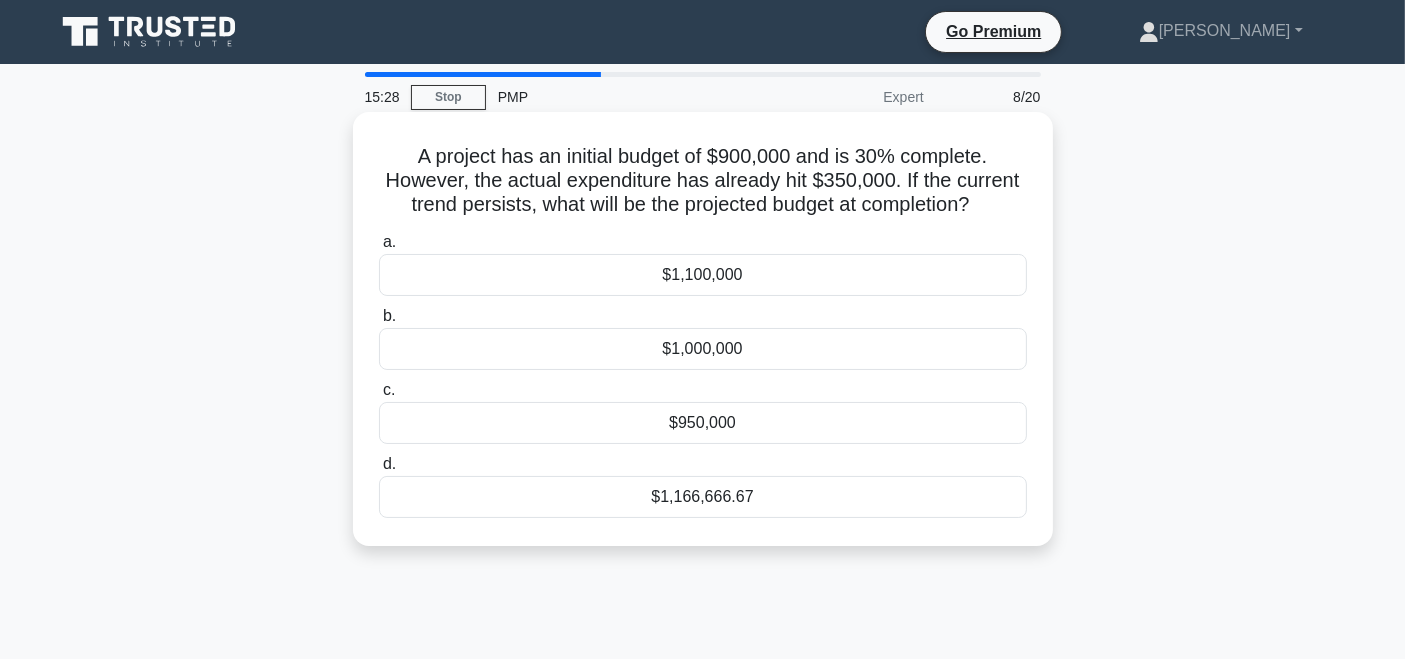 click on "$1,166,666.67" at bounding box center (703, 497) 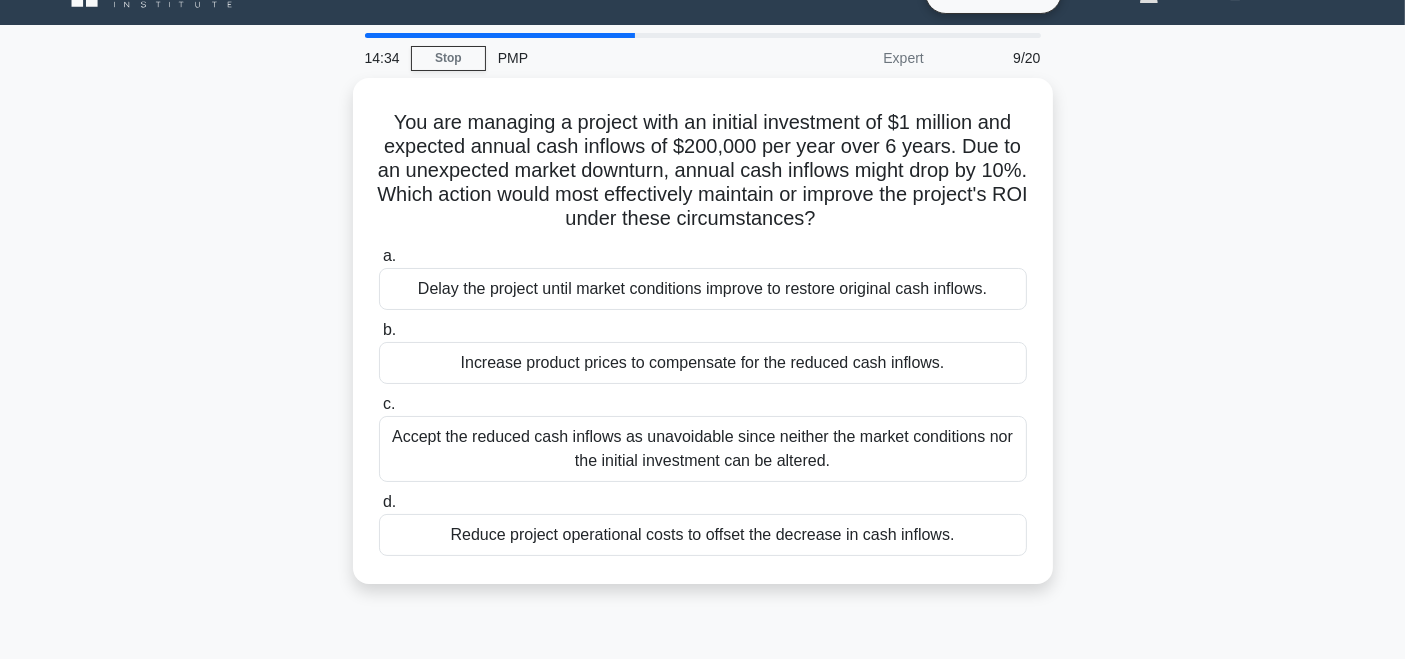 scroll, scrollTop: 44, scrollLeft: 0, axis: vertical 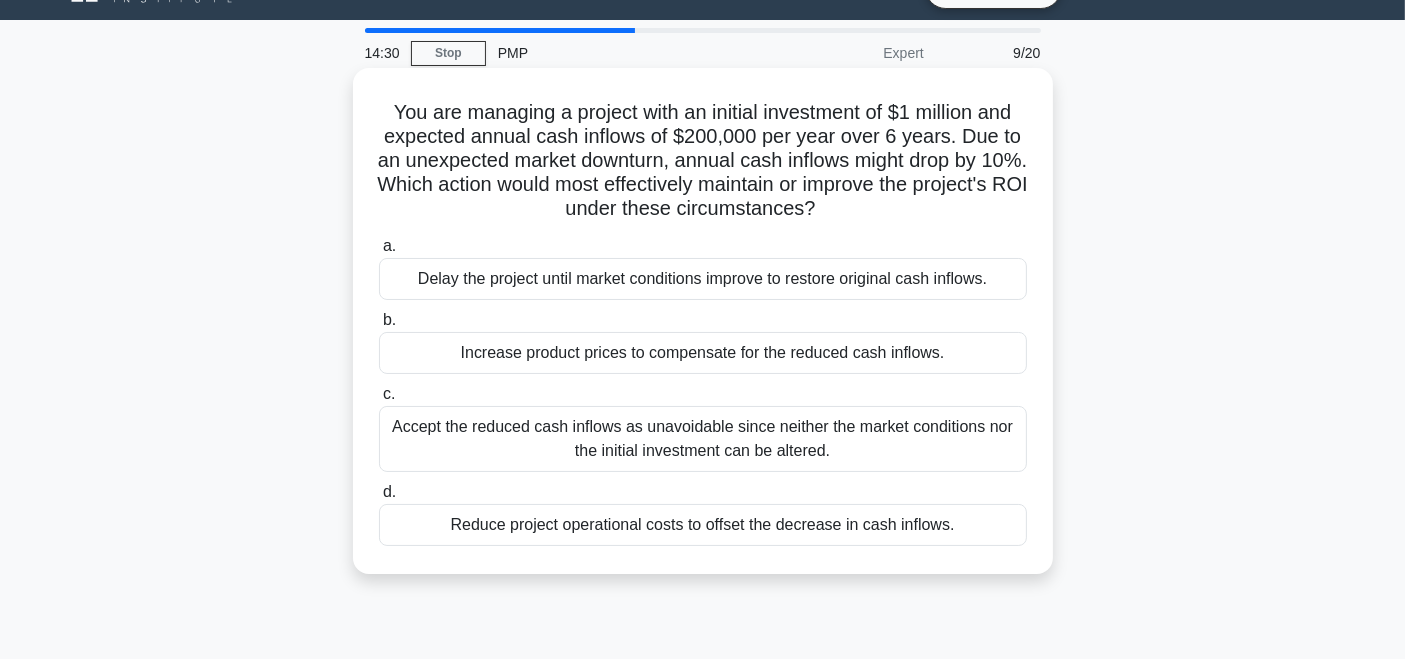 click on "Reduce project operational costs to offset the decrease in cash inflows." at bounding box center [703, 525] 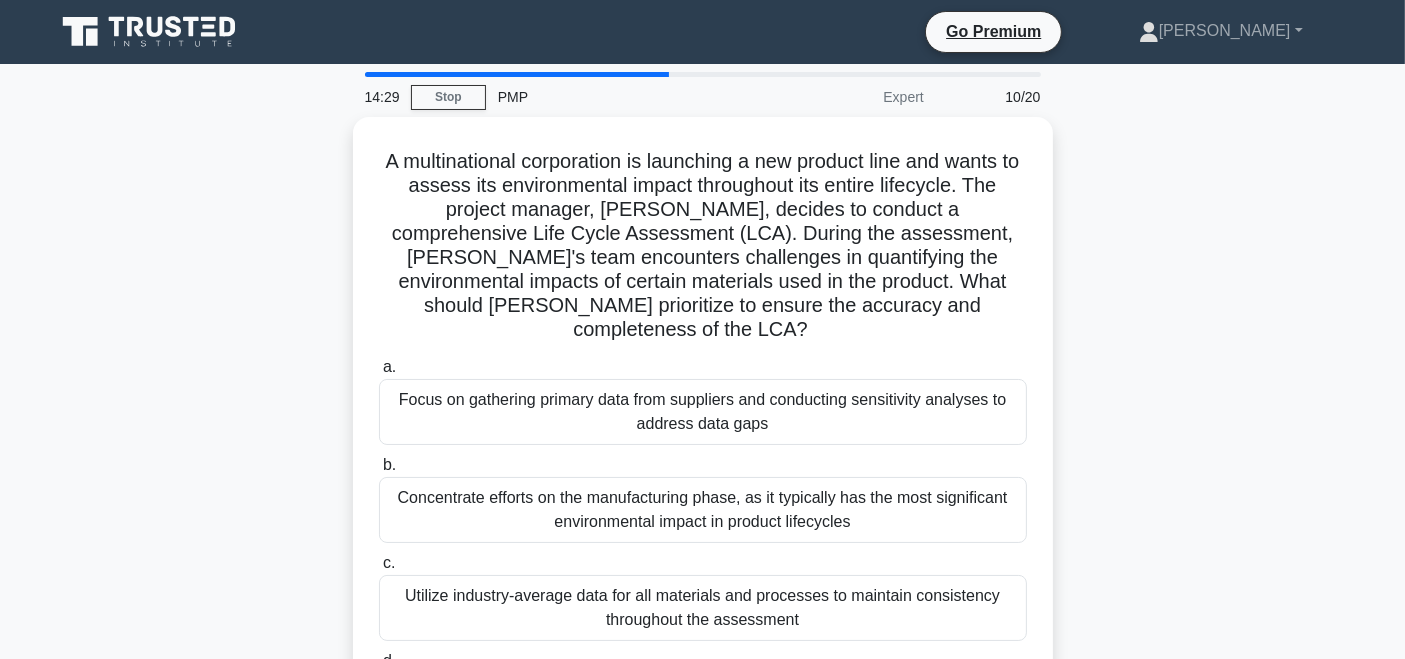 scroll, scrollTop: 0, scrollLeft: 0, axis: both 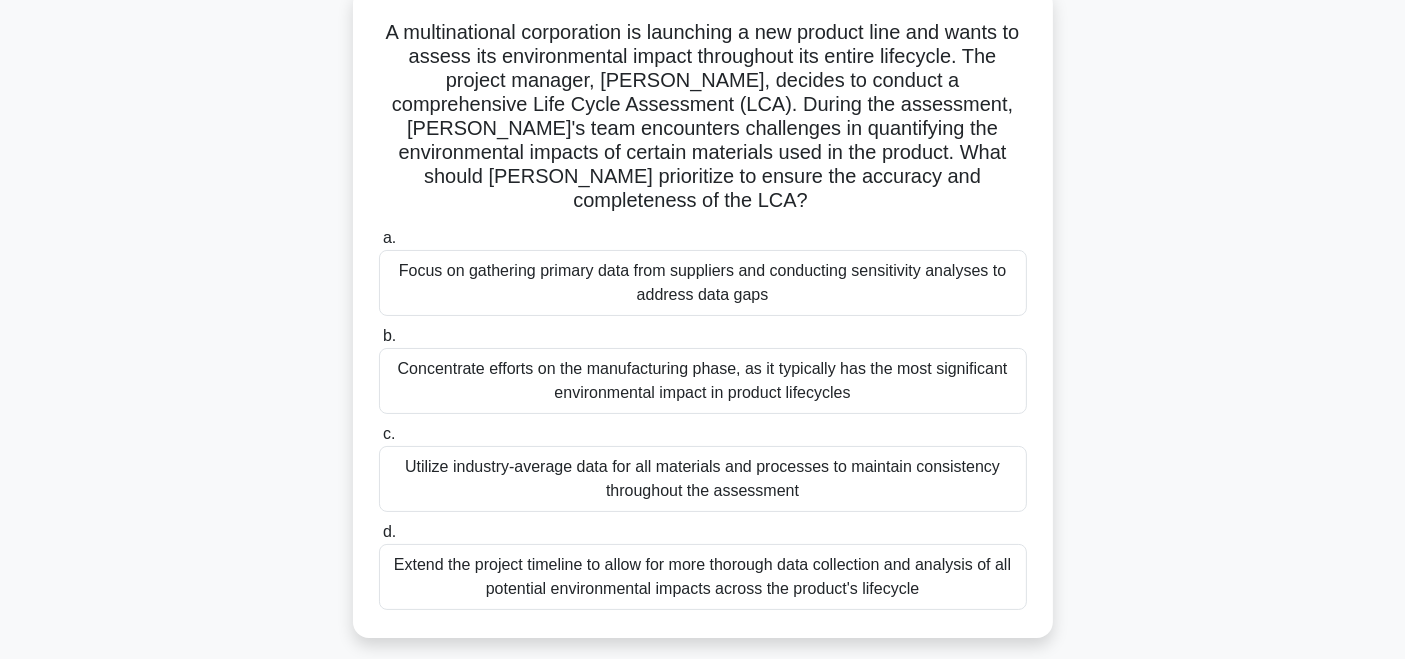 click on "Focus on gathering primary data from suppliers and conducting sensitivity analyses to address data gaps" at bounding box center (703, 283) 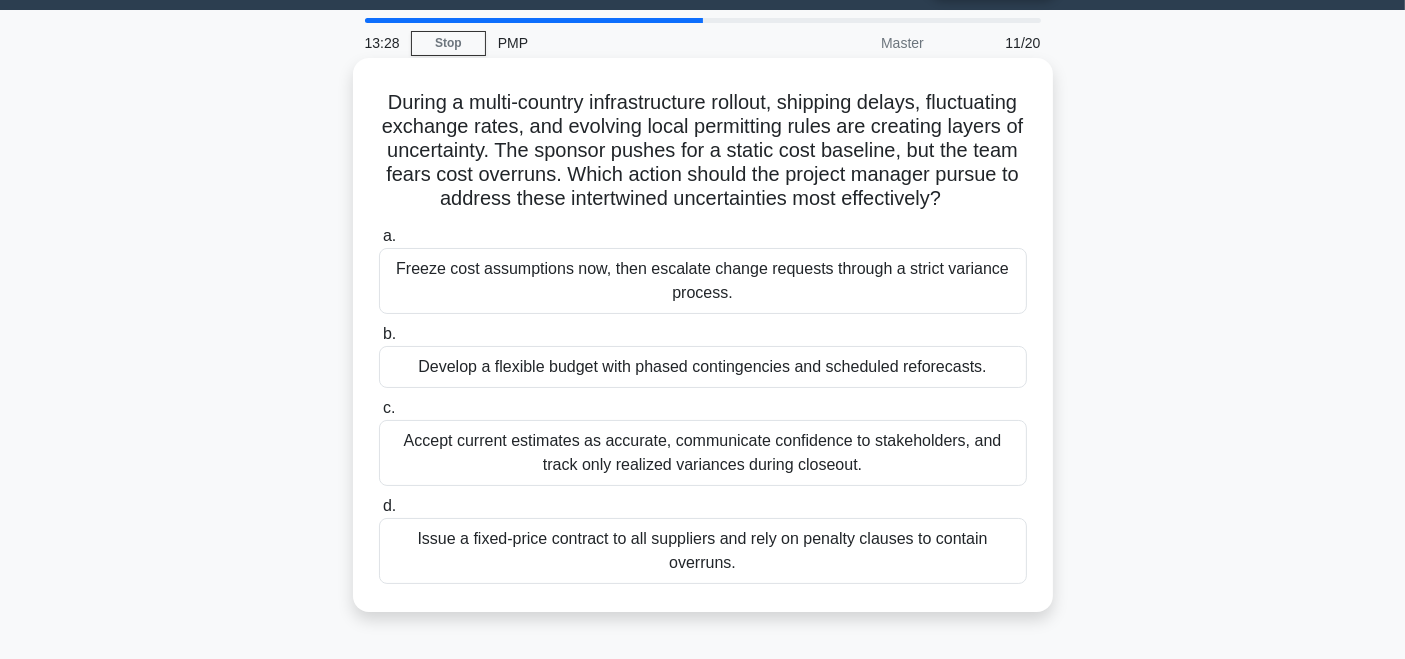 scroll, scrollTop: 0, scrollLeft: 0, axis: both 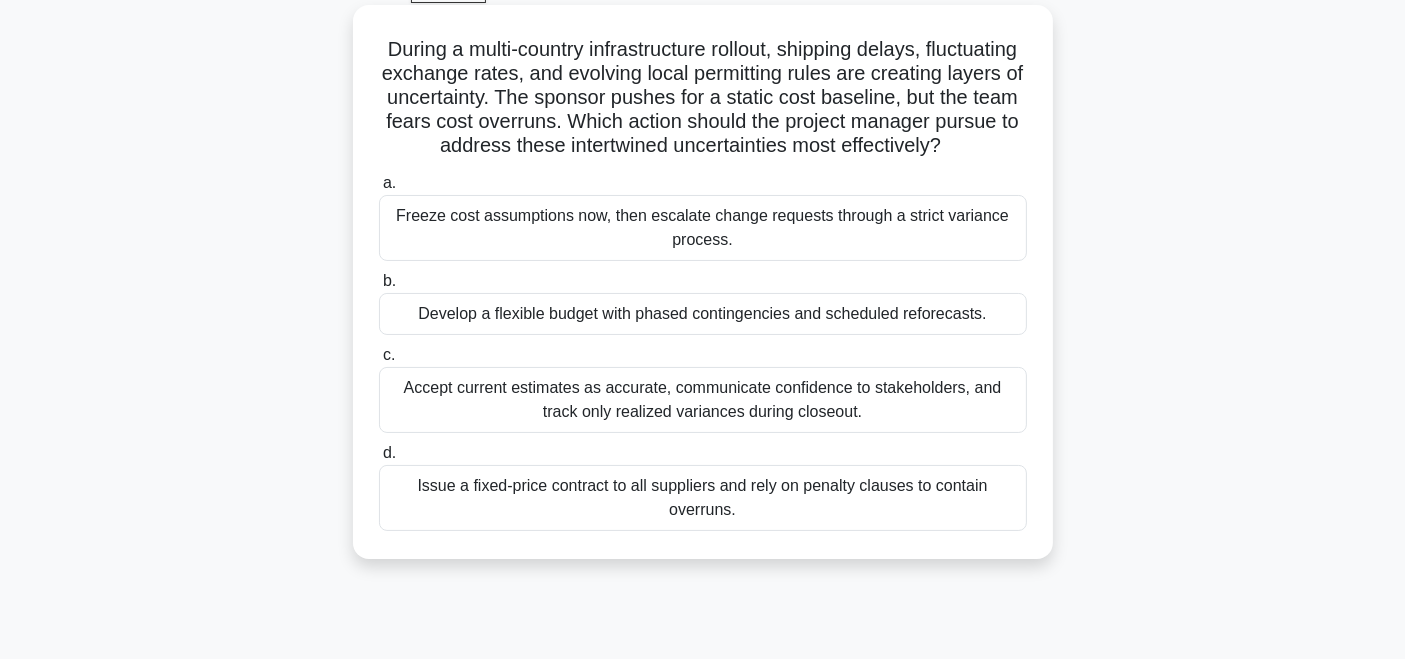 click on "Develop a flexible budget with phased contingencies and scheduled reforecasts." at bounding box center (703, 314) 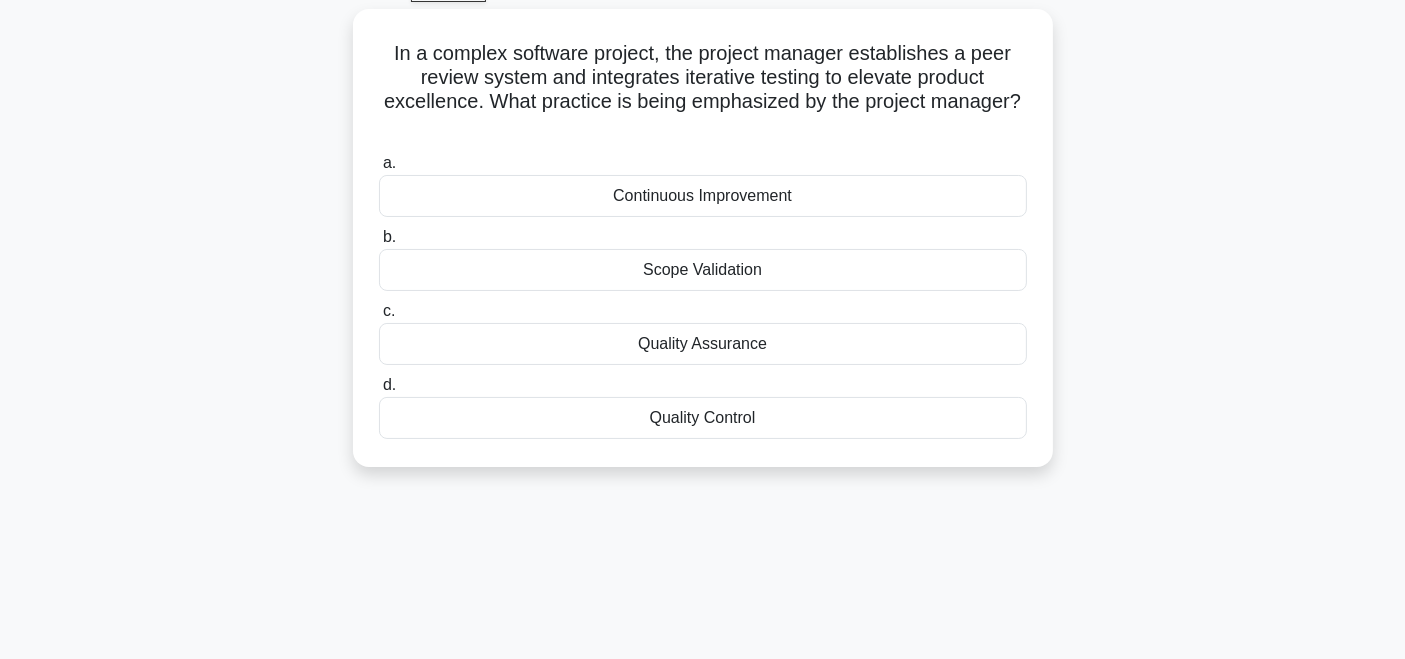 scroll, scrollTop: 110, scrollLeft: 0, axis: vertical 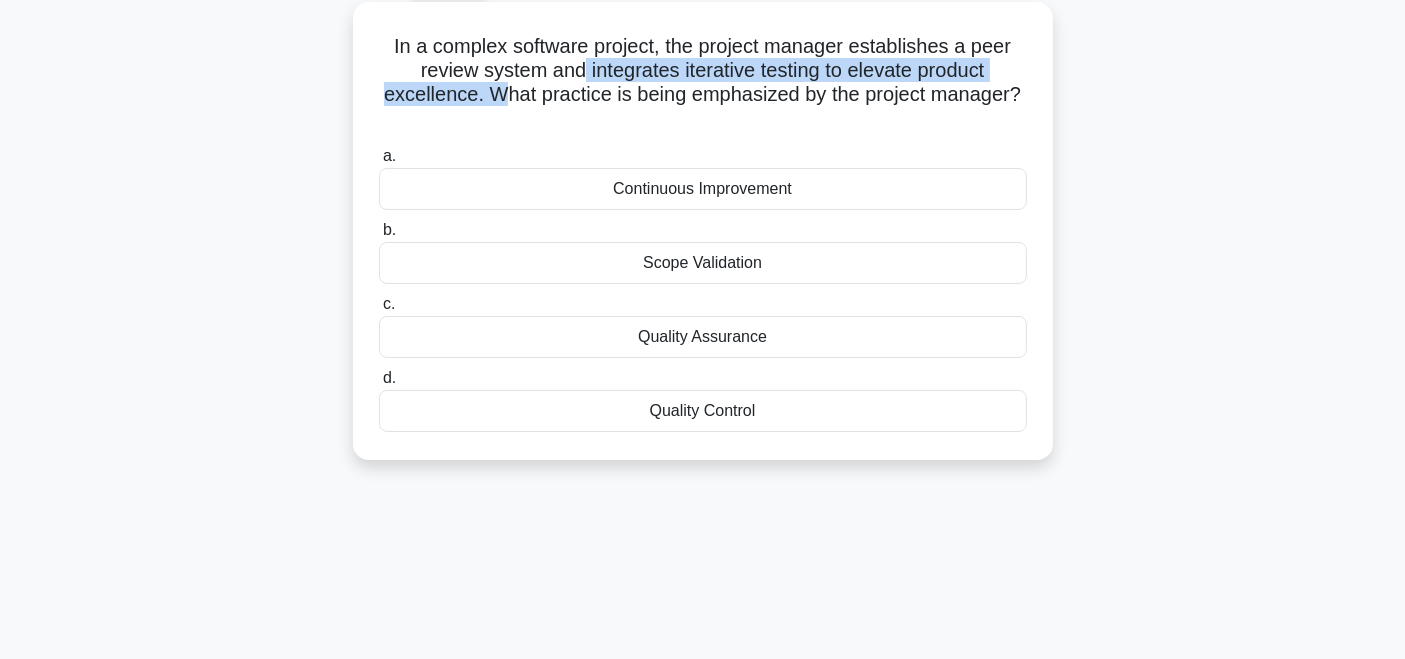 drag, startPoint x: 579, startPoint y: 68, endPoint x: 498, endPoint y: 98, distance: 86.37708 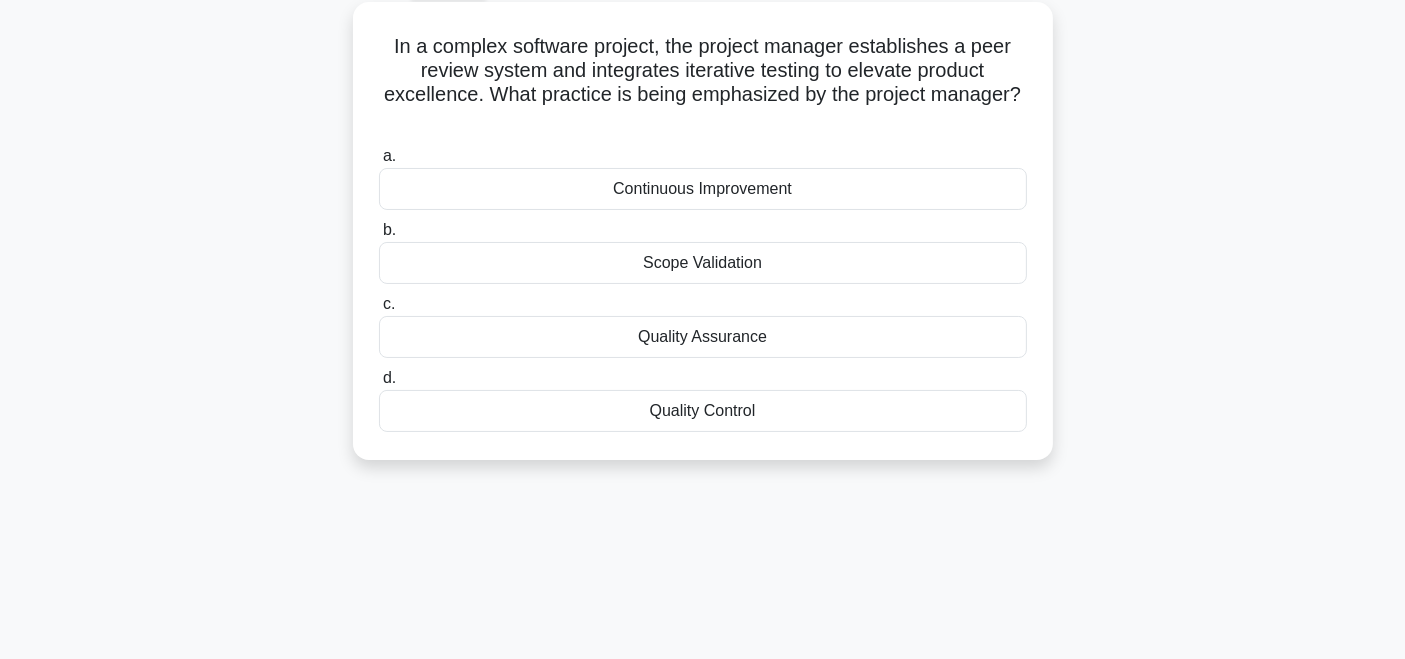click on "In a complex software project, the project manager establishes a peer review system and integrates iterative testing to elevate product excellence. What practice is being emphasized by the project manager?
.spinner_0XTQ{transform-origin:center;animation:spinner_y6GP .75s linear infinite}@keyframes spinner_y6GP{100%{transform:rotate(360deg)}}" at bounding box center [703, 83] 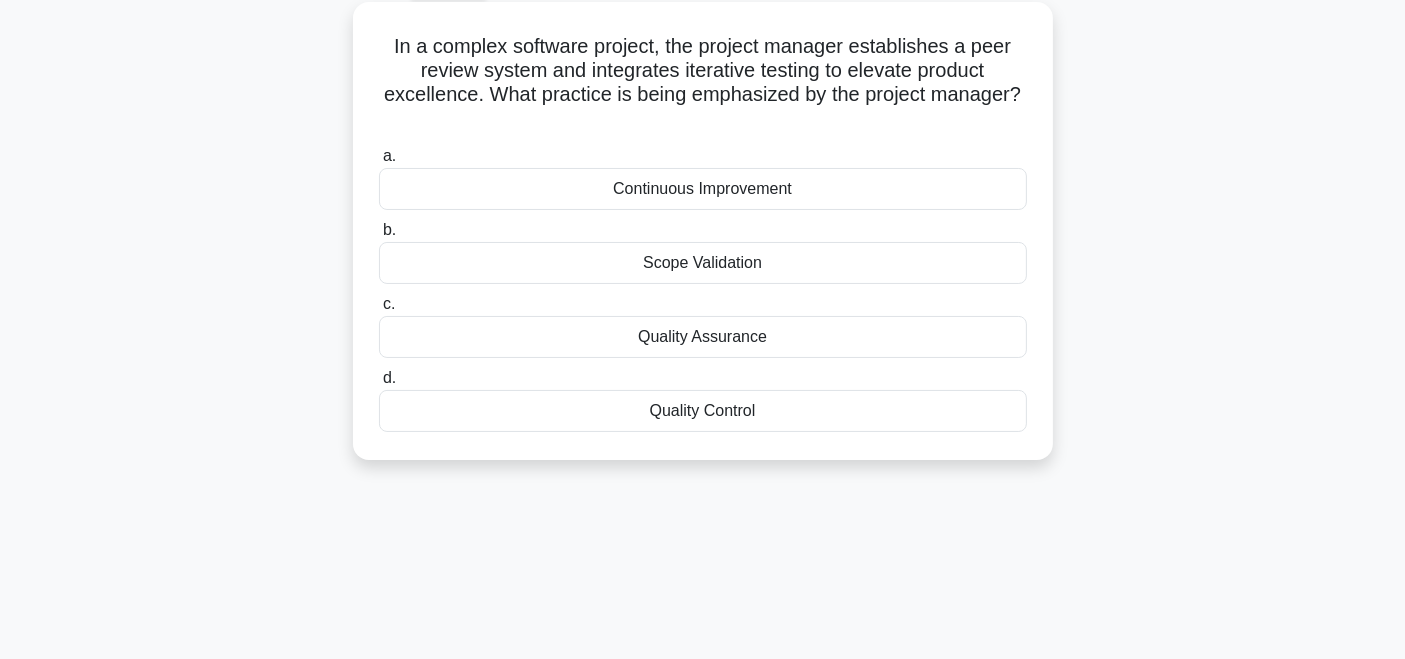 click on "Quality Control" at bounding box center (703, 411) 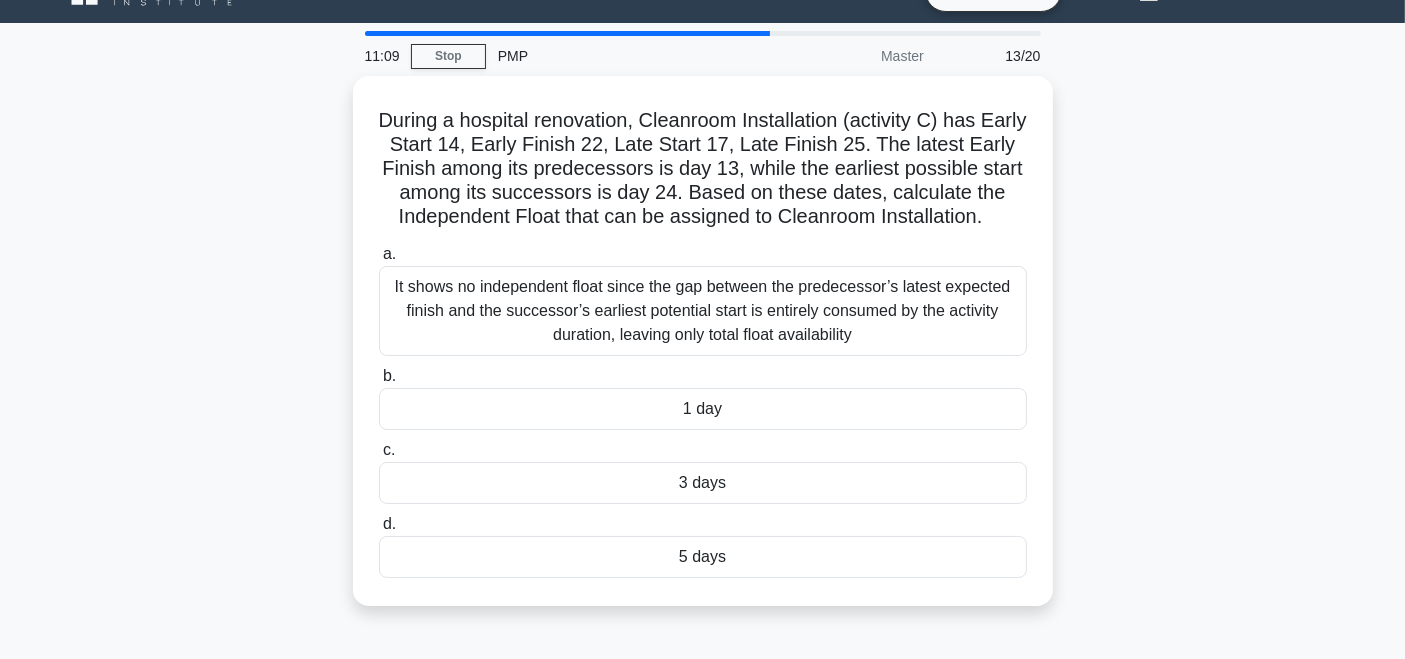 scroll, scrollTop: 0, scrollLeft: 0, axis: both 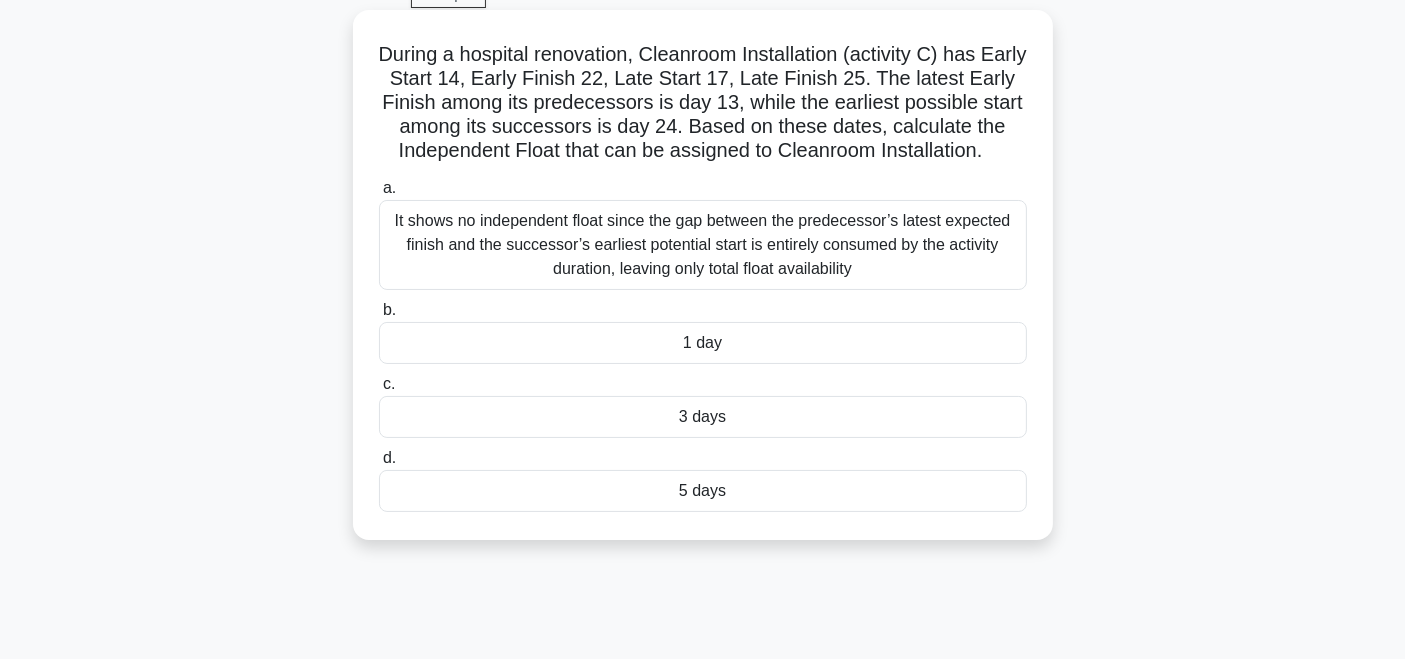 click on "3 days" at bounding box center [703, 417] 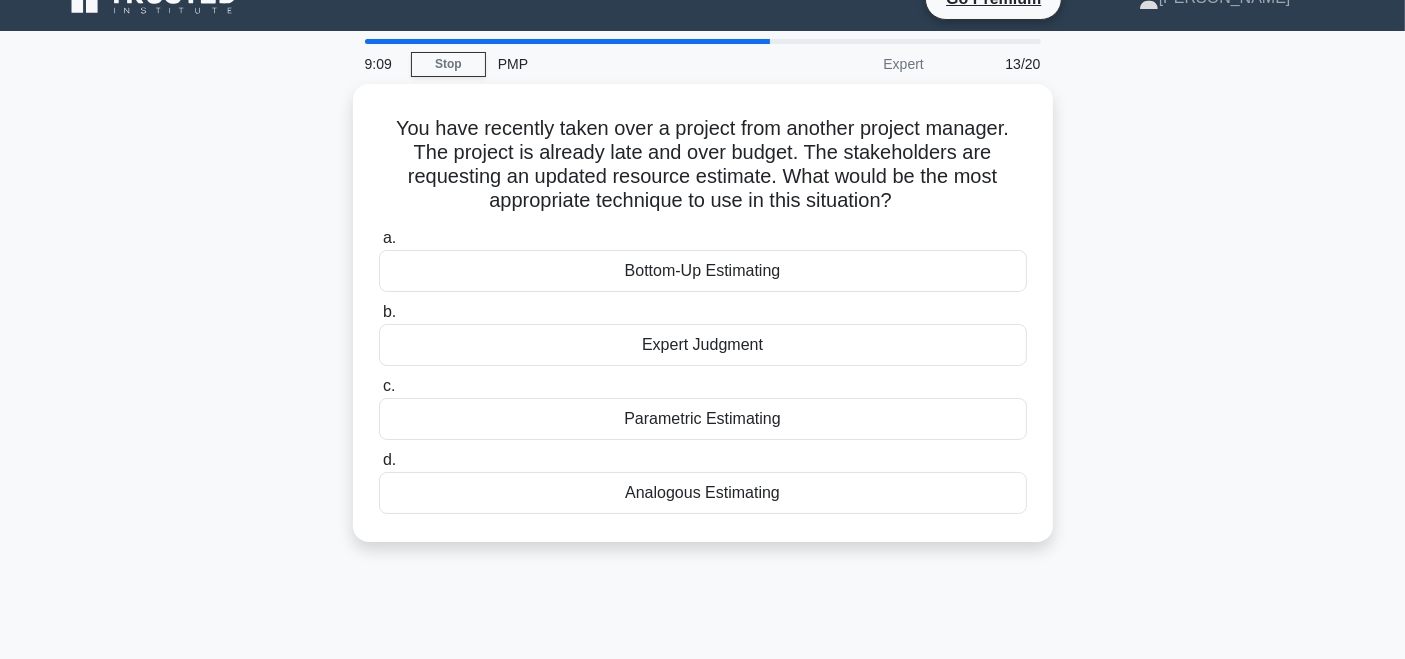 scroll, scrollTop: 0, scrollLeft: 0, axis: both 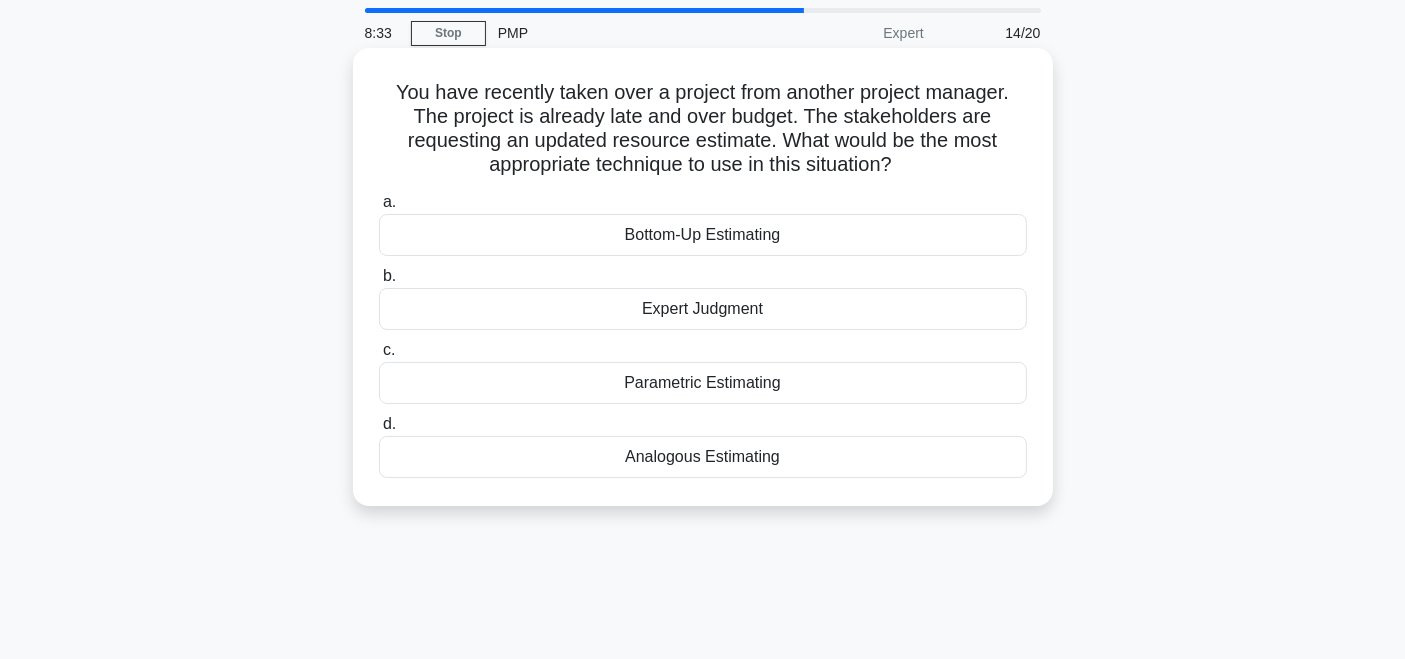 click on "Bottom-Up Estimating" at bounding box center [703, 235] 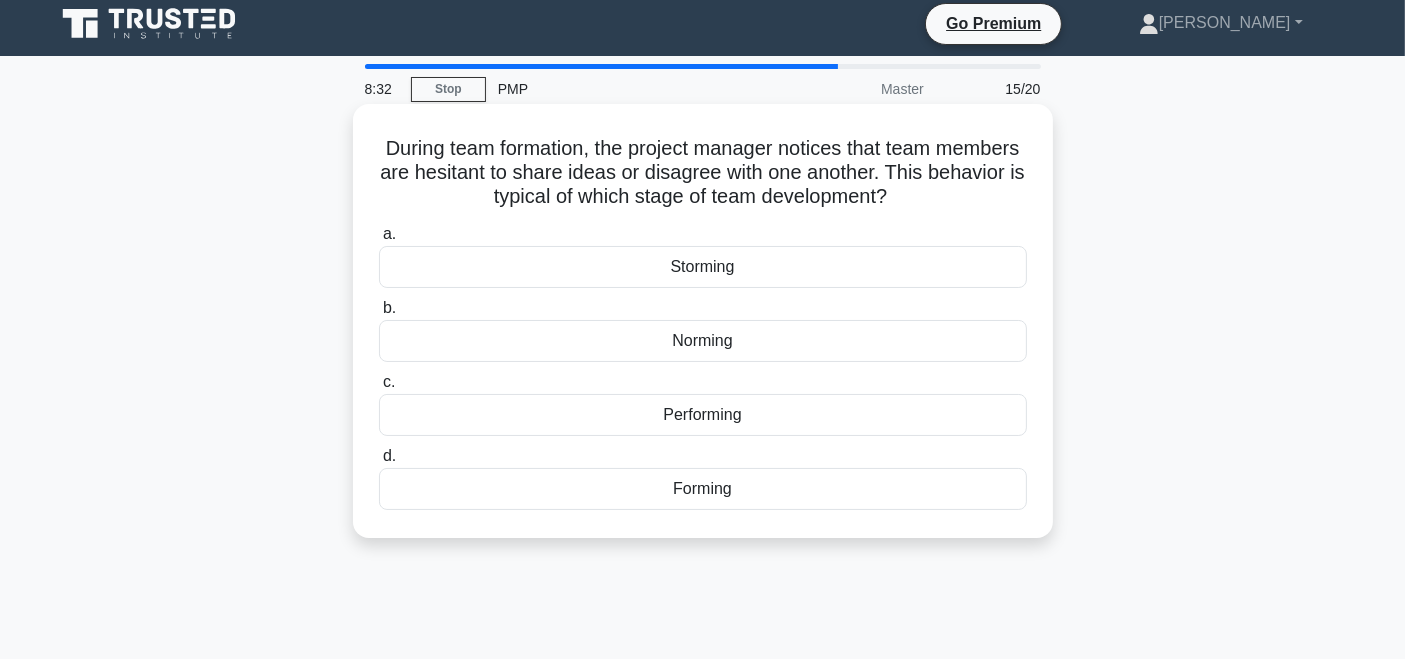 scroll, scrollTop: 0, scrollLeft: 0, axis: both 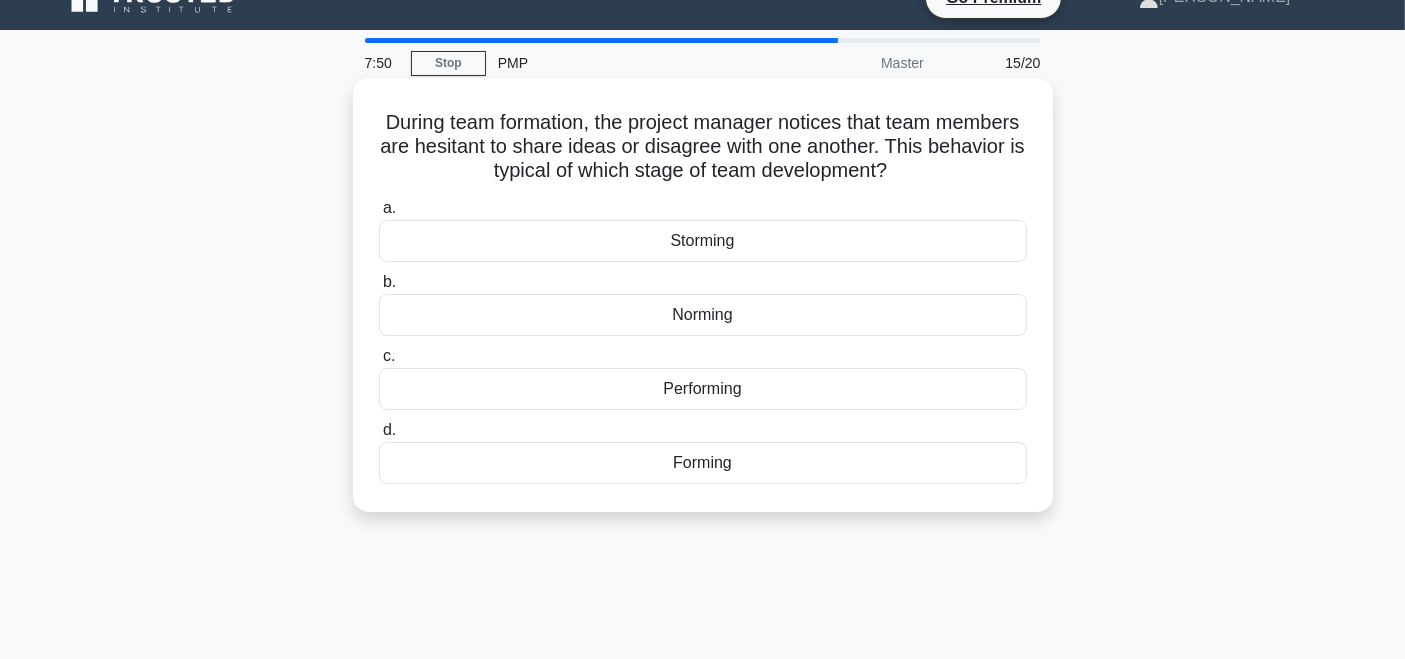 click on "Norming" at bounding box center [703, 315] 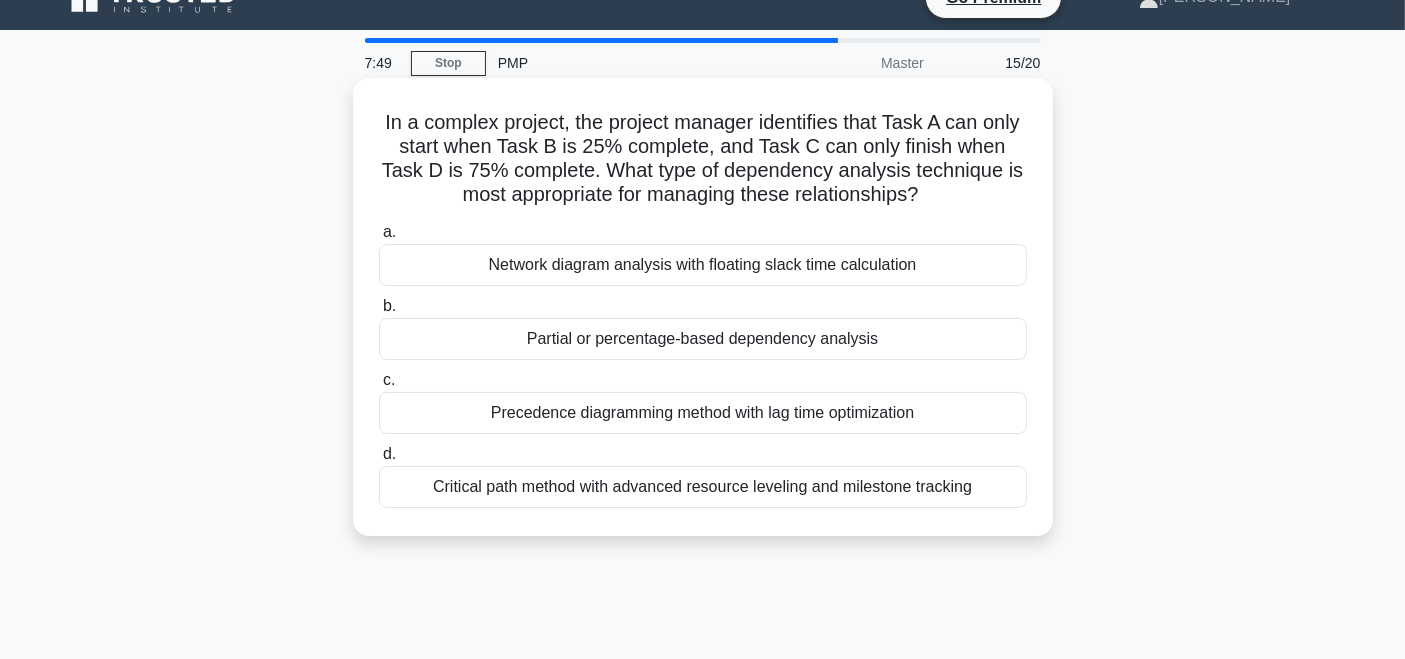 scroll, scrollTop: 0, scrollLeft: 0, axis: both 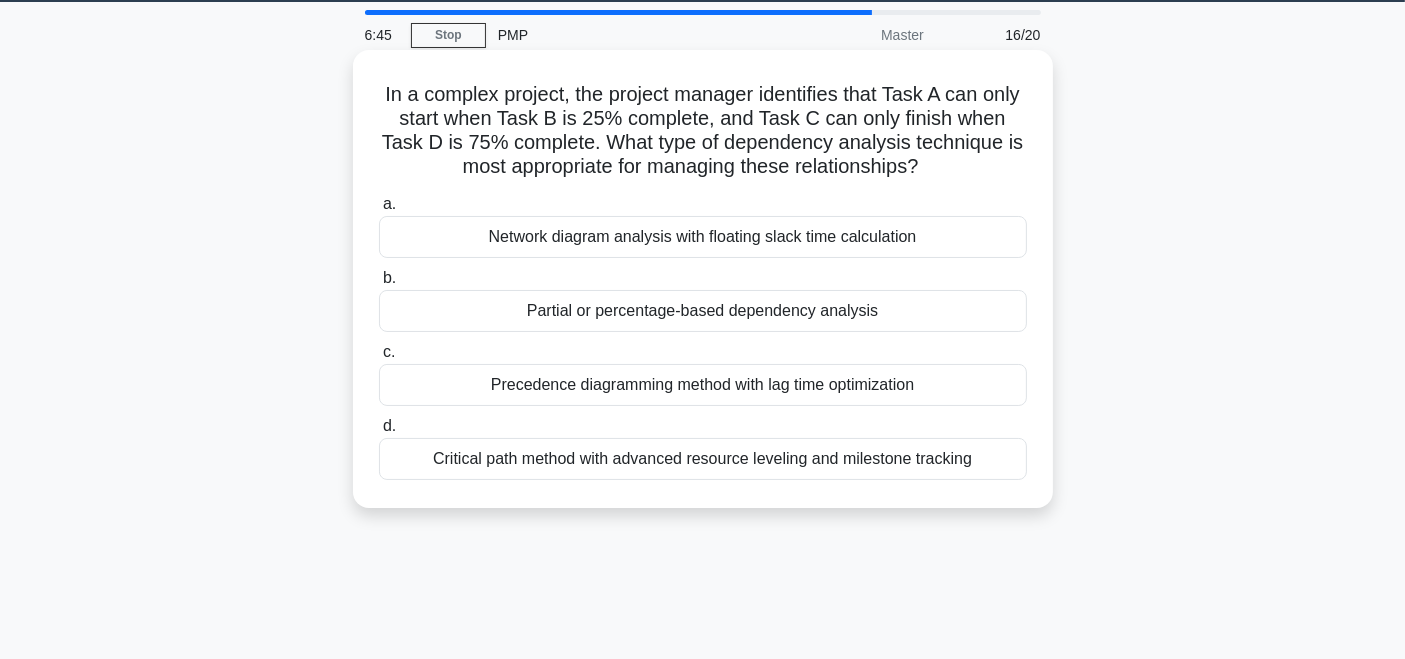 click on "Precedence diagramming method with lag time optimization" at bounding box center [703, 385] 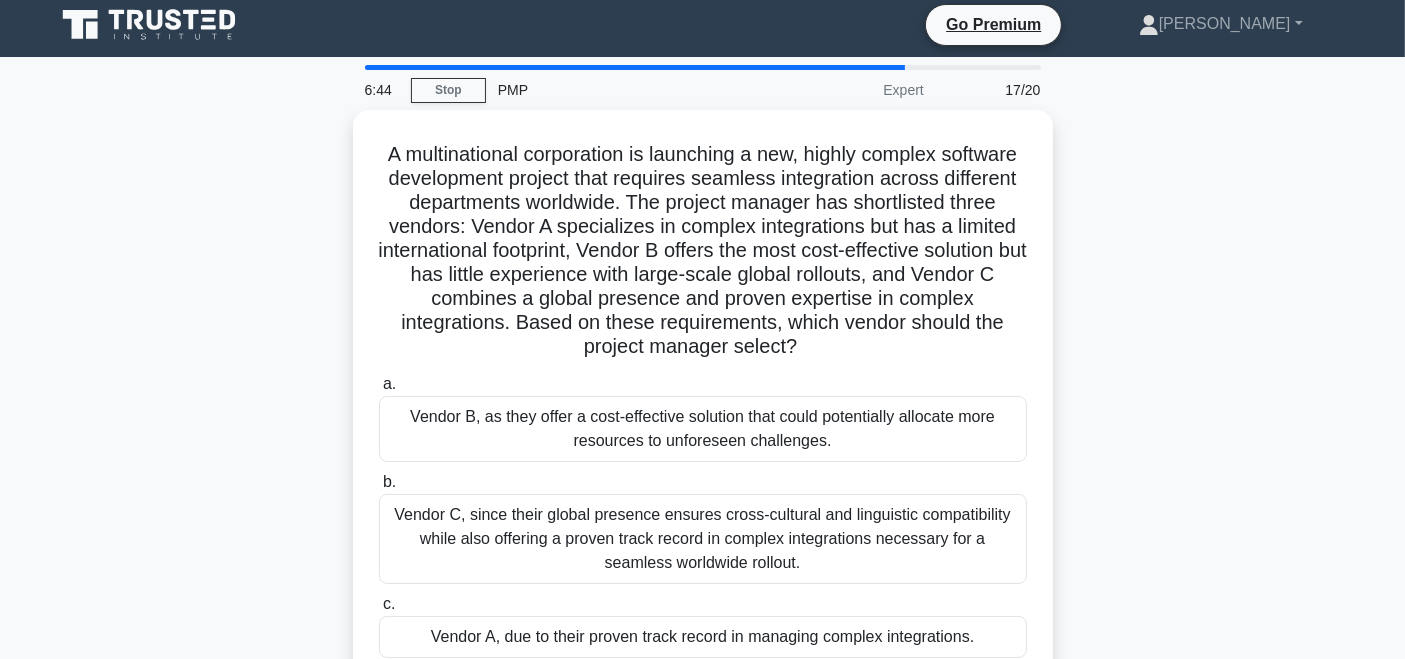 scroll, scrollTop: 0, scrollLeft: 0, axis: both 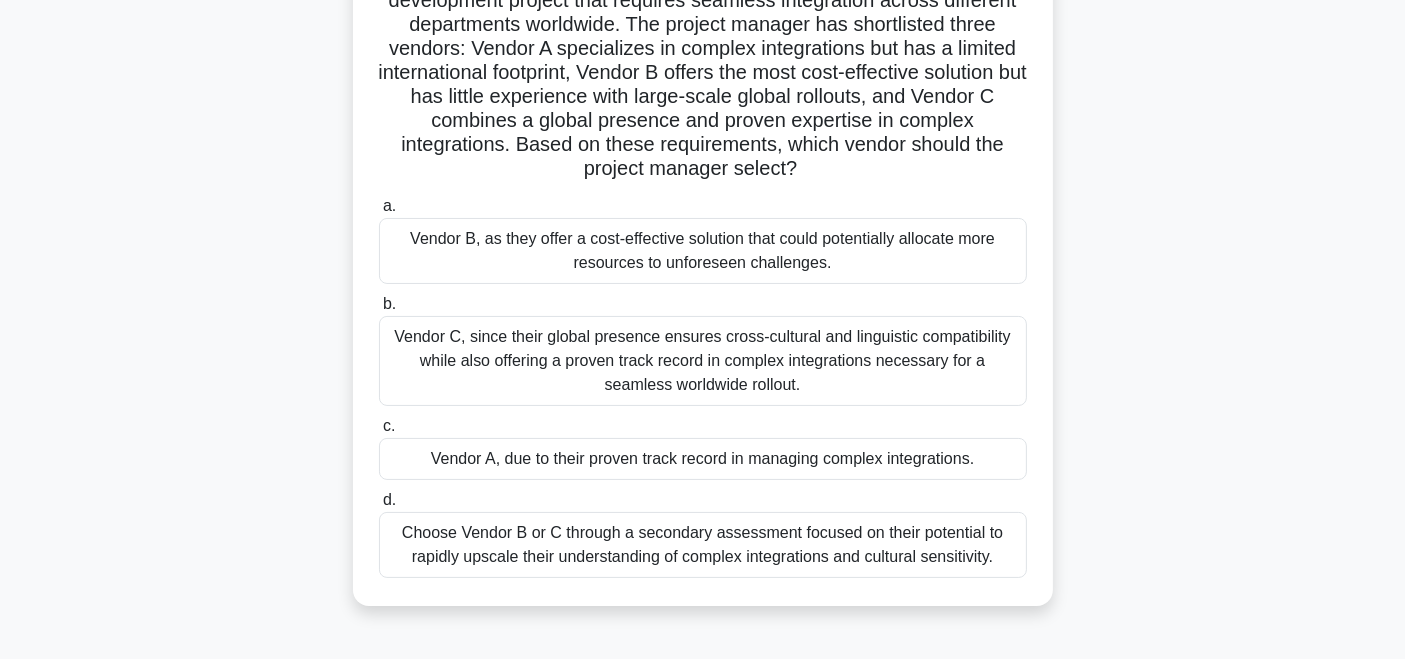 click on "Vendor C, since their global presence ensures cross-cultural and linguistic compatibility while also offering a proven track record in complex integrations necessary for a seamless worldwide rollout." at bounding box center (703, 361) 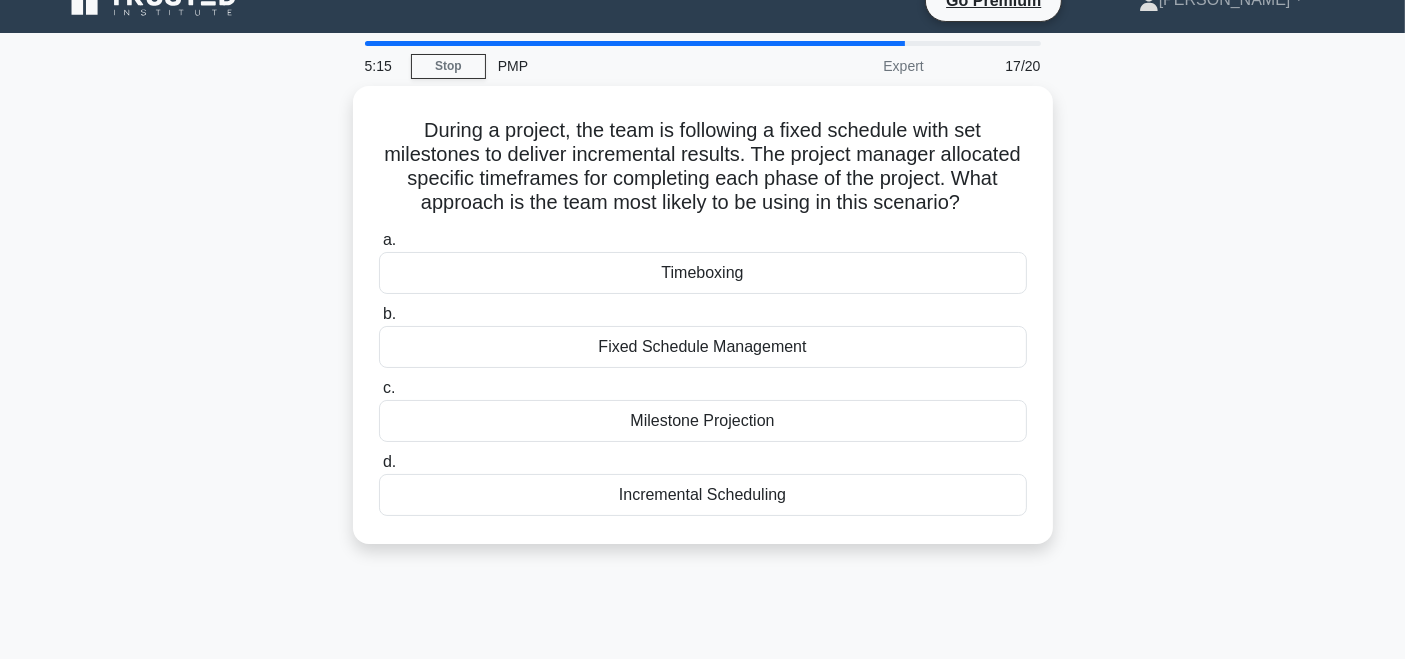 scroll, scrollTop: 0, scrollLeft: 0, axis: both 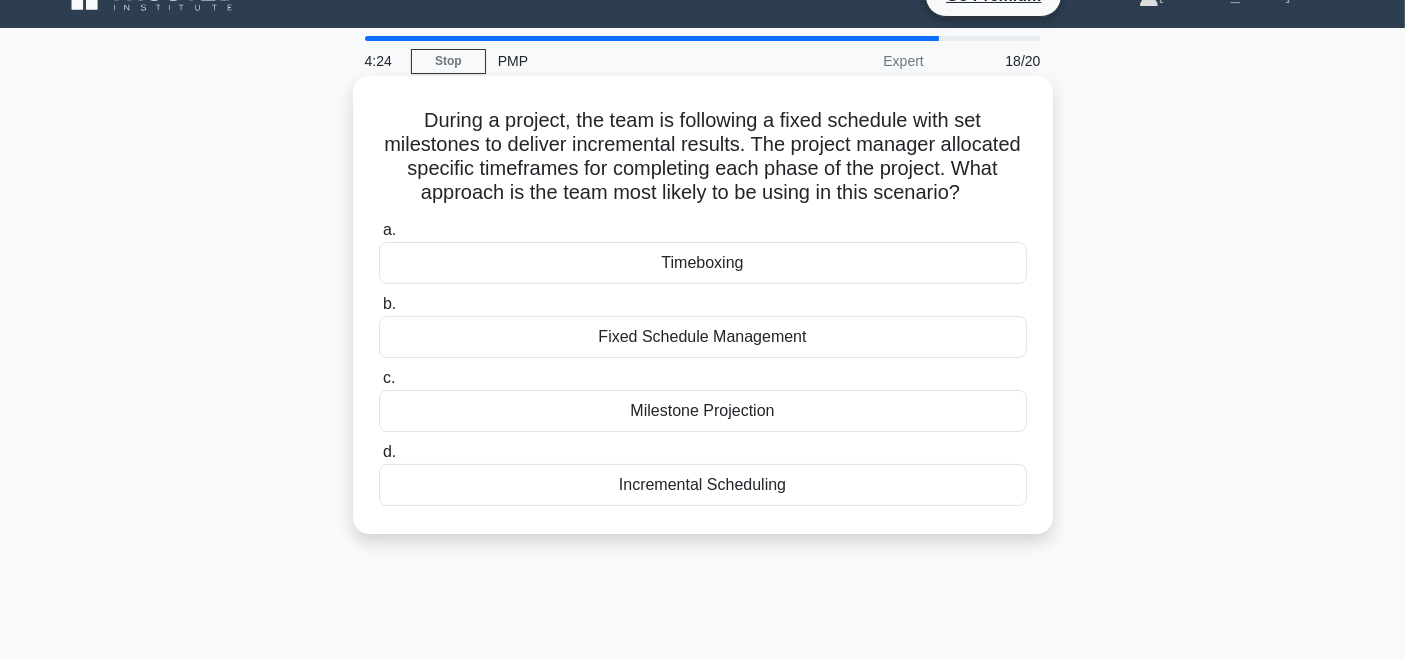 click on "Timeboxing" at bounding box center (703, 263) 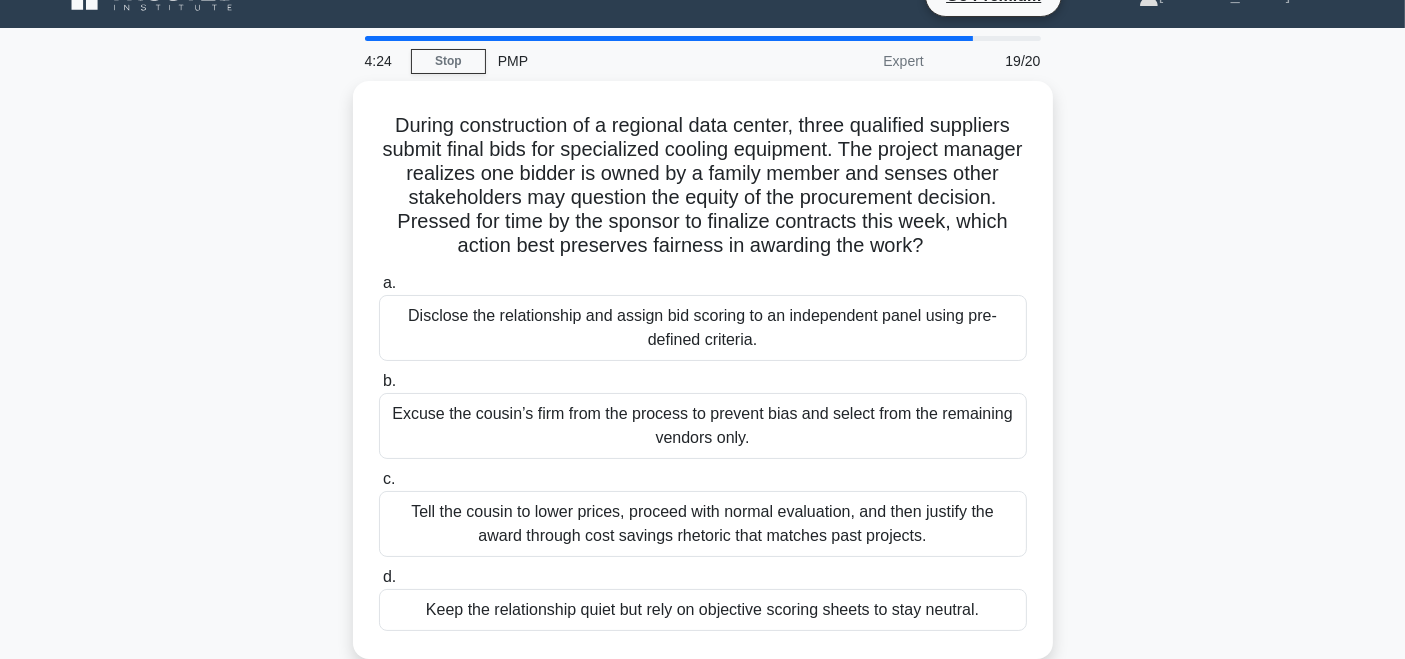 scroll, scrollTop: 0, scrollLeft: 0, axis: both 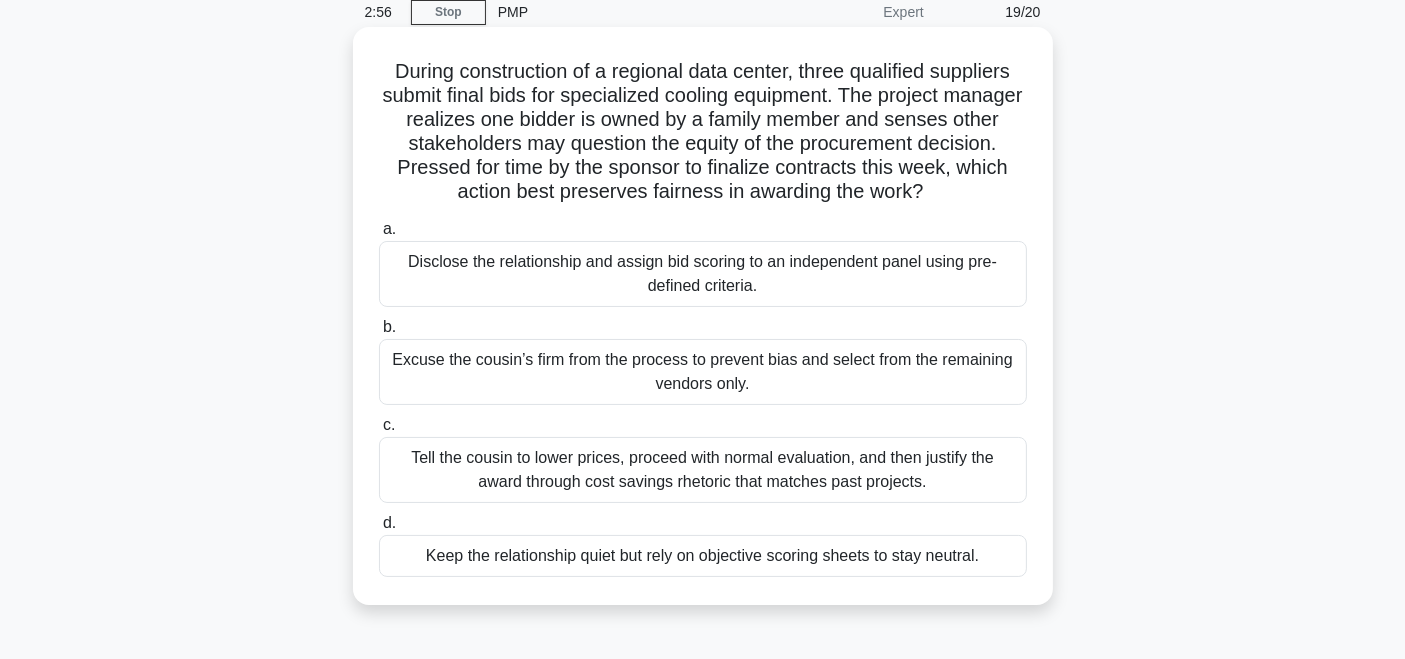 click on "Disclose the relationship and assign bid scoring to an independent panel using pre-defined criteria." at bounding box center (703, 274) 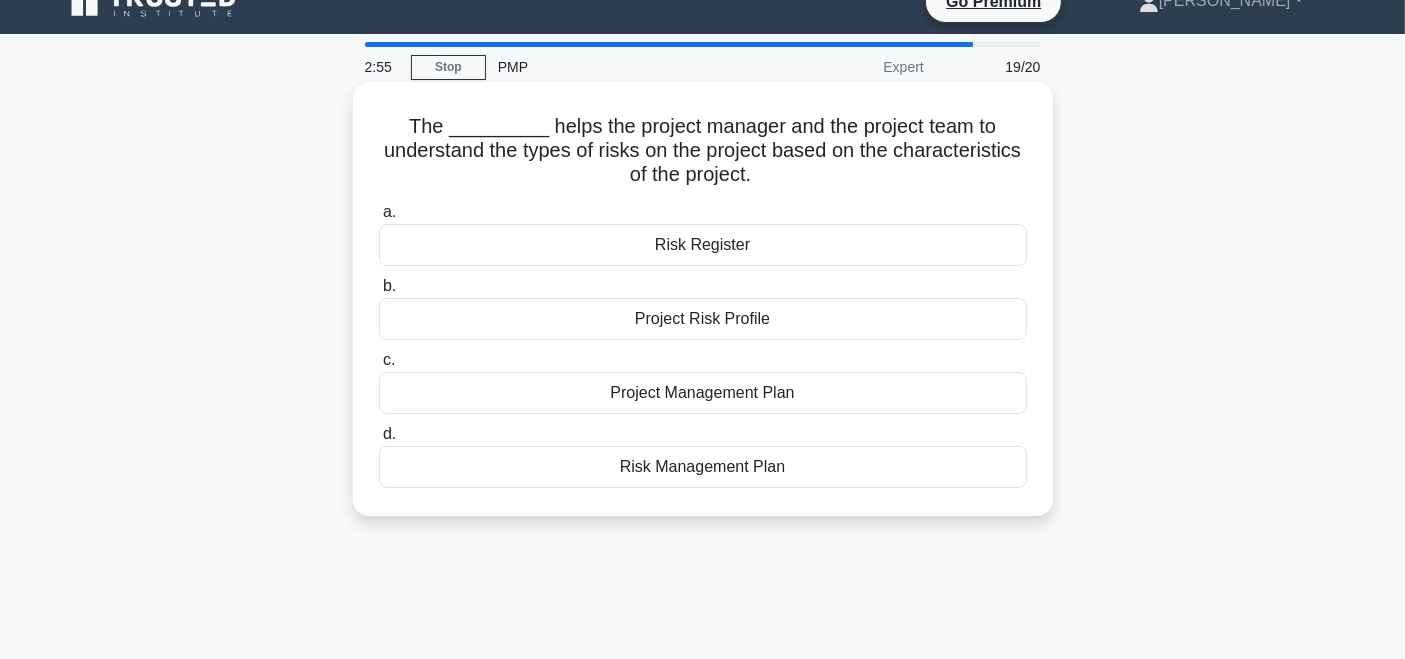 scroll, scrollTop: 0, scrollLeft: 0, axis: both 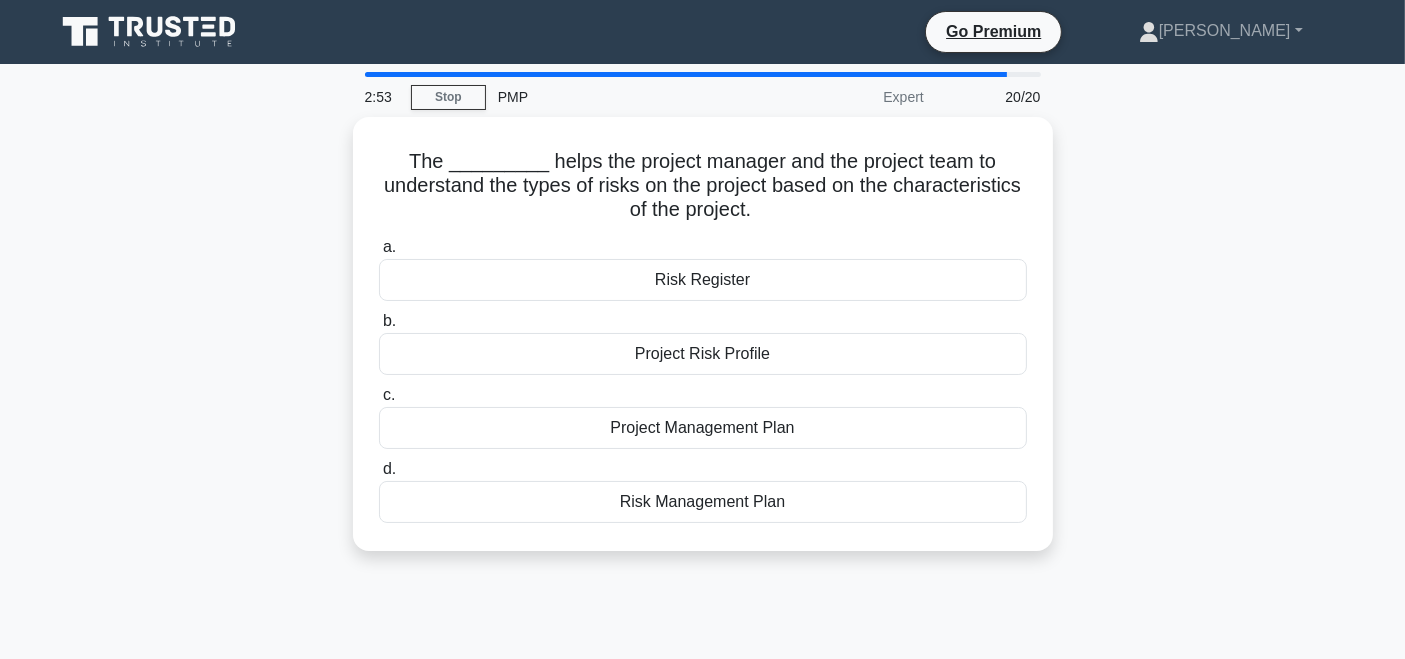 drag, startPoint x: 1416, startPoint y: 271, endPoint x: 1419, endPoint y: 284, distance: 13.341664 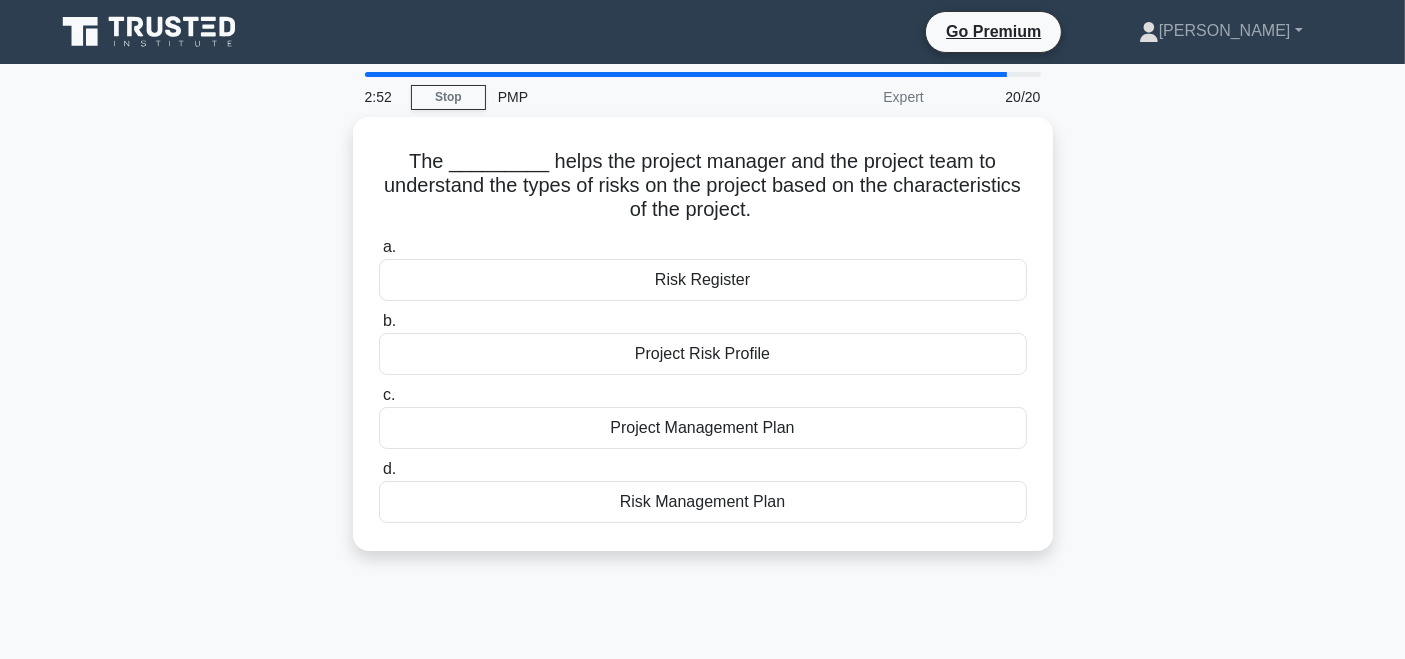 click on "The _________ helps the project manager and the project team to understand the types of risks on the project based on the characteristics of the project.
.spinner_0XTQ{transform-origin:center;animation:spinner_y6GP .75s linear infinite}@keyframes spinner_y6GP{100%{transform:rotate(360deg)}}
a.
Risk Register
b. c." at bounding box center (703, 346) 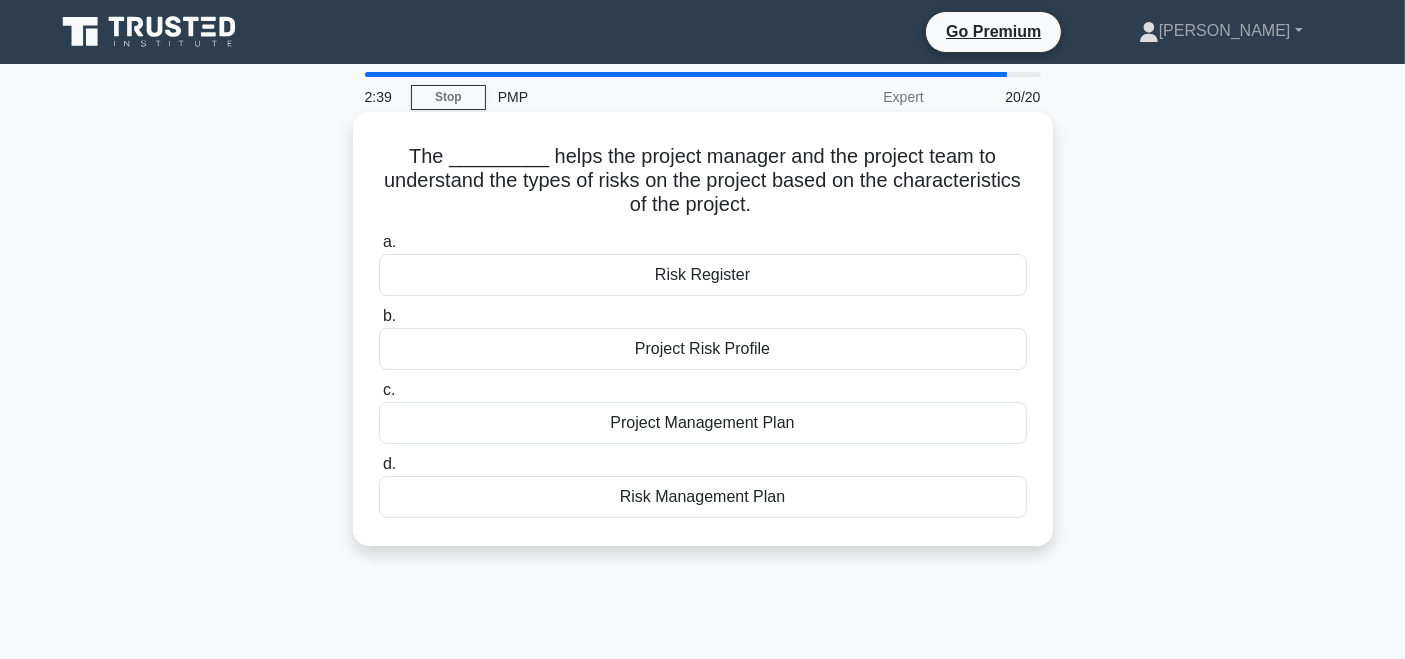 click on "Risk Register" at bounding box center (703, 275) 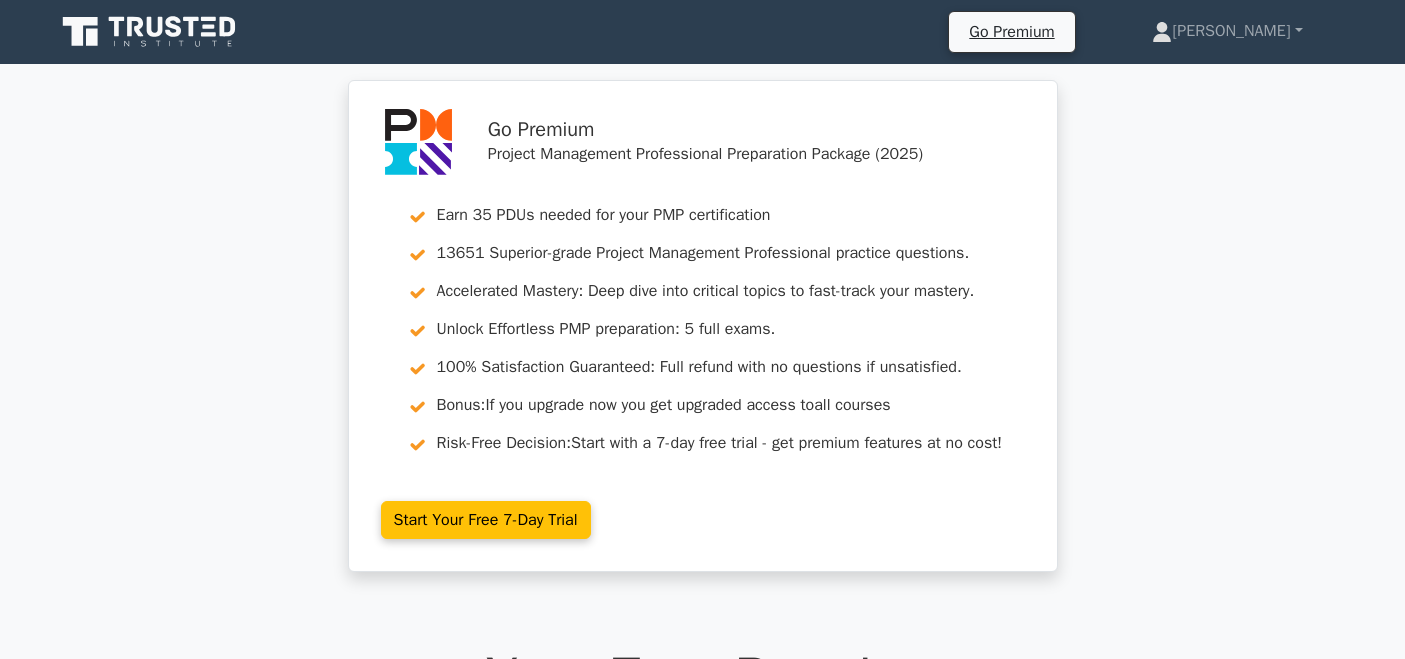 scroll, scrollTop: 629, scrollLeft: 0, axis: vertical 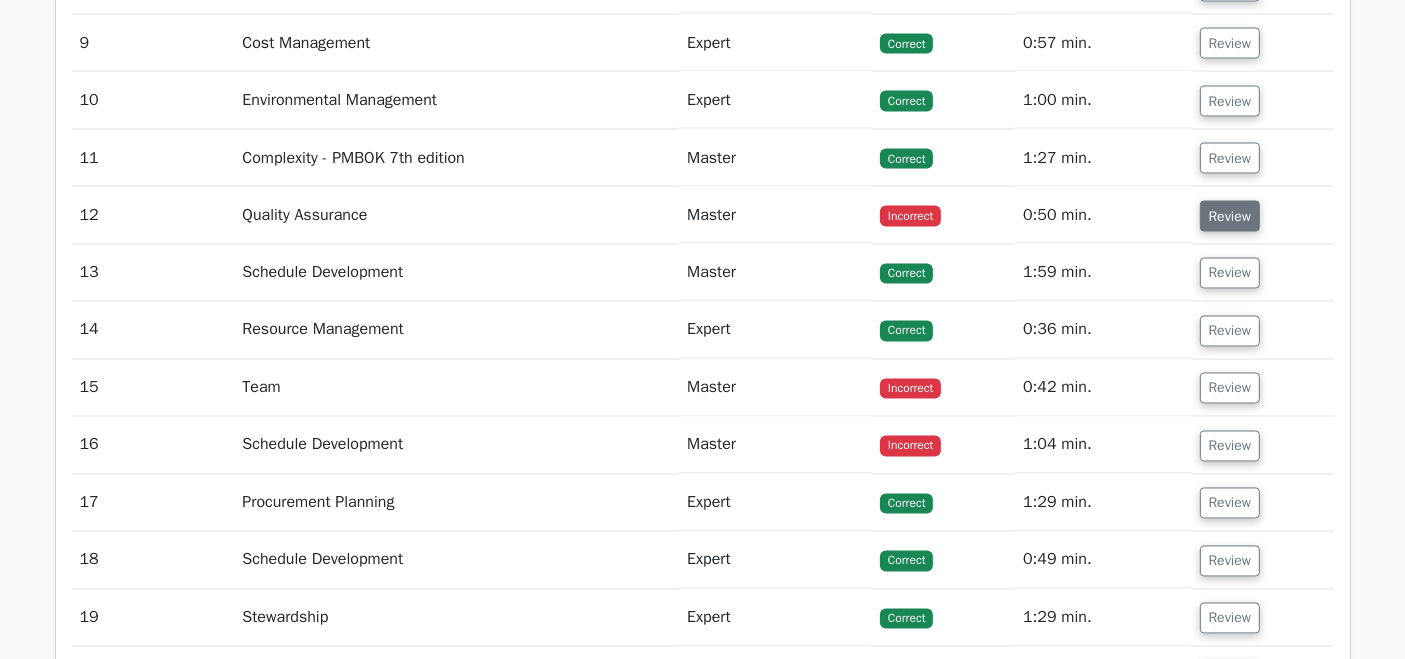 click on "Review" at bounding box center [1230, 216] 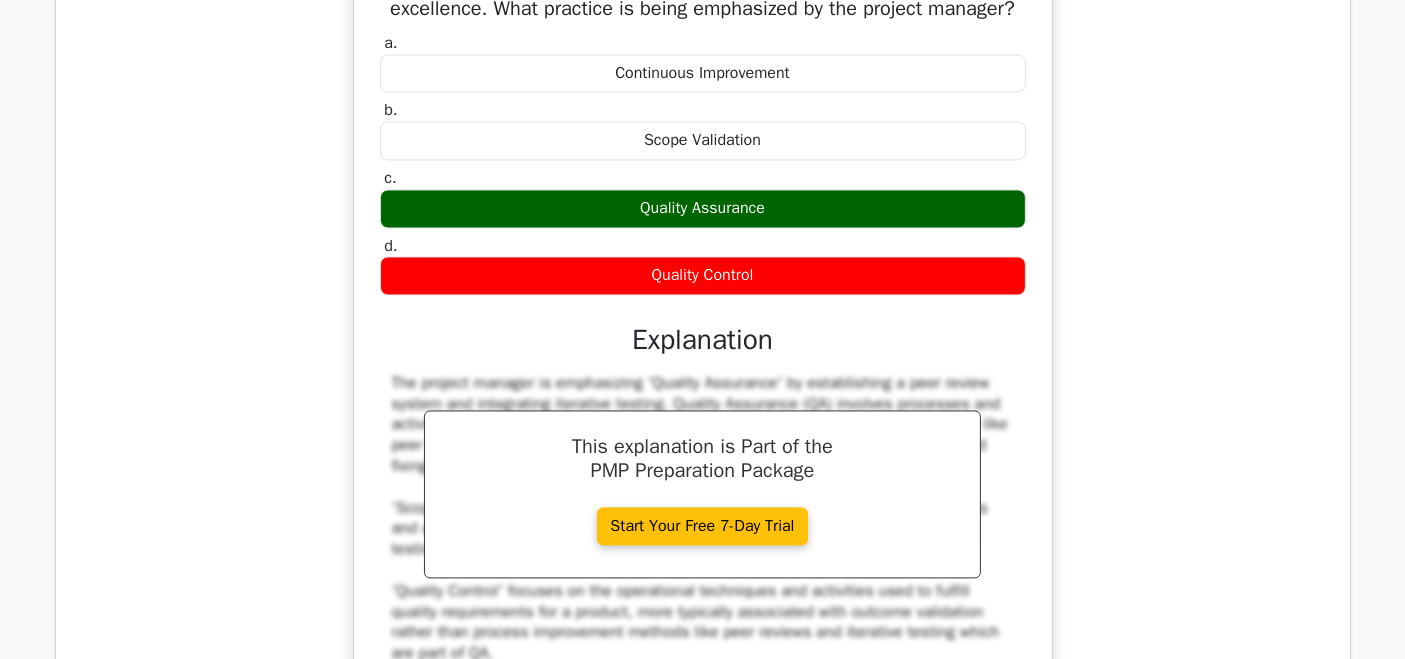 scroll, scrollTop: 3654, scrollLeft: 0, axis: vertical 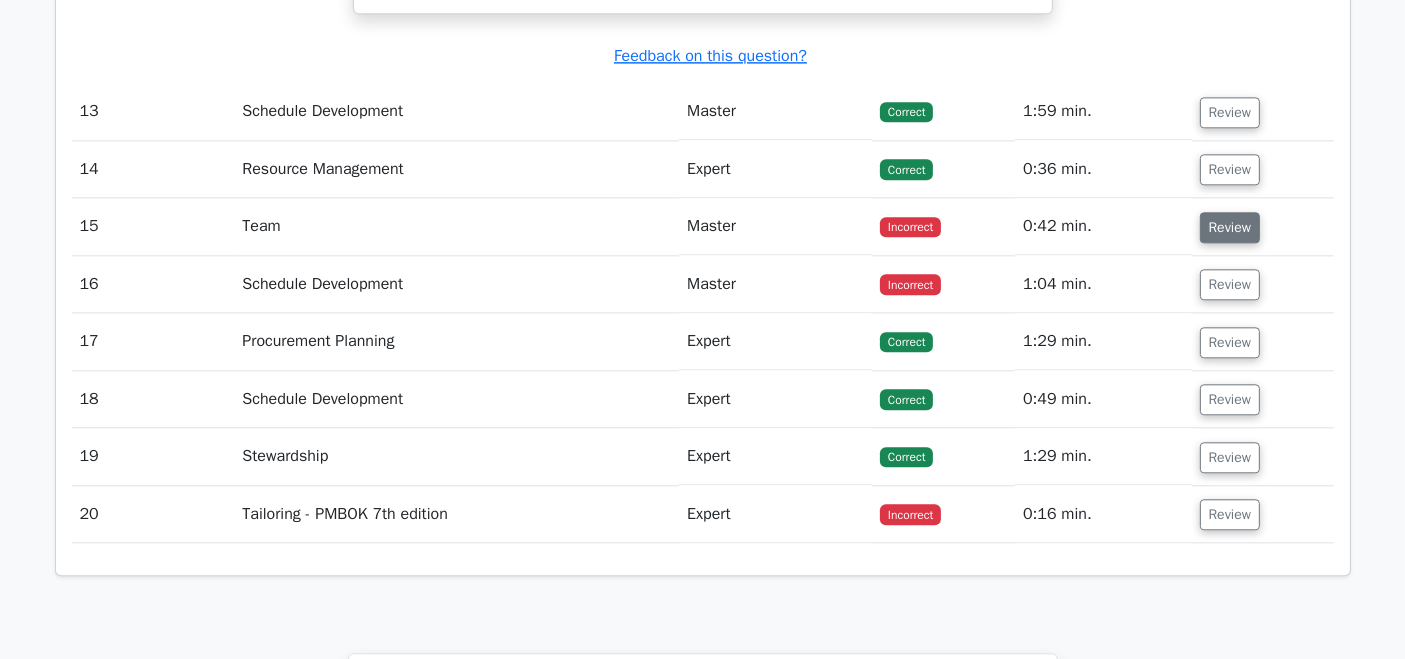 click on "Review" at bounding box center (1230, 227) 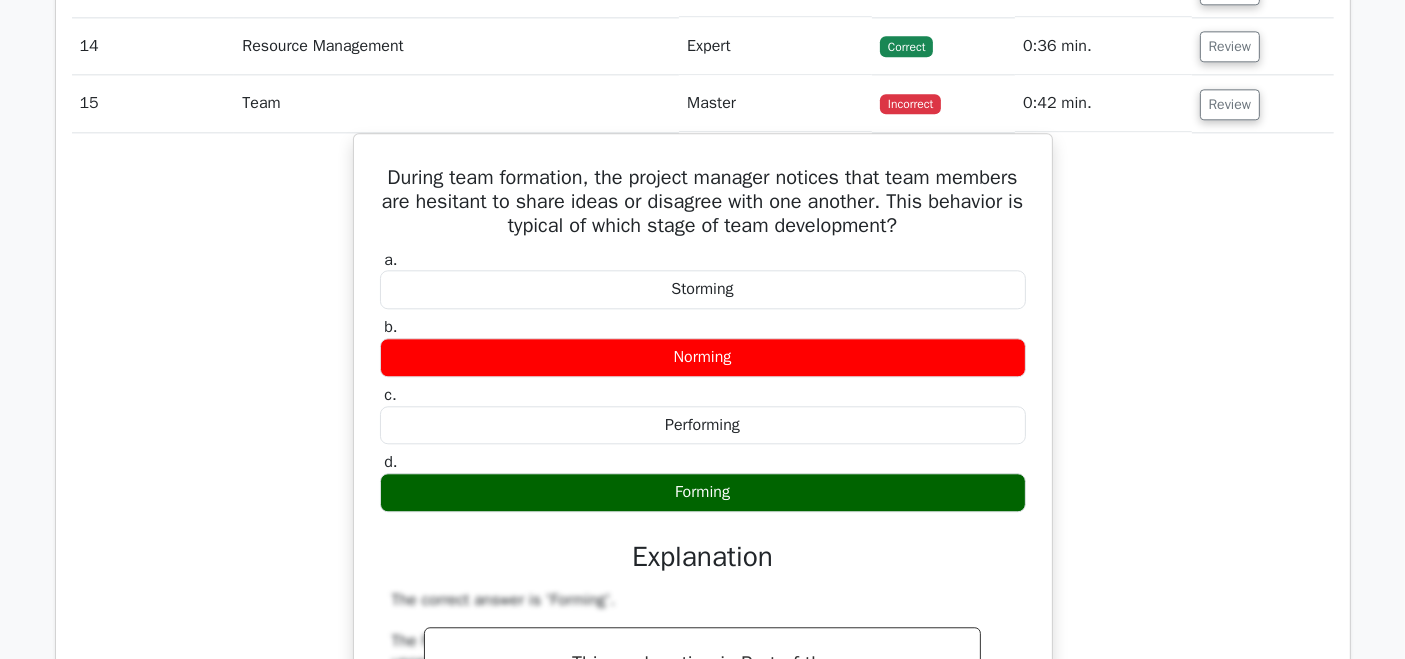 scroll, scrollTop: 4962, scrollLeft: 0, axis: vertical 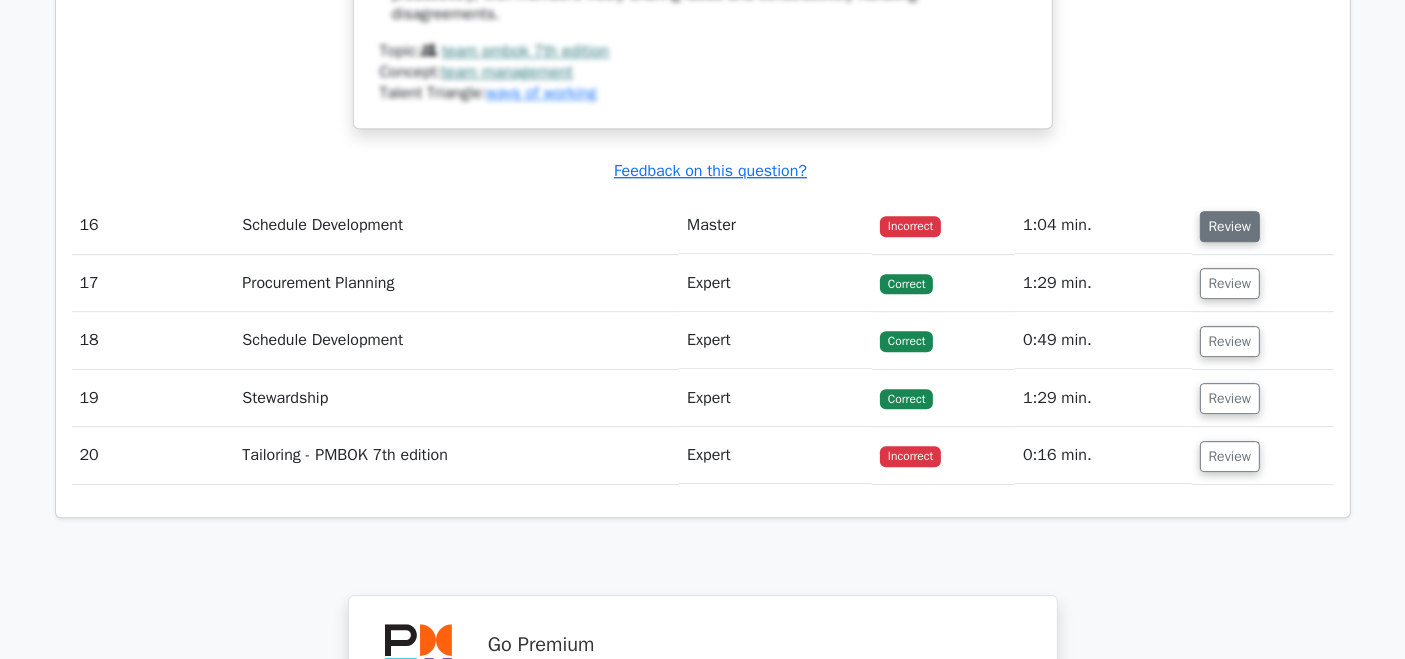 click on "Review" at bounding box center (1230, 226) 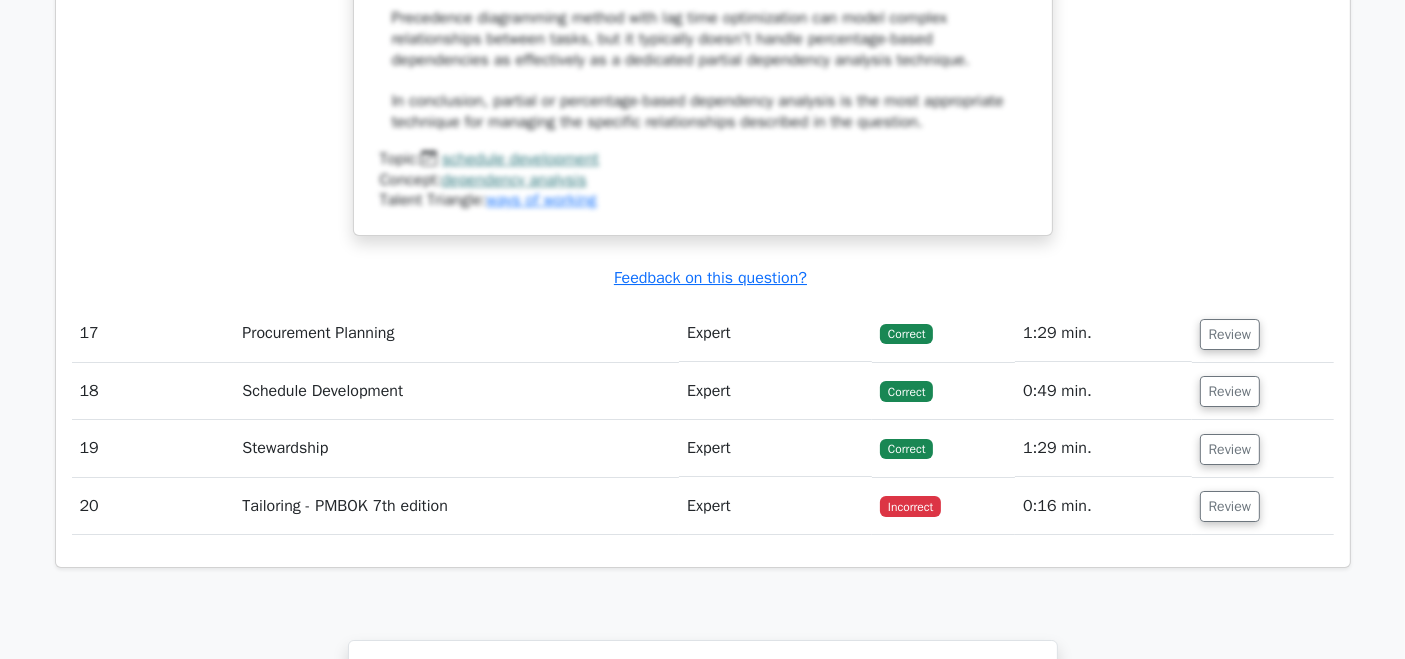 scroll, scrollTop: 7135, scrollLeft: 0, axis: vertical 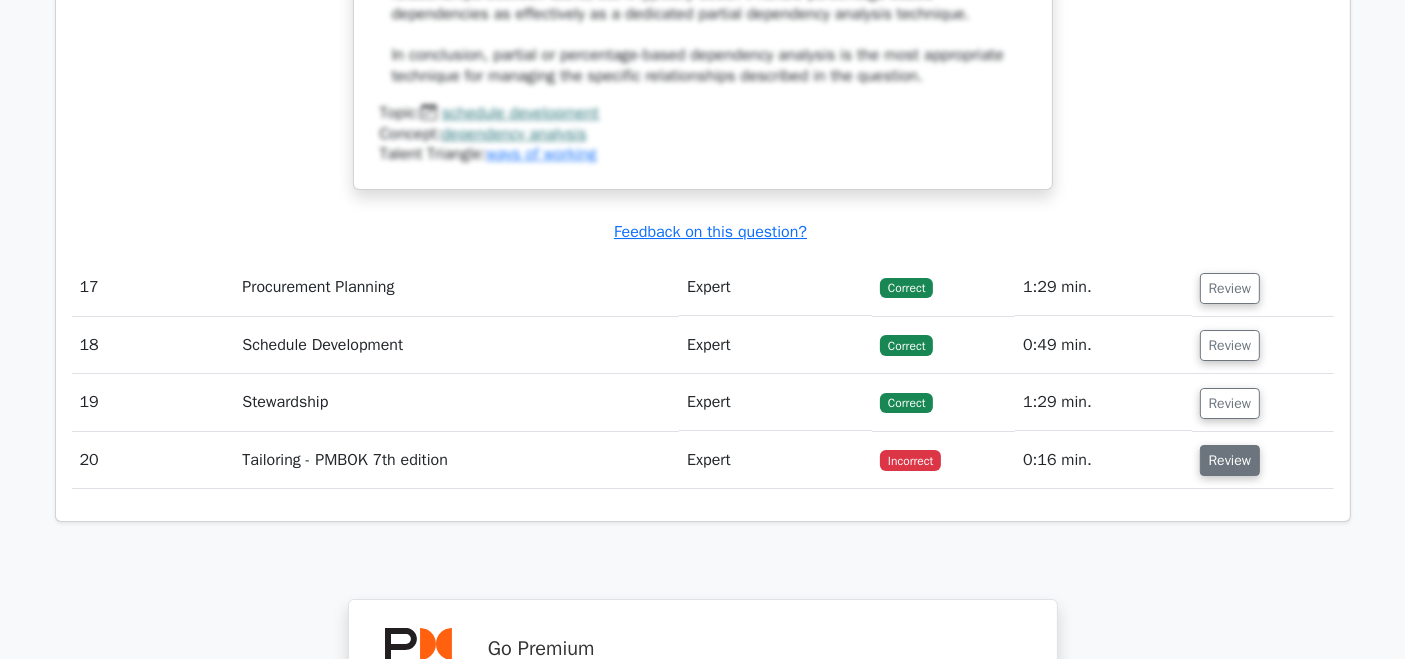 click on "Review" at bounding box center (1230, 460) 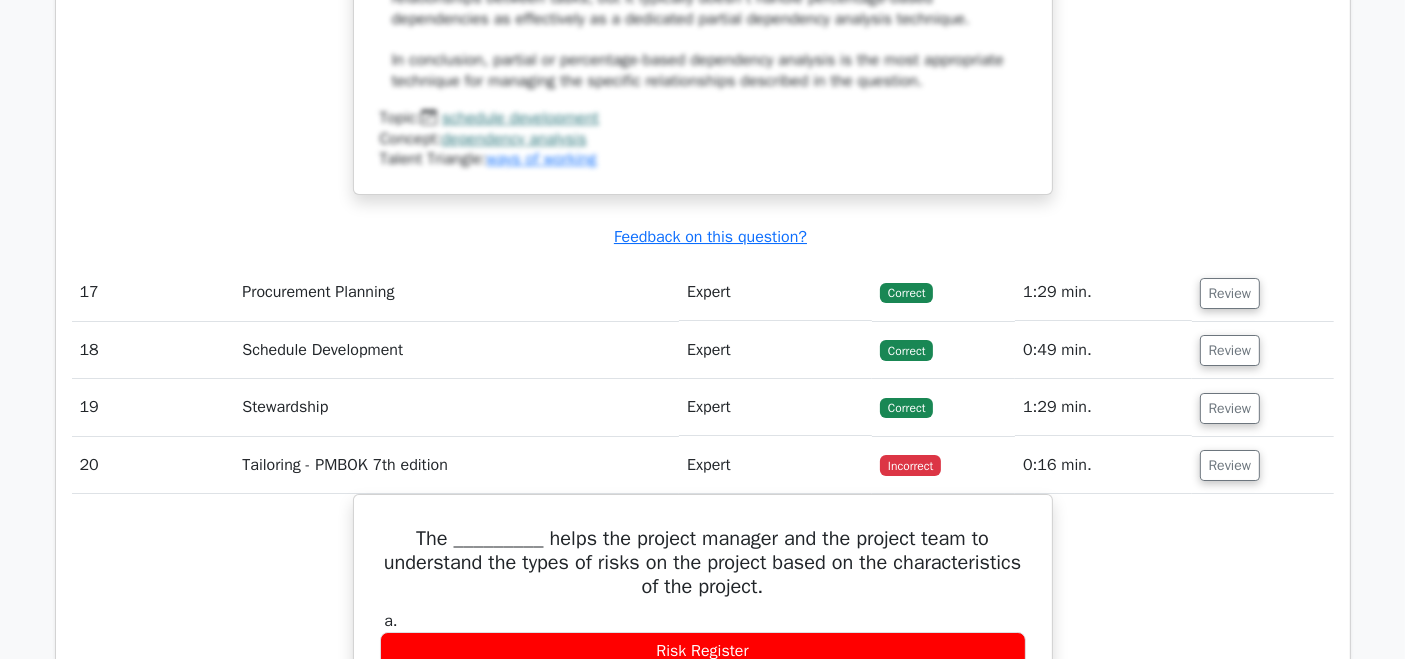 scroll, scrollTop: 7268, scrollLeft: 0, axis: vertical 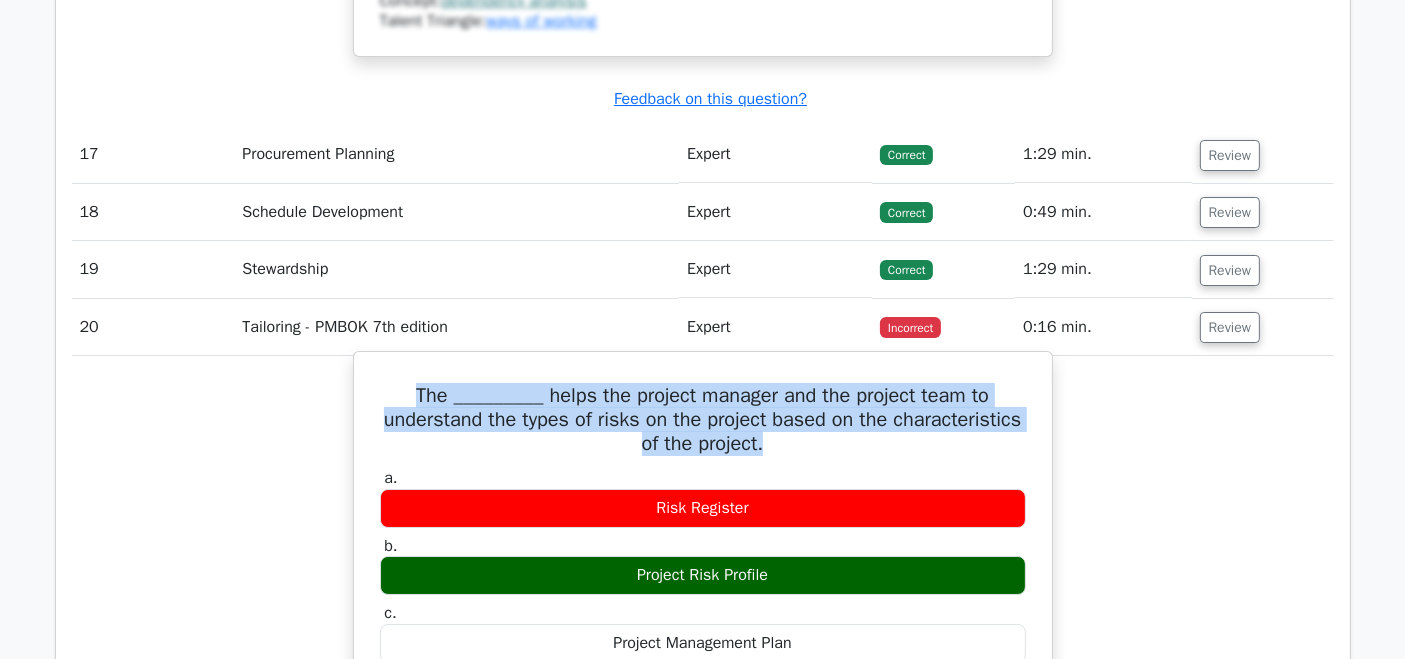 drag, startPoint x: 847, startPoint y: 415, endPoint x: 415, endPoint y: 365, distance: 434.88388 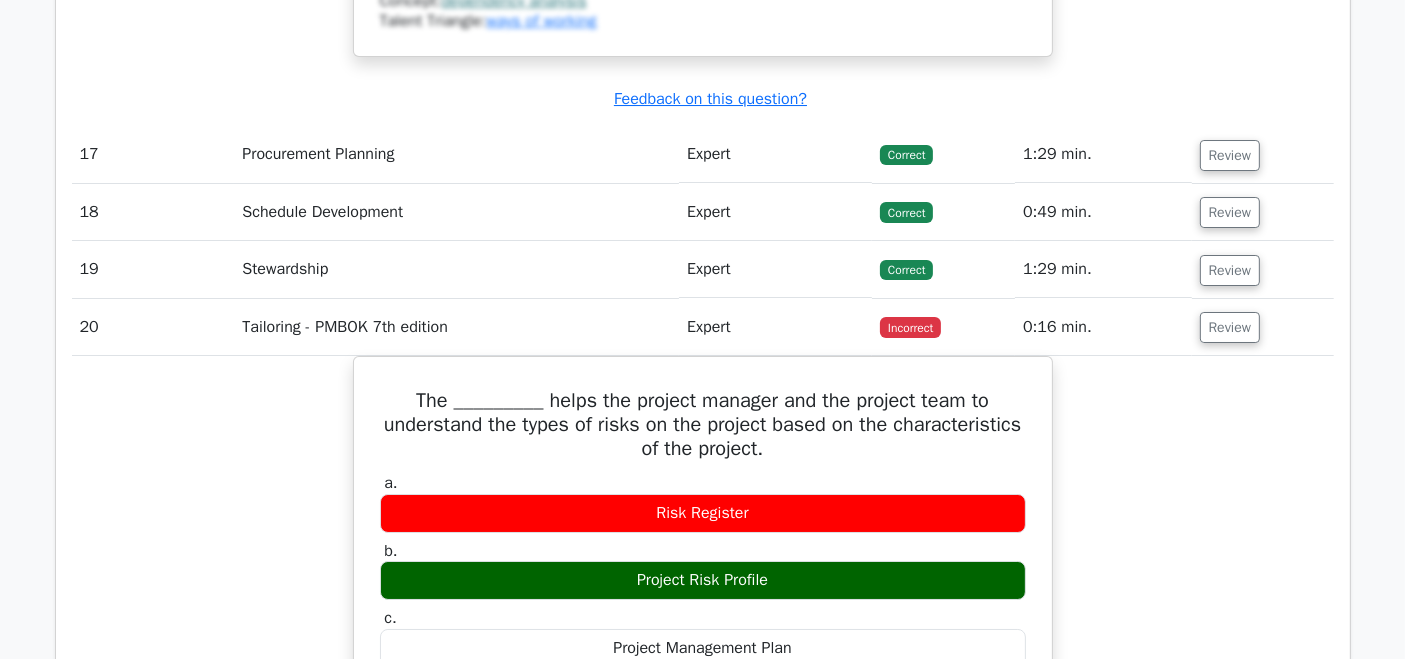 click on "The _________ helps the project manager and the project team to understand the types of risks on the project based on the characteristics of the project.
a.
Risk Register
b.
c. d." at bounding box center [703, 846] 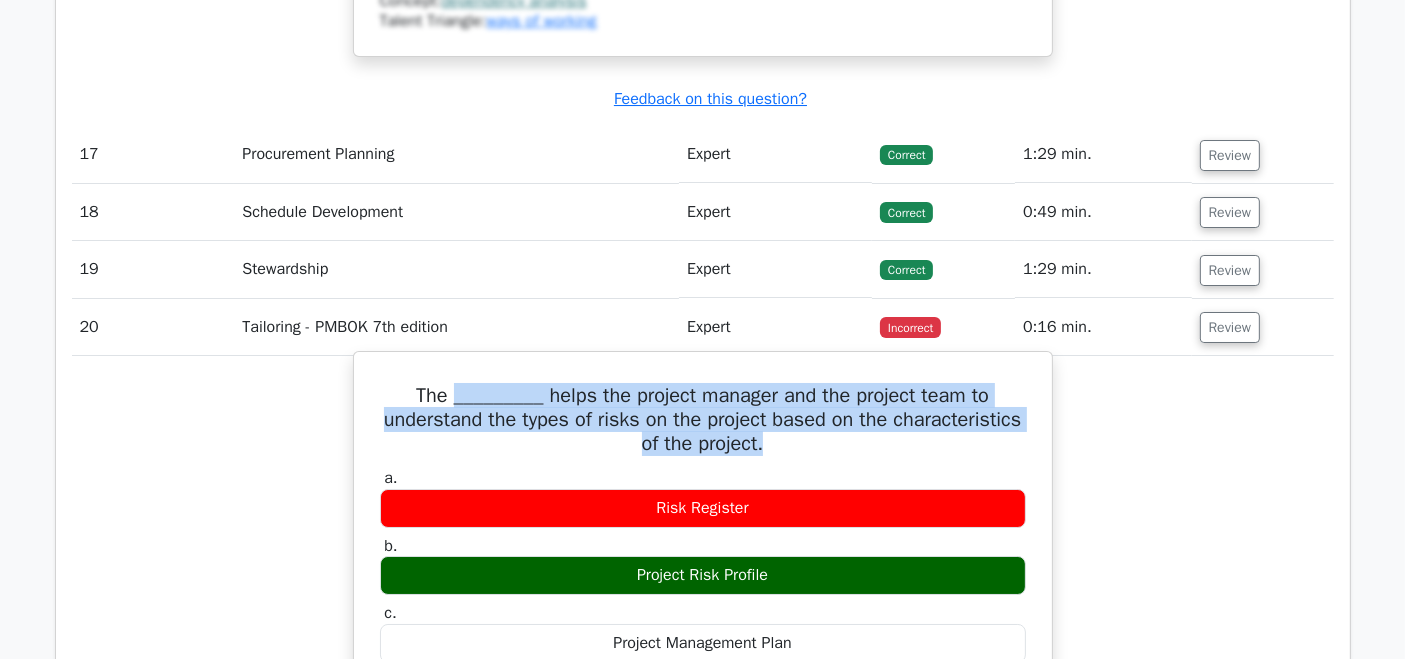 drag, startPoint x: 450, startPoint y: 378, endPoint x: 834, endPoint y: 427, distance: 387.11368 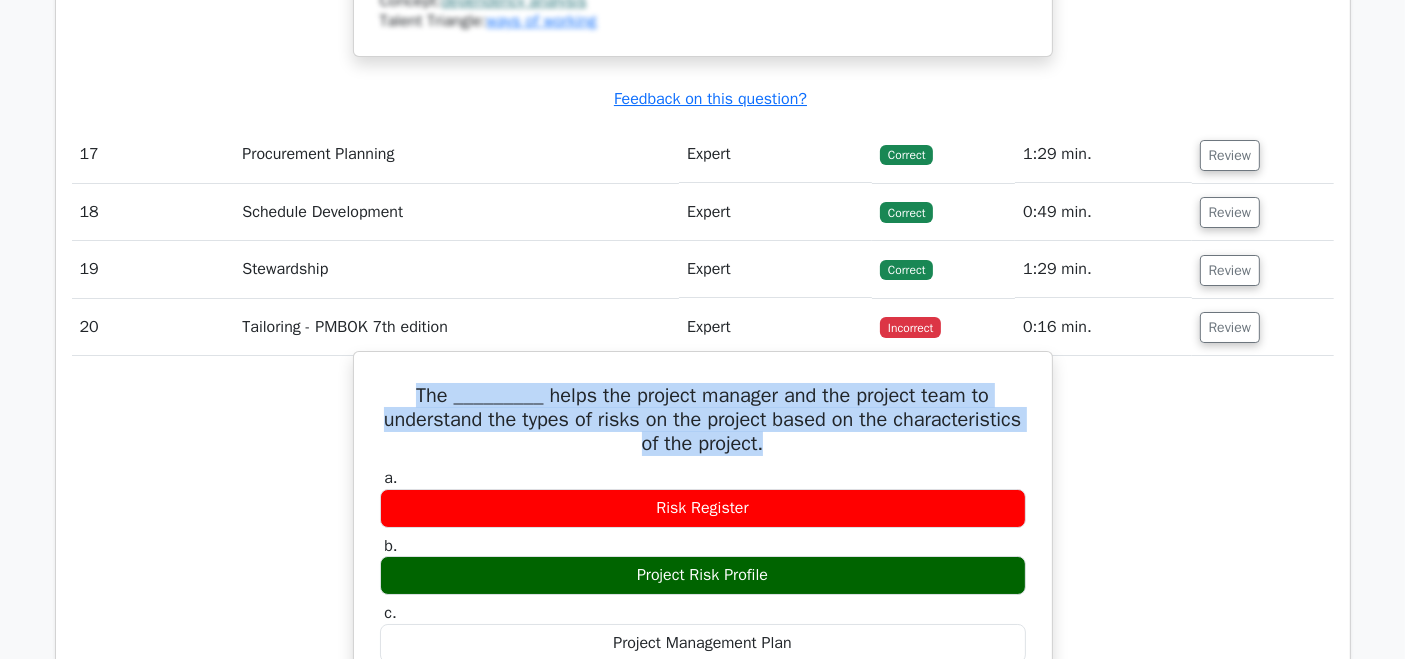 drag, startPoint x: 859, startPoint y: 421, endPoint x: 411, endPoint y: 375, distance: 450.3554 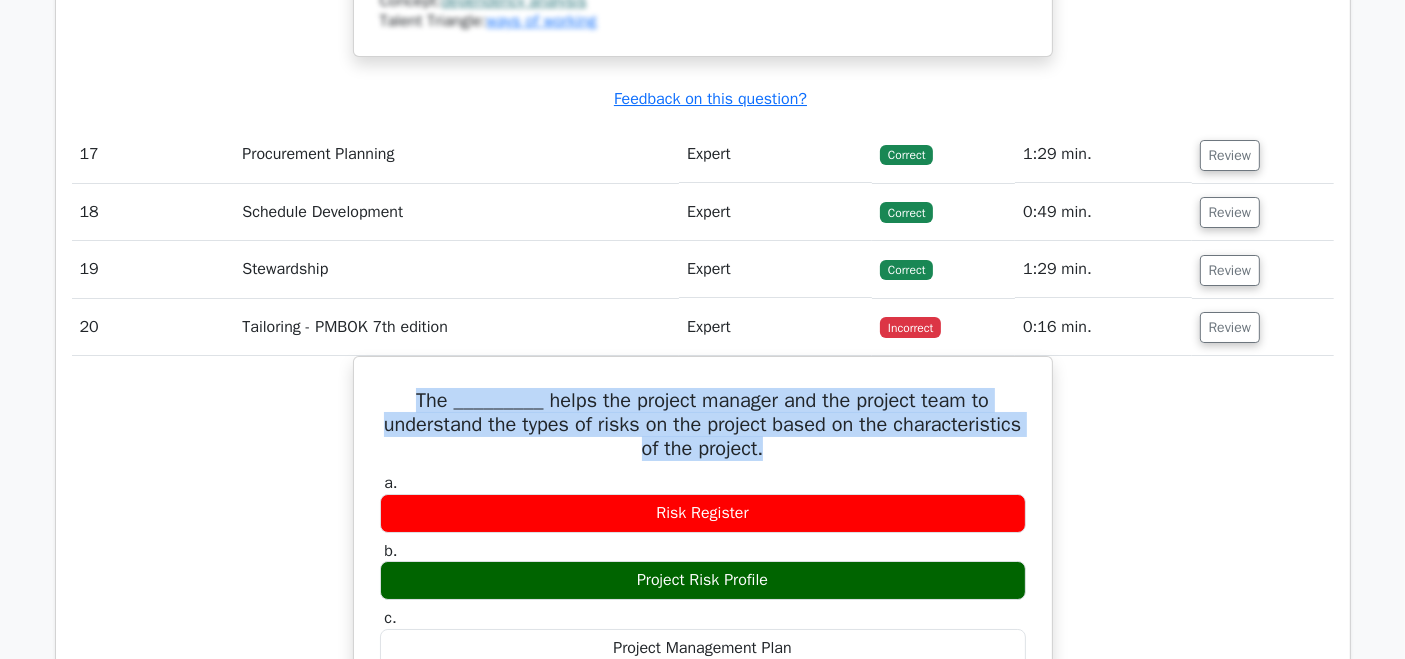 click on "The _________ helps the project manager and the project team to understand the types of risks on the project based on the characteristics of the project.
a.
Risk Register
b.
c. d." at bounding box center (703, 846) 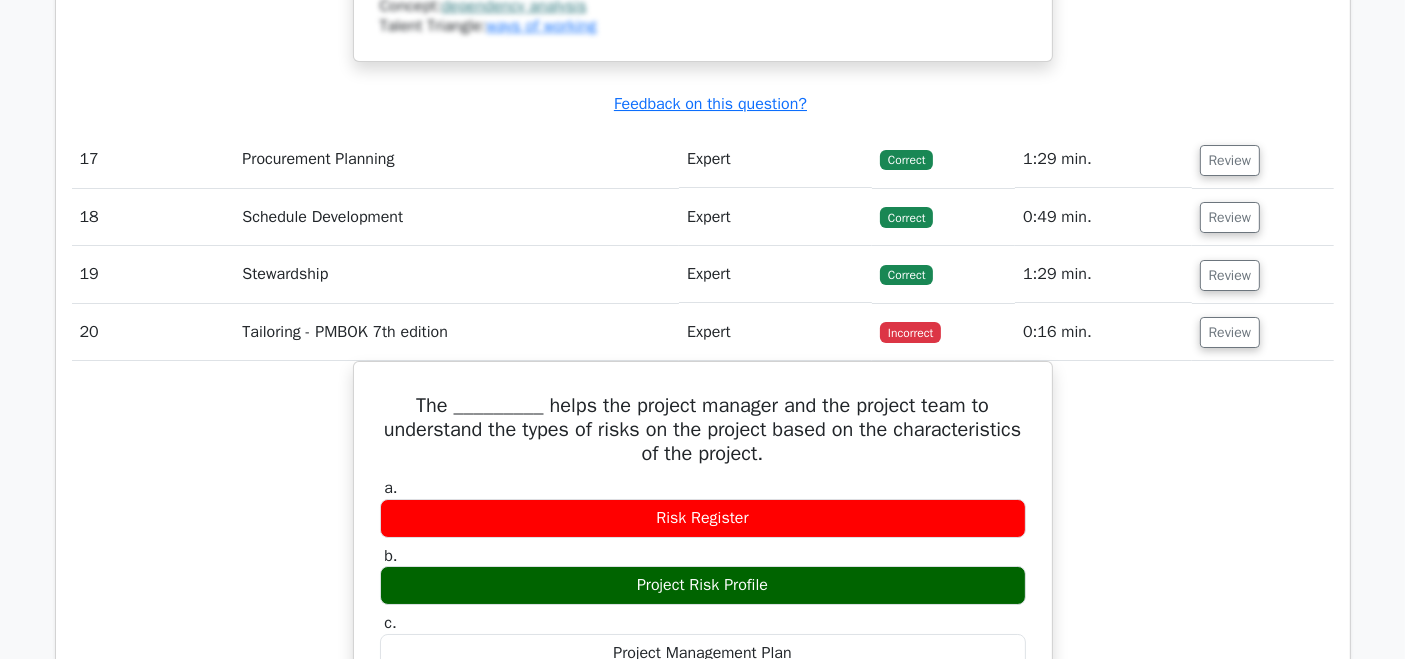 scroll, scrollTop: 7423, scrollLeft: 0, axis: vertical 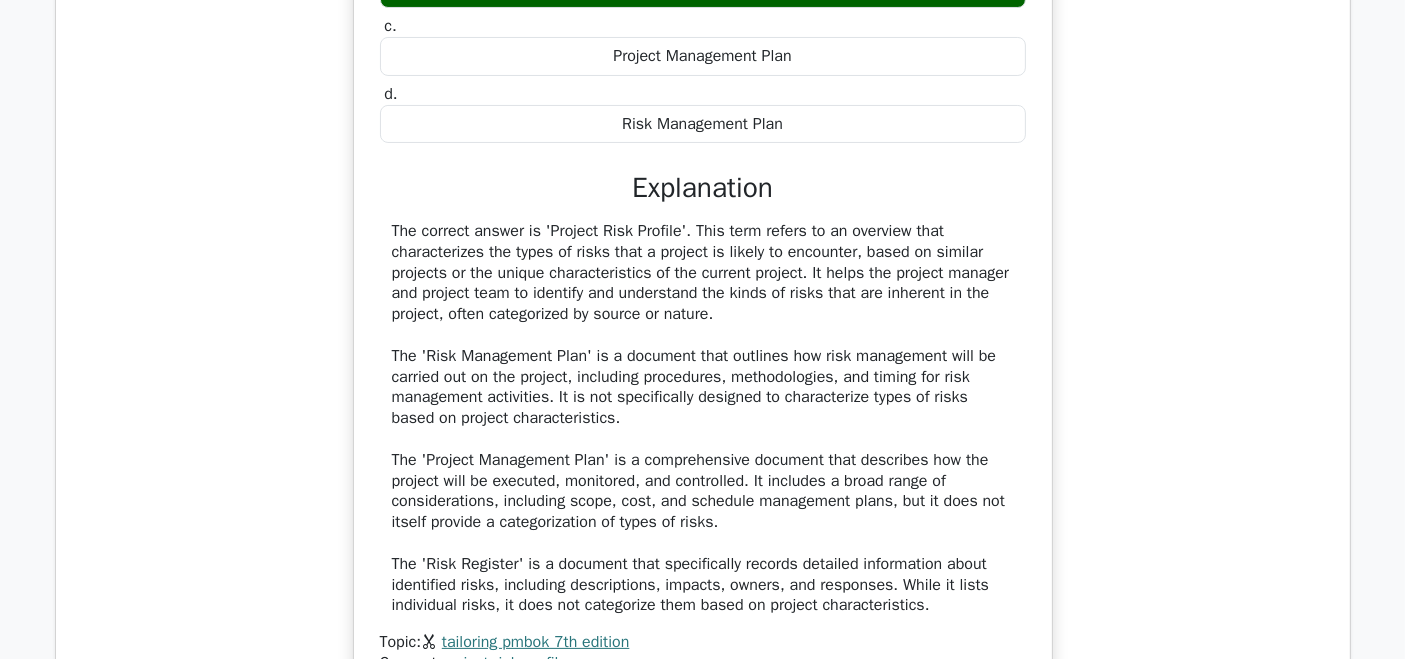 click on "The correct answer is 'Project Risk Profile'. This term refers to an overview that characterizes the types of risks that a project is likely to encounter, based on similar projects or the unique characteristics of the current project. It helps the project manager and project team to identify and understand the kinds of risks that are inherent in the project, often categorized by source or nature. The 'Risk Management Plan' is a document that outlines how risk management will be carried out on the project, including procedures, methodologies, and timing for risk management activities. It is not specifically designed to characterize types of risks based on project characteristics. The 'Project Management Plan' is a comprehensive document that describes how the project will be executed, monitored, and controlled. It includes a broad range of considerations, including scope, cost, and schedule management plans, but it does not itself provide a categorization of types of risks." at bounding box center (703, 418) 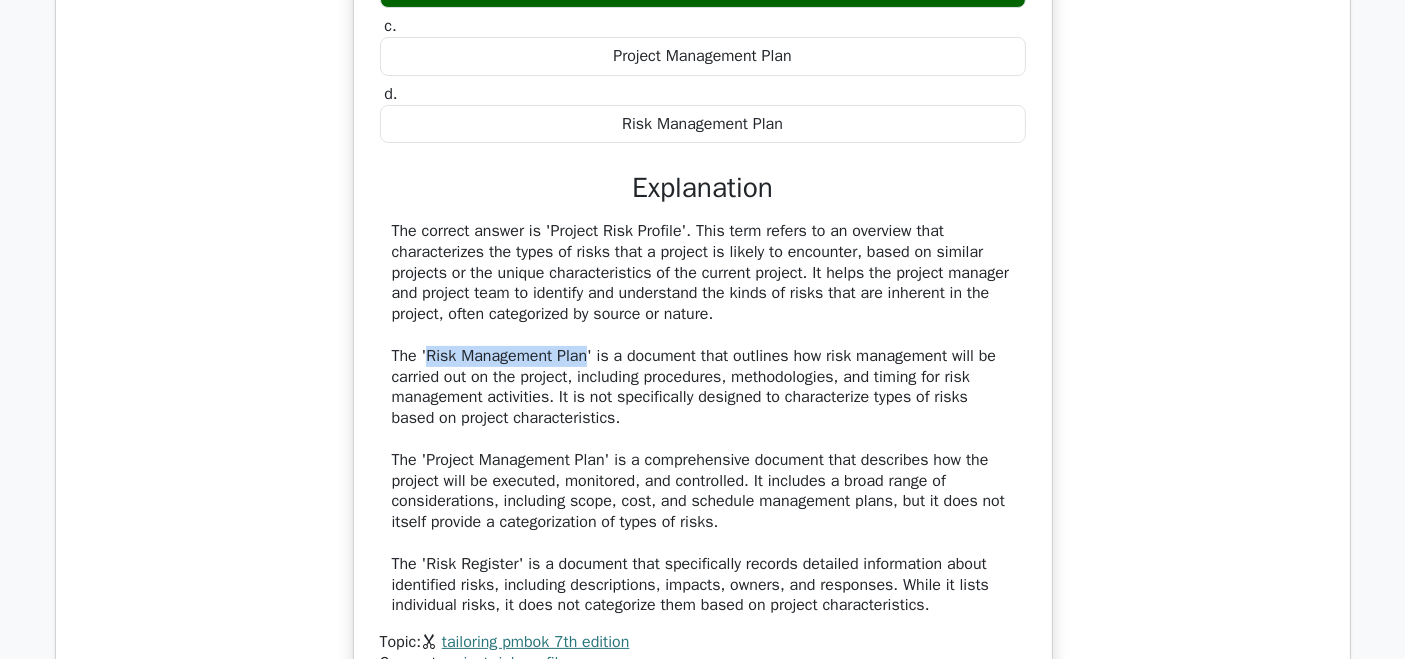 drag, startPoint x: 427, startPoint y: 321, endPoint x: 583, endPoint y: 327, distance: 156.11534 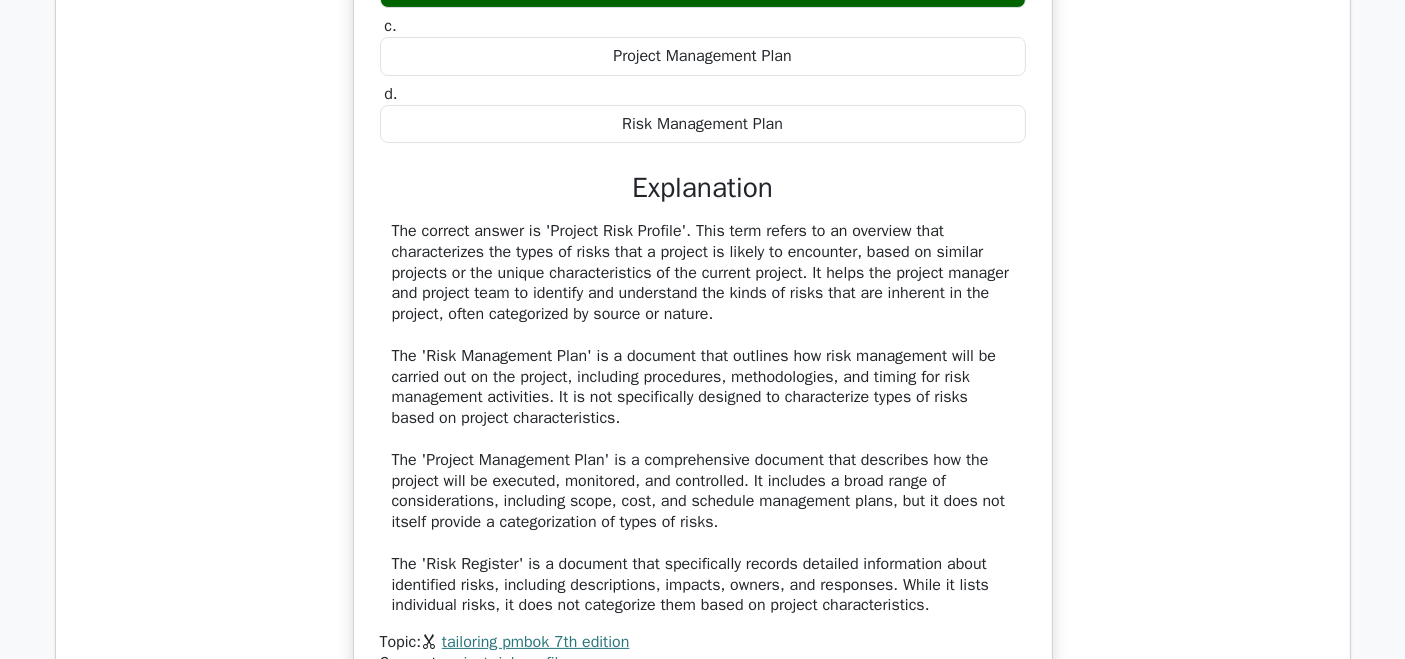 click on "The correct answer is 'Project Risk Profile'. This term refers to an overview that characterizes the types of risks that a project is likely to encounter, based on similar projects or the unique characteristics of the current project. It helps the project manager and project team to identify and understand the kinds of risks that are inherent in the project, often categorized by source or nature. The 'Risk Management Plan' is a document that outlines how risk management will be carried out on the project, including procedures, methodologies, and timing for risk management activities. It is not specifically designed to characterize types of risks based on project characteristics. The 'Project Management Plan' is a comprehensive document that describes how the project will be executed, monitored, and controlled. It includes a broad range of considerations, including scope, cost, and schedule management plans, but it does not itself provide a categorization of types of risks." at bounding box center [703, 418] 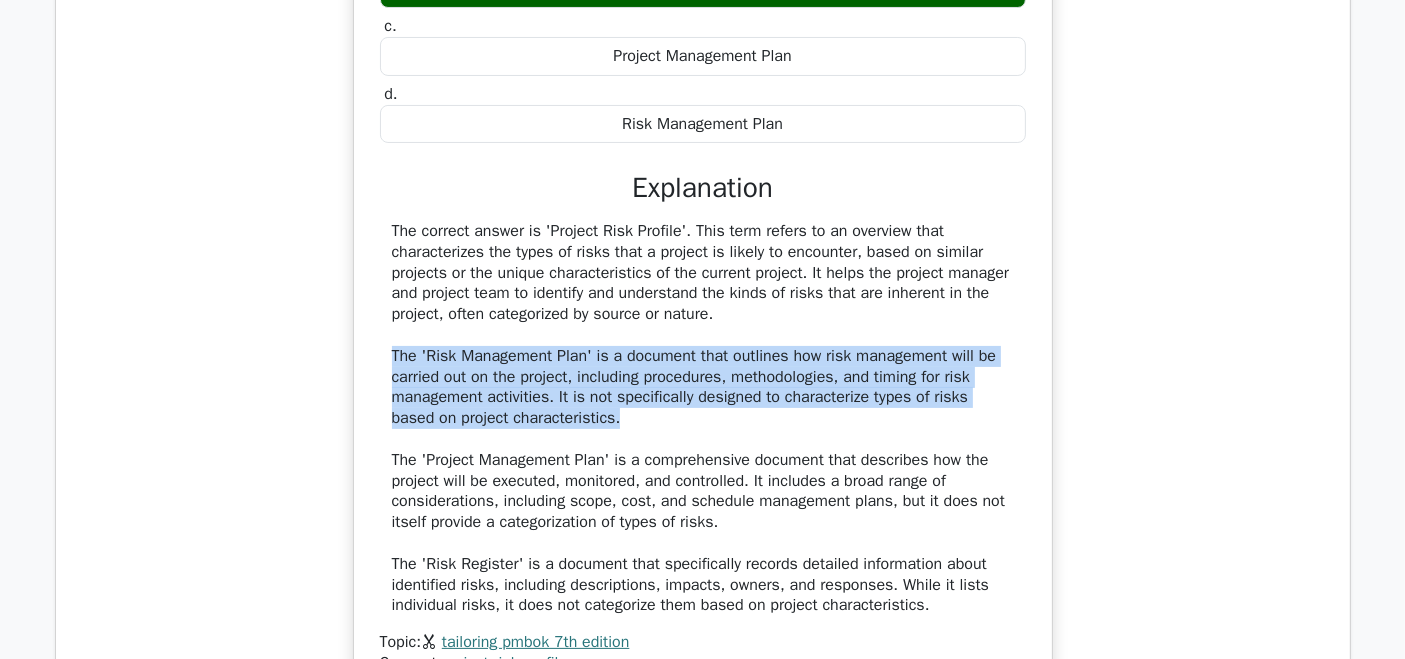 drag, startPoint x: 385, startPoint y: 327, endPoint x: 634, endPoint y: 399, distance: 259.20068 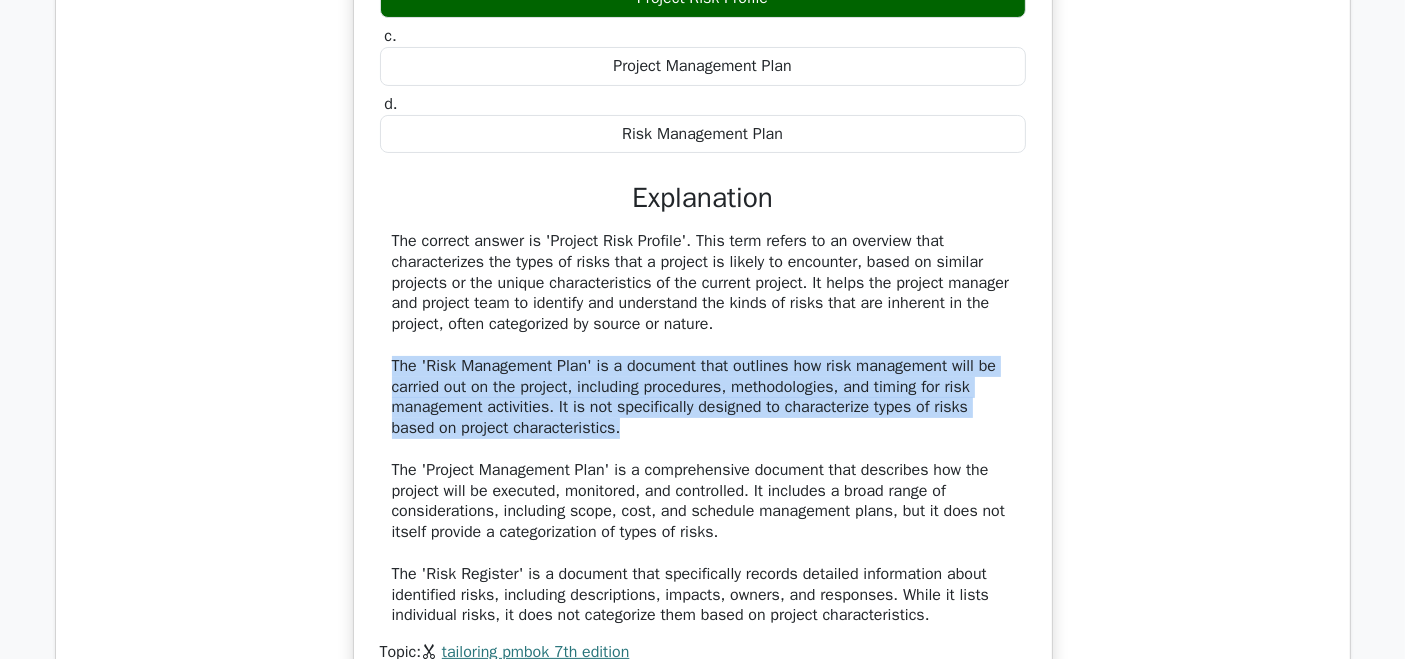 scroll, scrollTop: 8091, scrollLeft: 0, axis: vertical 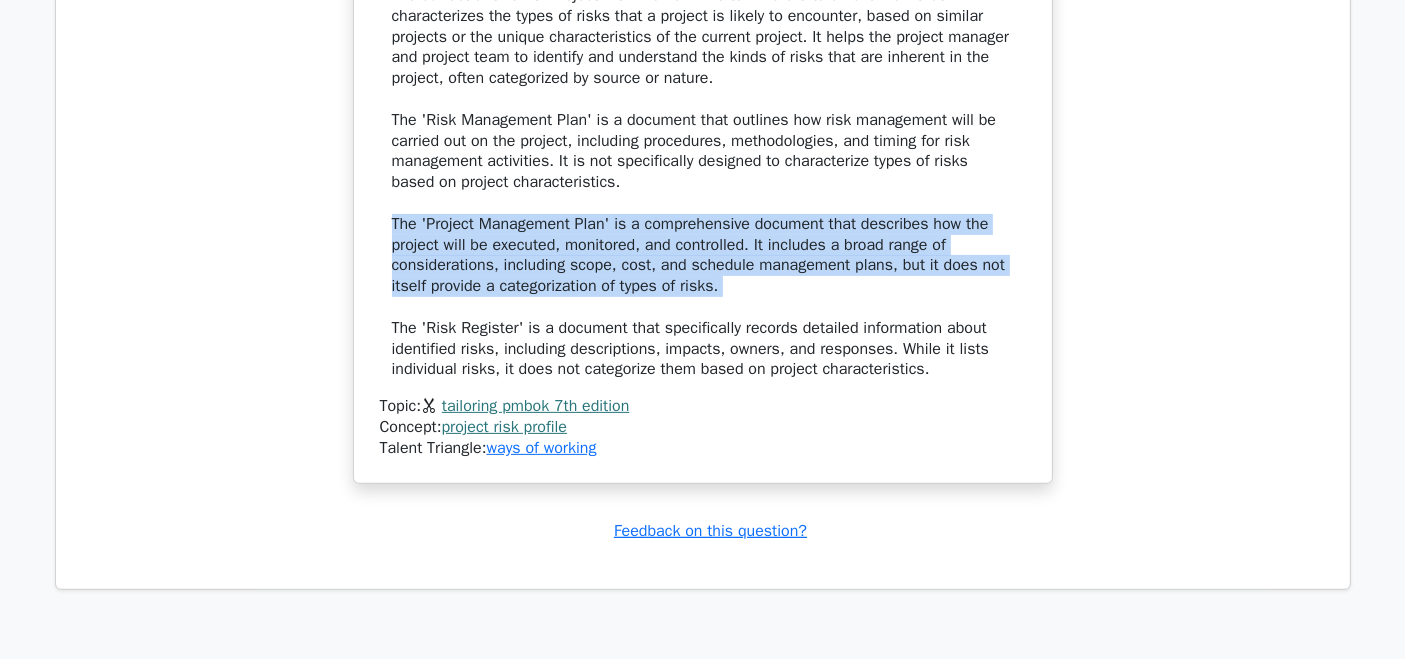 drag, startPoint x: 392, startPoint y: 195, endPoint x: 768, endPoint y: 274, distance: 384.20956 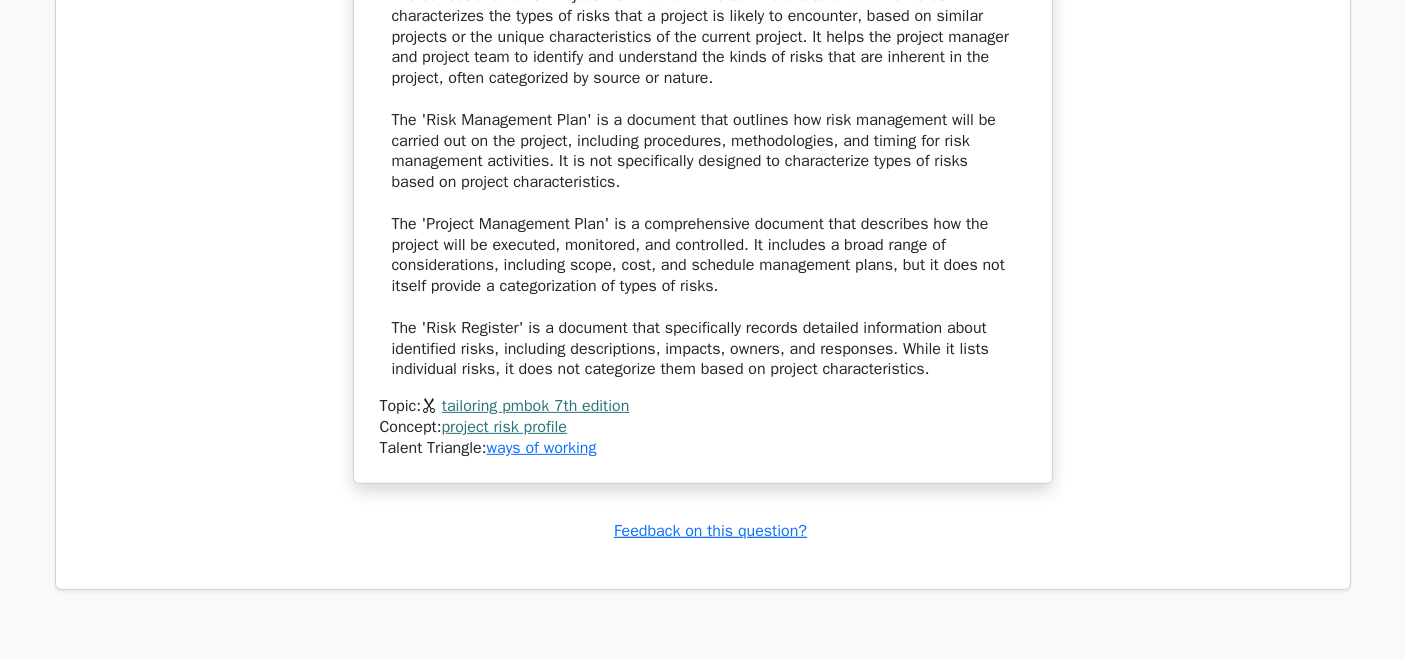 click on "Topic:    tailoring pmbok 7th edition" at bounding box center [703, 406] 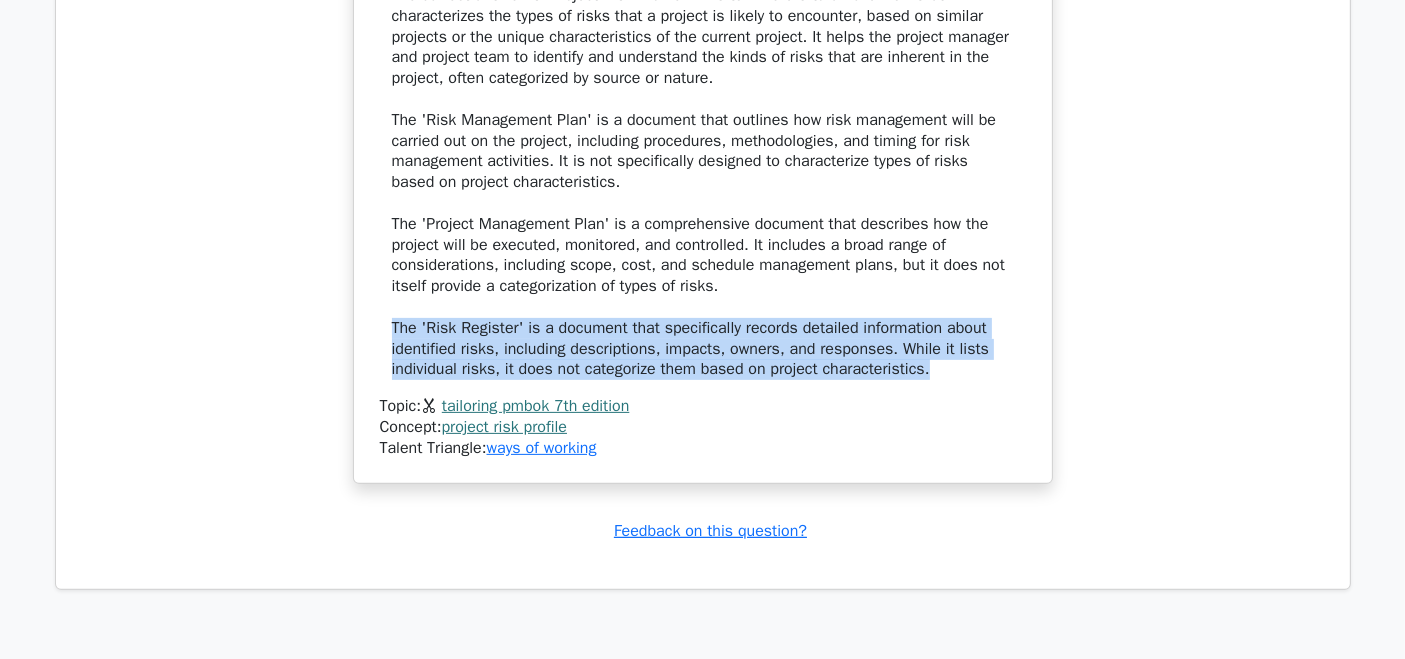 drag, startPoint x: 390, startPoint y: 300, endPoint x: 930, endPoint y: 345, distance: 541.87177 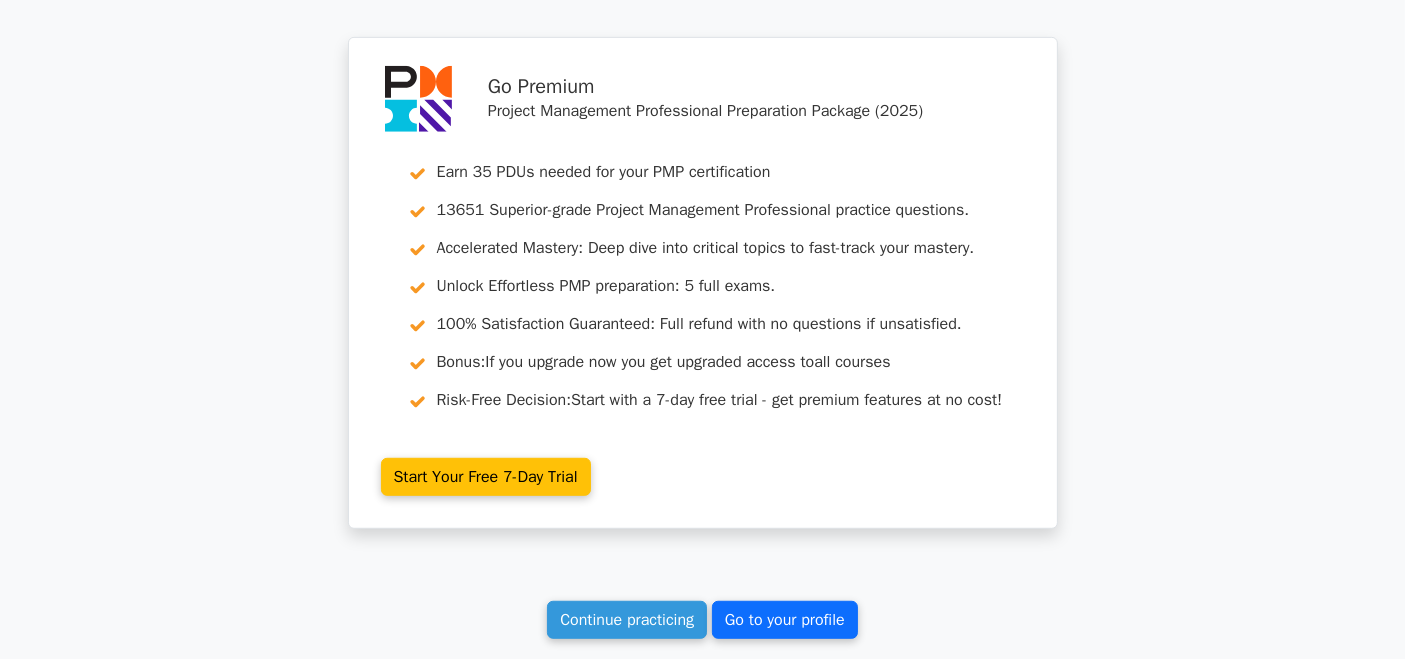 click on "Go to your profile" at bounding box center (785, 620) 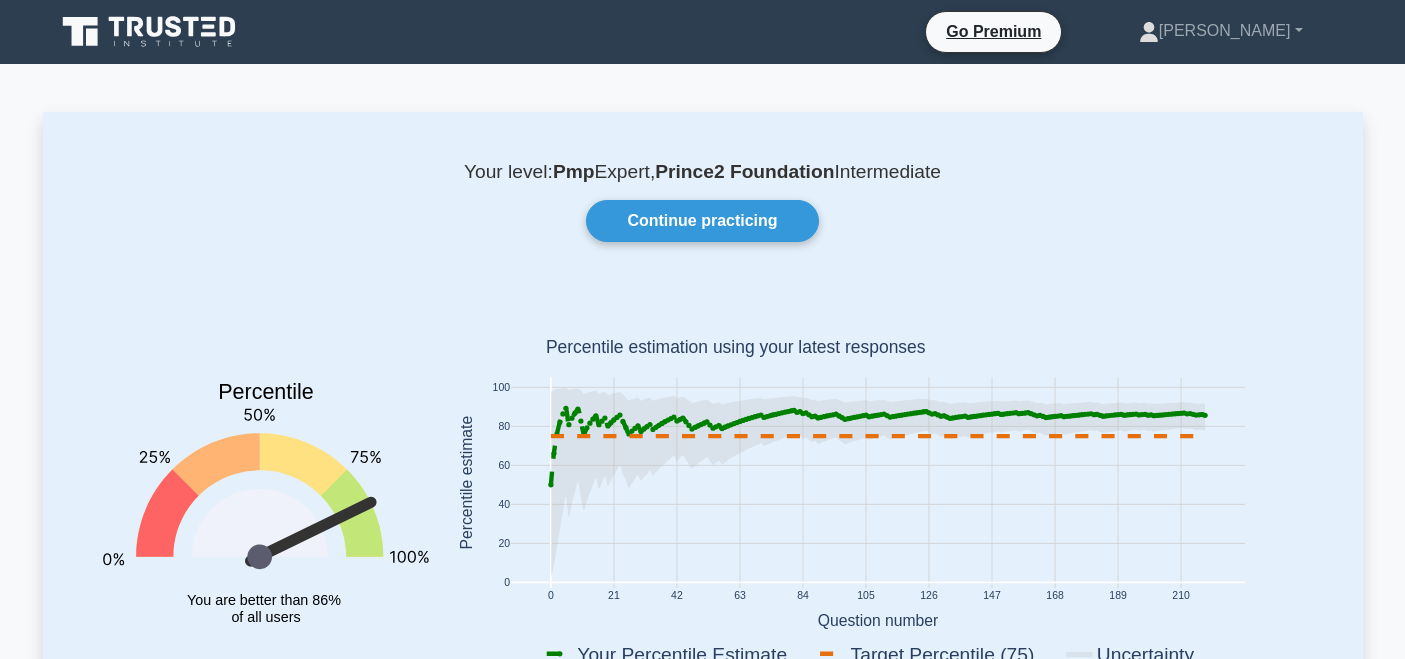 scroll, scrollTop: 0, scrollLeft: 0, axis: both 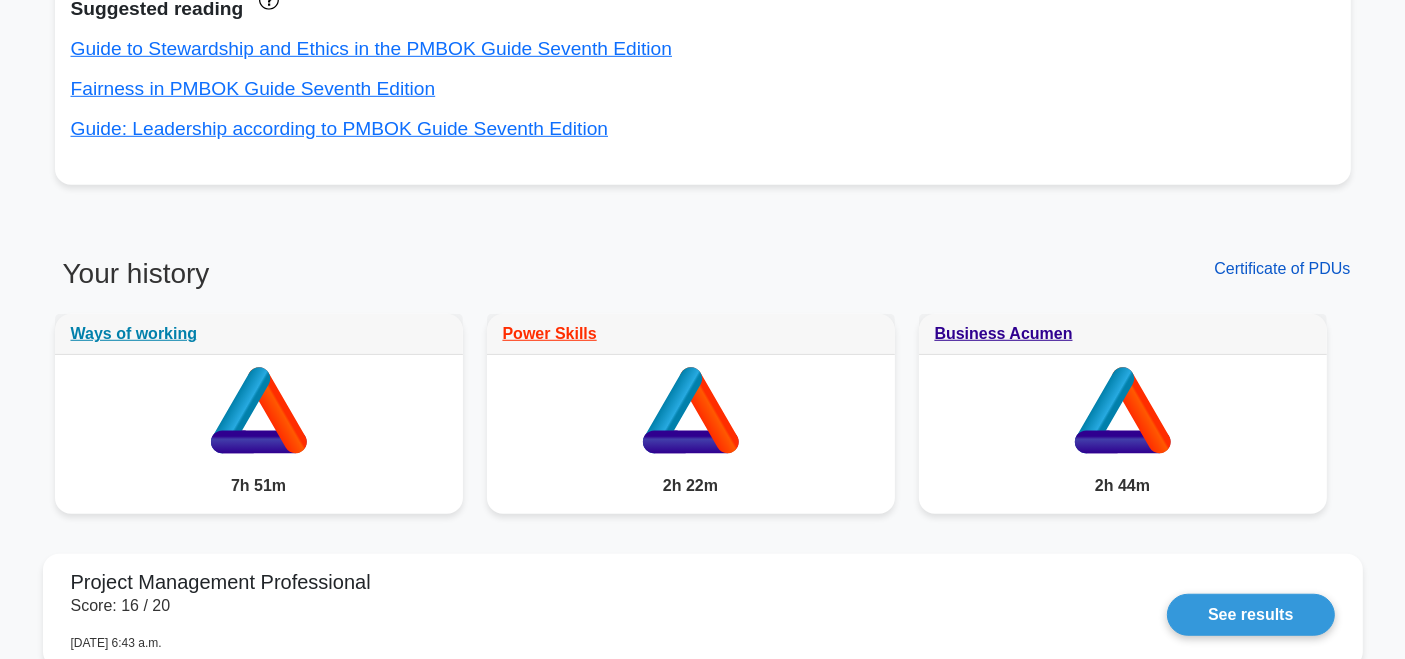 click on "Certificate of PDUs" at bounding box center (1282, 268) 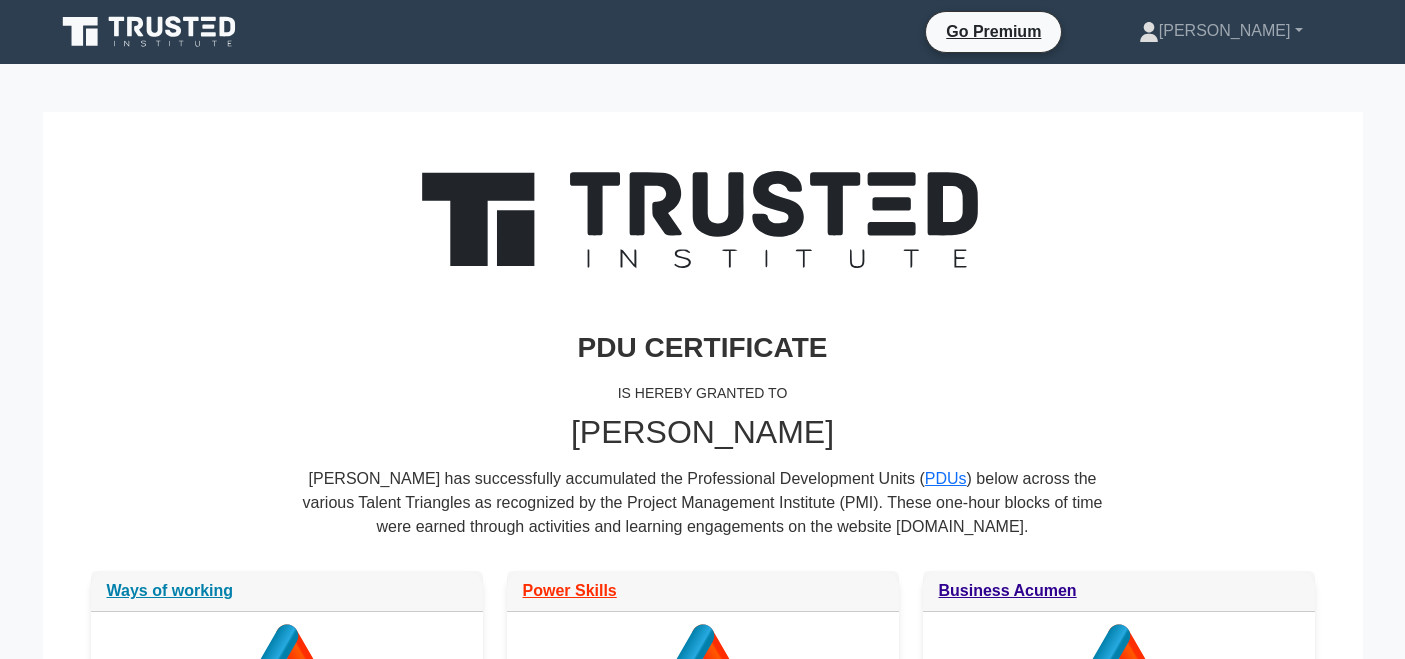 scroll, scrollTop: 0, scrollLeft: 0, axis: both 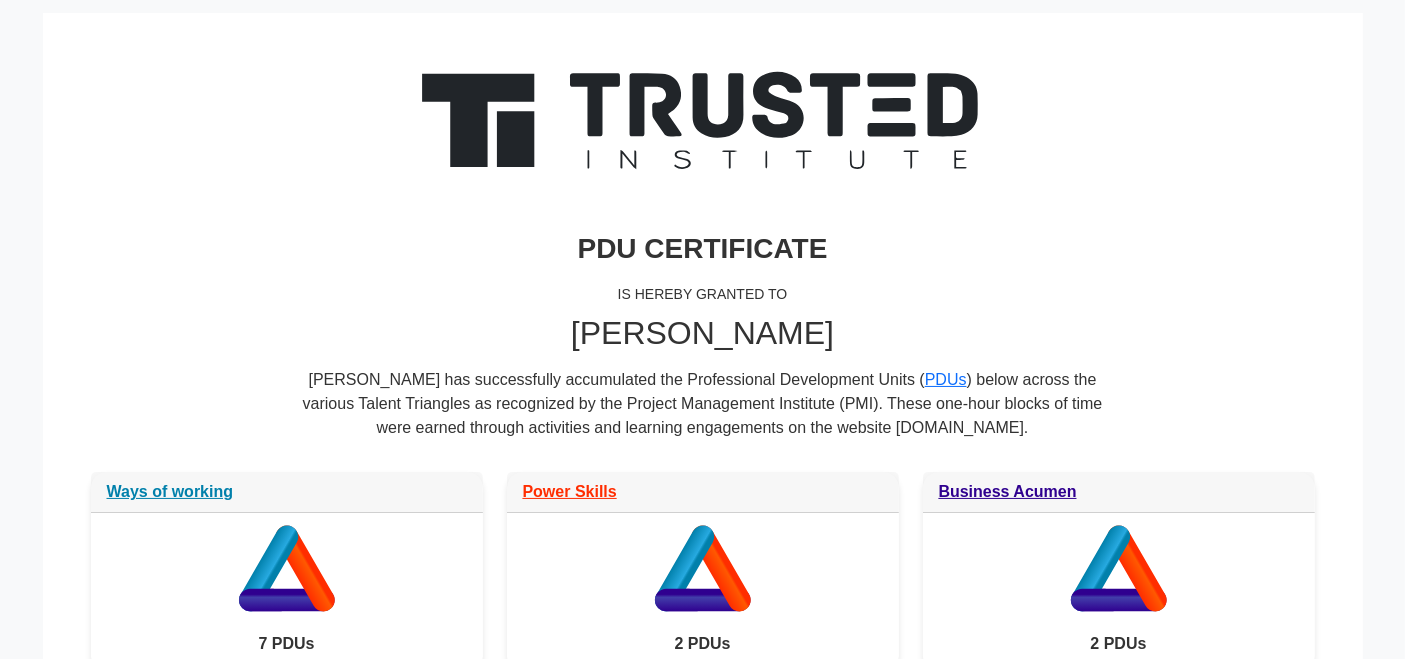 click on "Hein Htet" at bounding box center (703, 333) 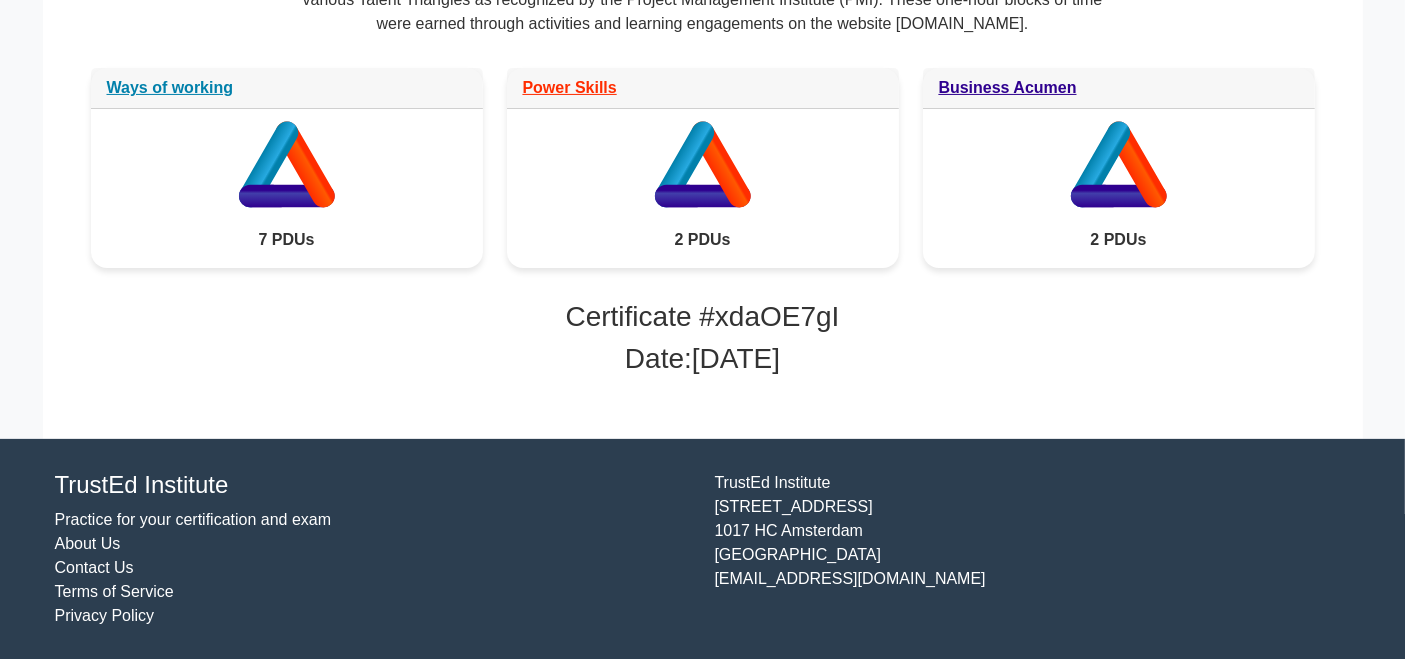 scroll, scrollTop: 493, scrollLeft: 0, axis: vertical 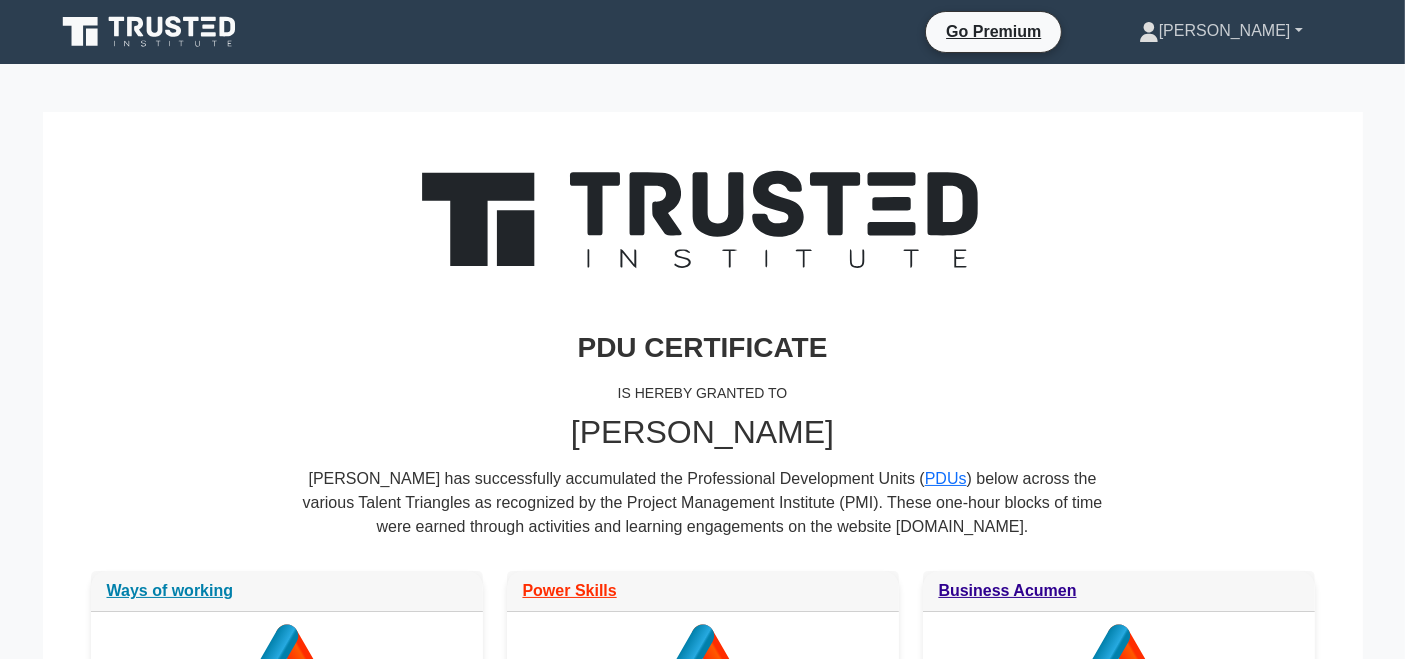 click on "[PERSON_NAME]" at bounding box center (1221, 31) 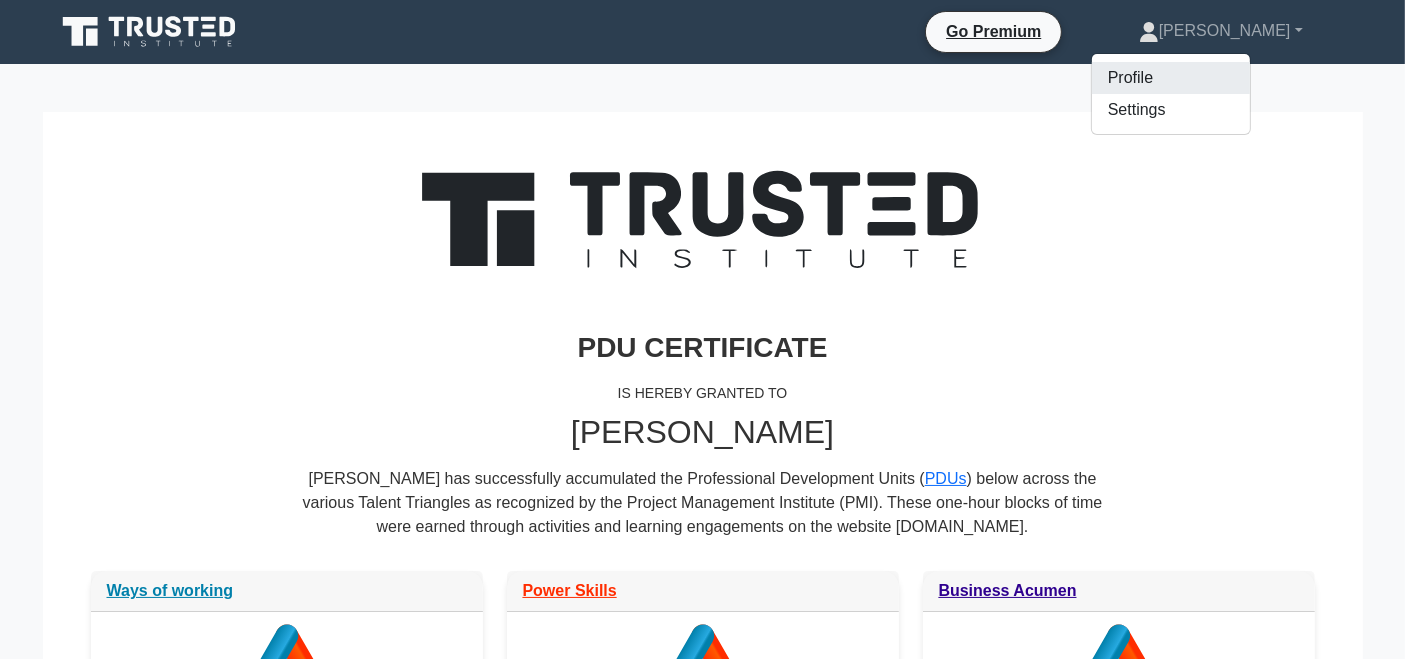 click on "Profile" at bounding box center [1171, 78] 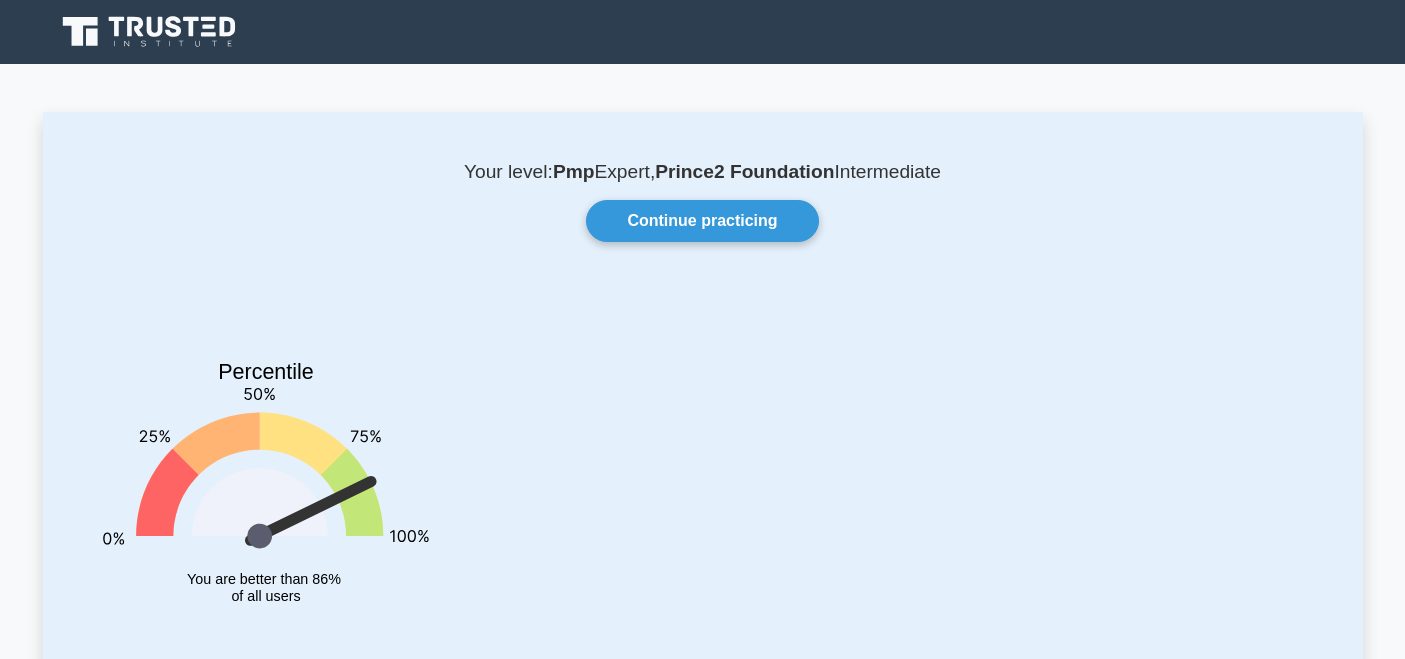 scroll, scrollTop: 0, scrollLeft: 0, axis: both 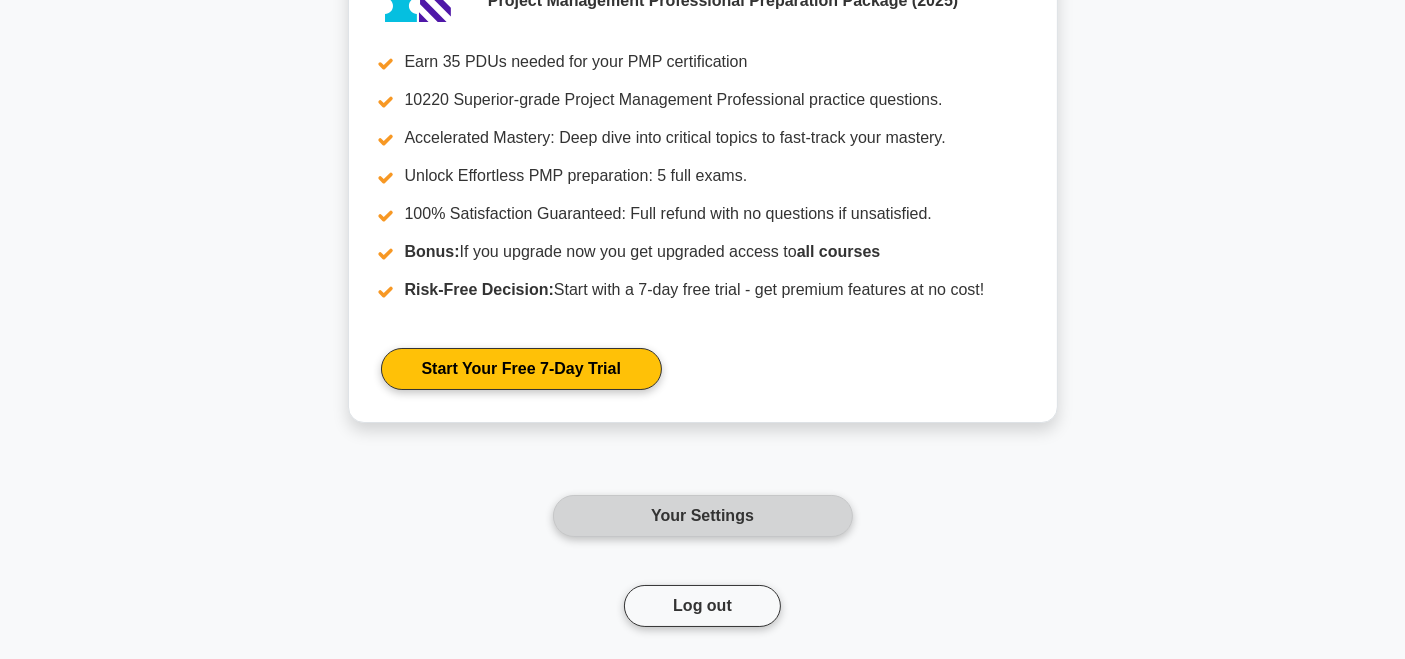 click on "Your Settings" at bounding box center (703, 516) 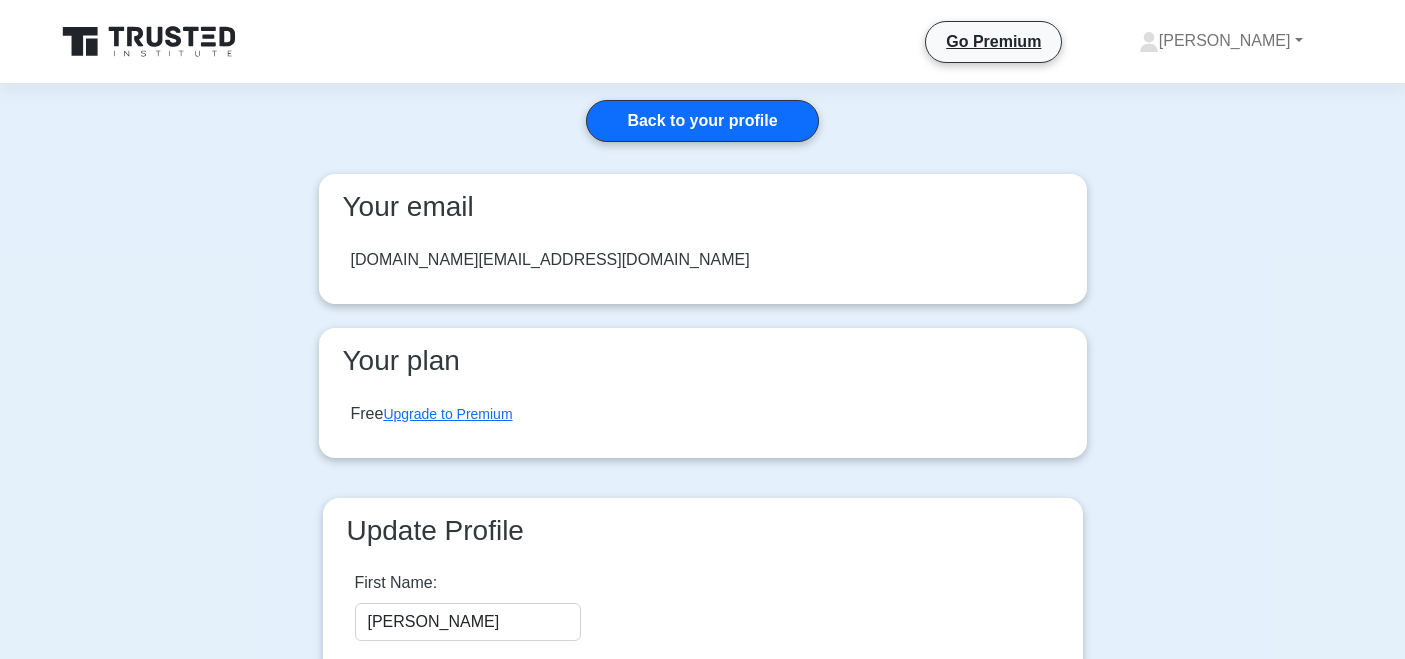 scroll, scrollTop: 0, scrollLeft: 0, axis: both 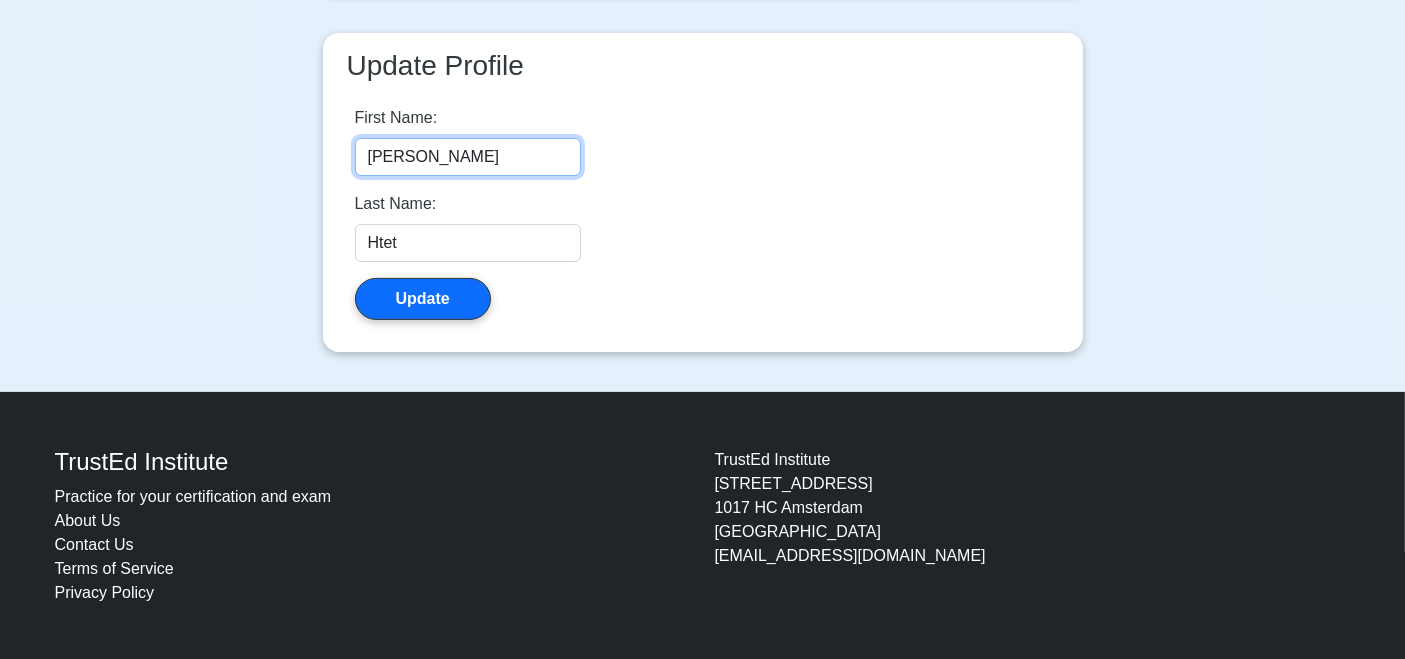 click on "[PERSON_NAME]" at bounding box center (468, 157) 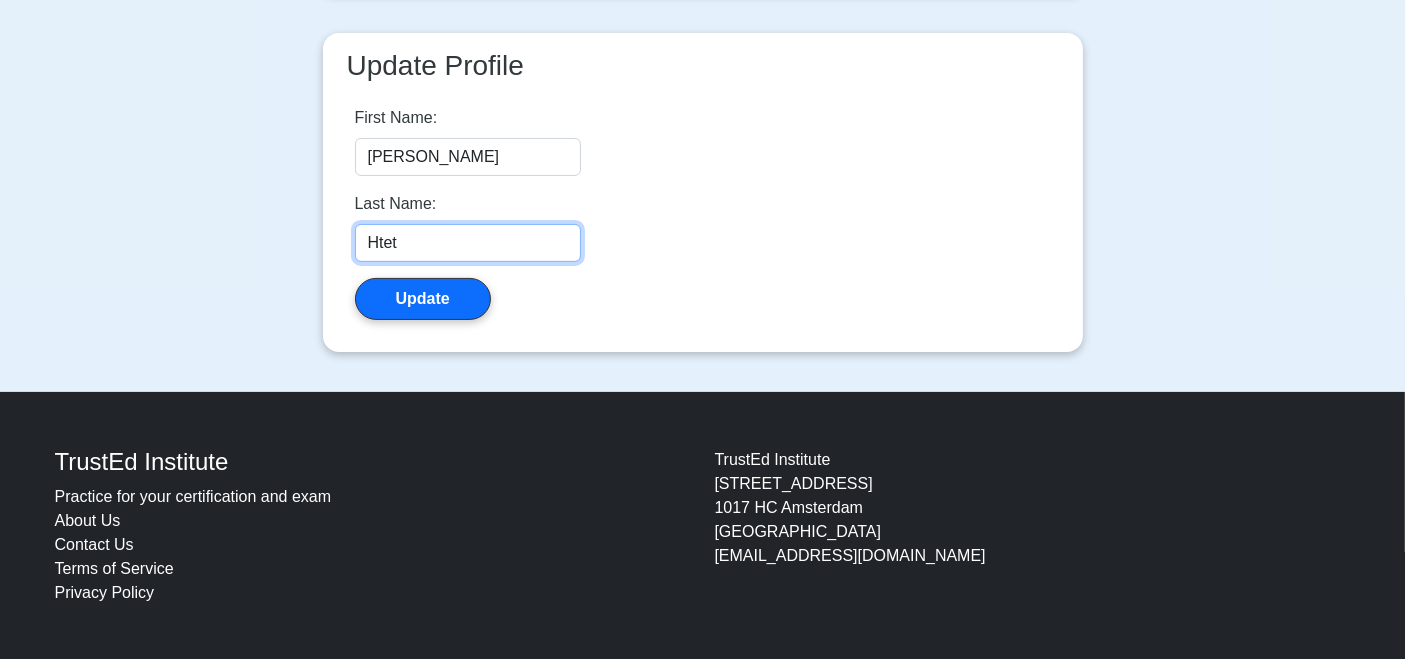 click on "Htet" at bounding box center [468, 243] 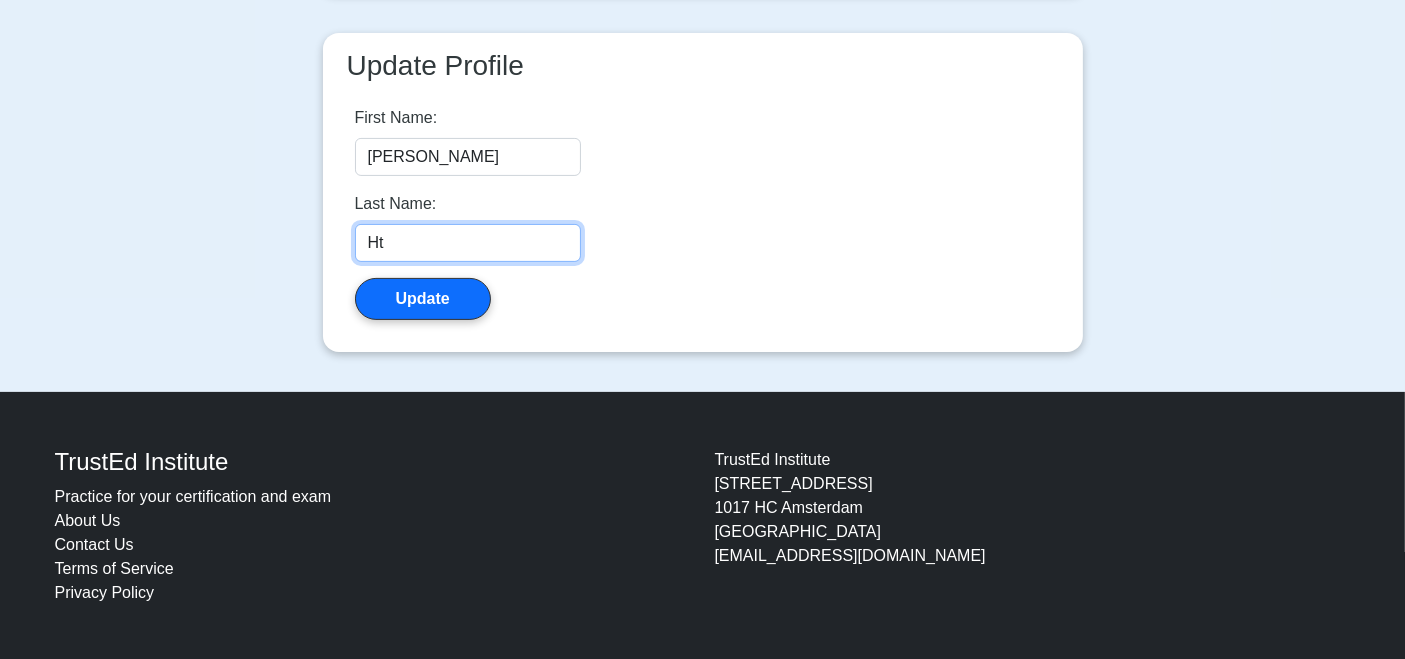 type on "H" 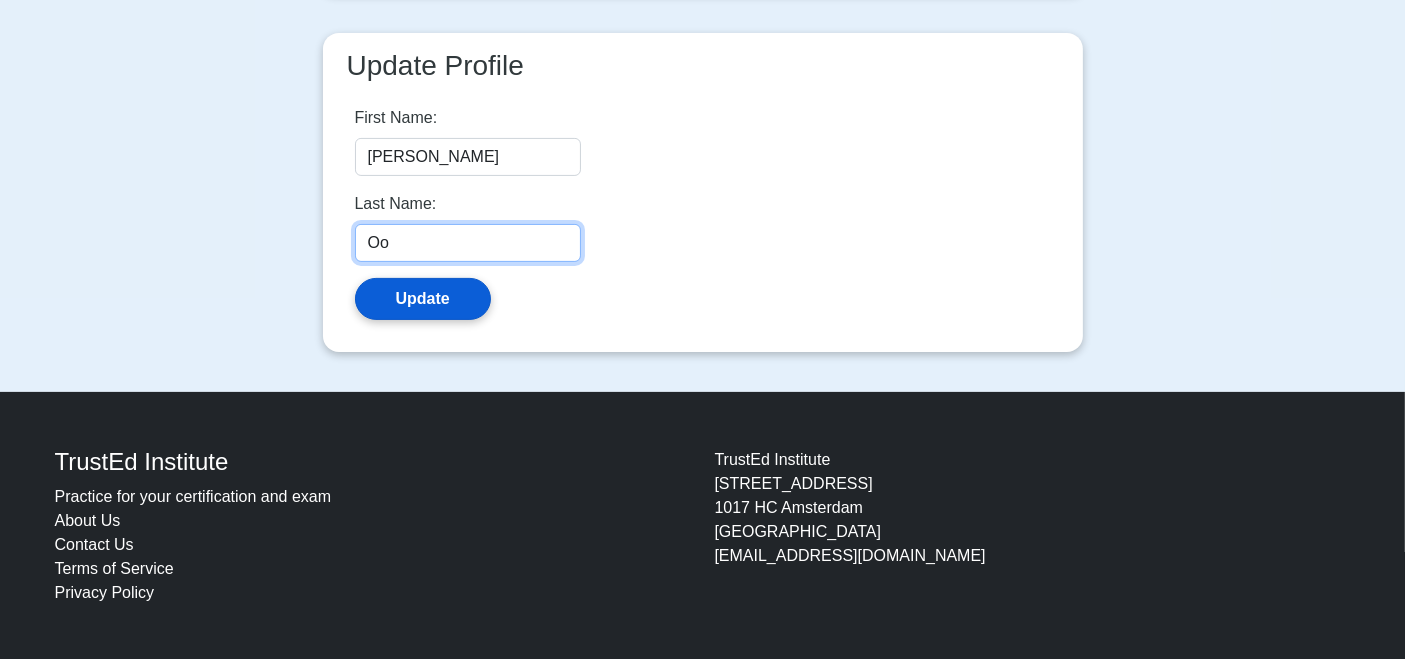 type on "Oo" 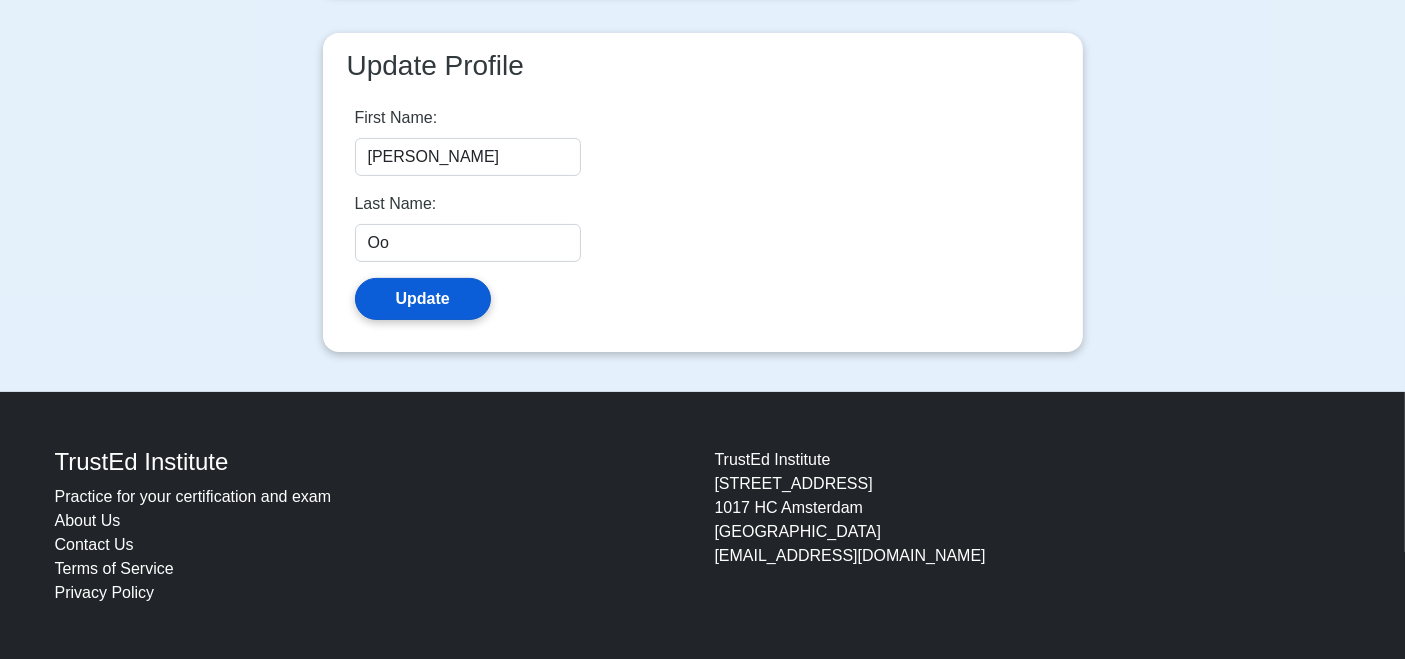 click on "Update" at bounding box center (423, 299) 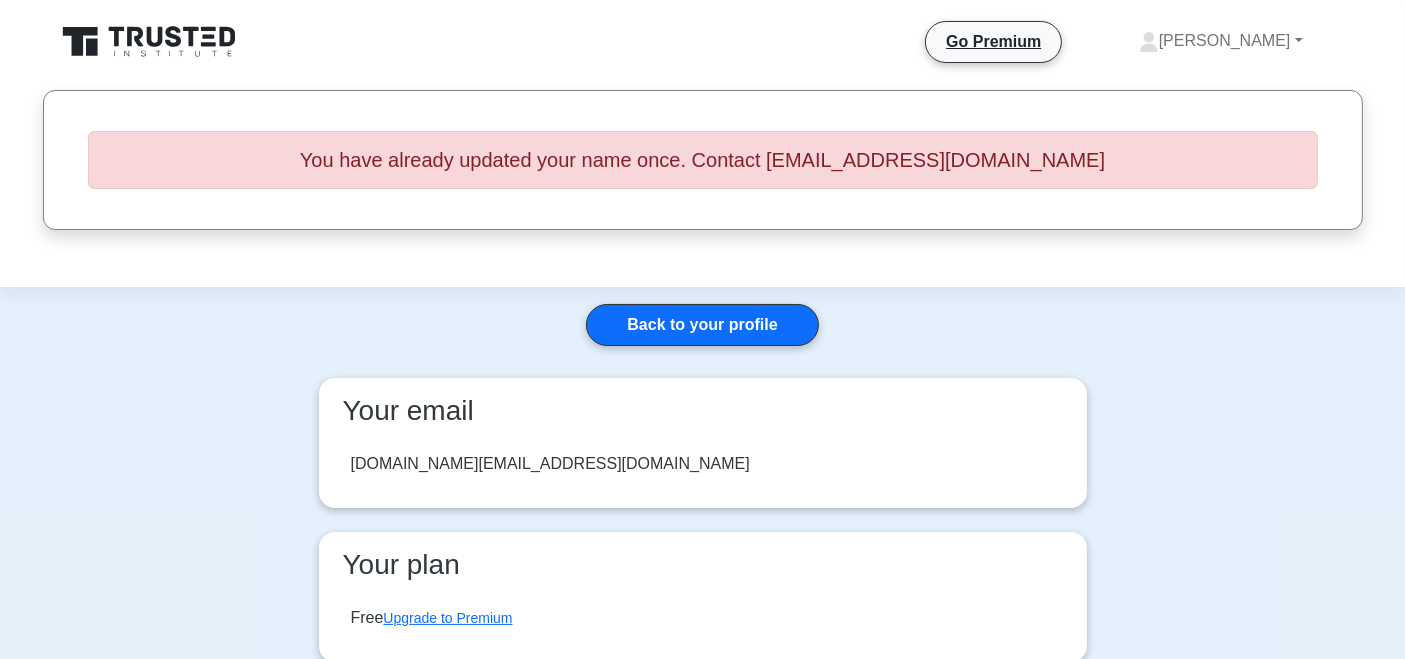 scroll, scrollTop: 0, scrollLeft: 0, axis: both 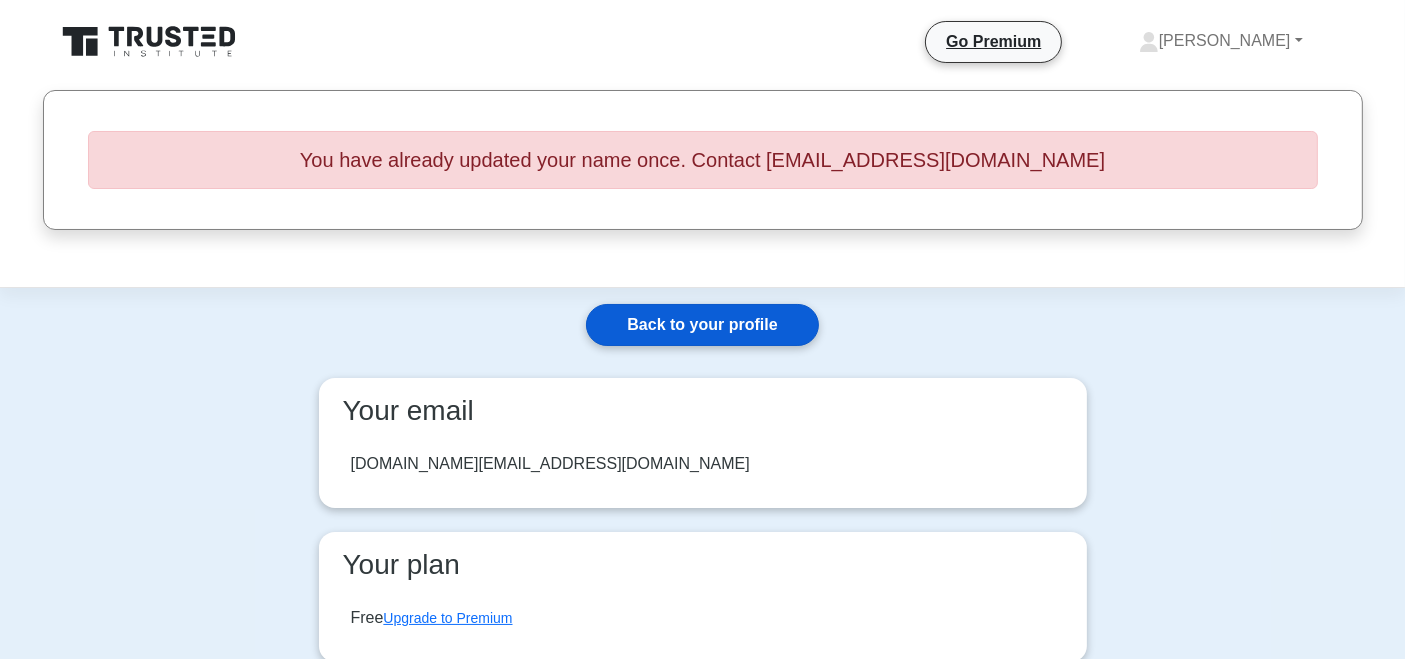 click on "Back to your profile" at bounding box center [702, 325] 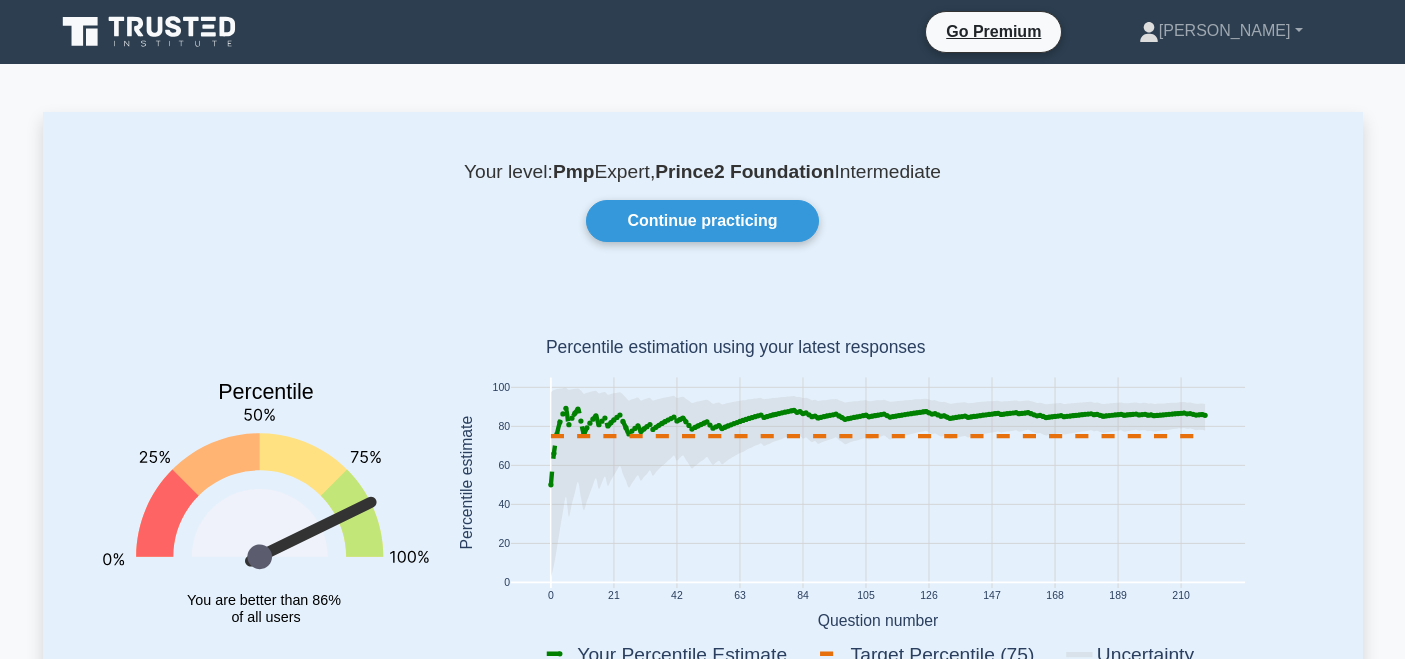 scroll, scrollTop: 0, scrollLeft: 0, axis: both 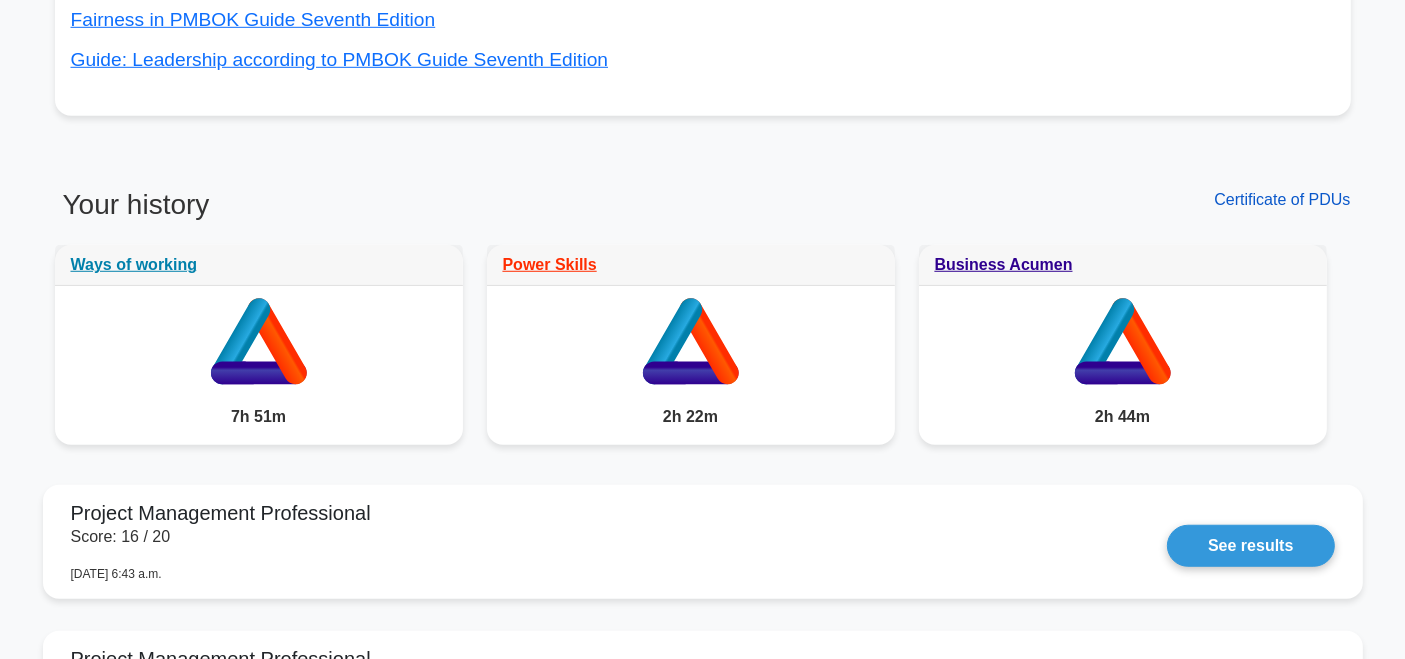 click on "Certificate of PDUs" at bounding box center [1282, 199] 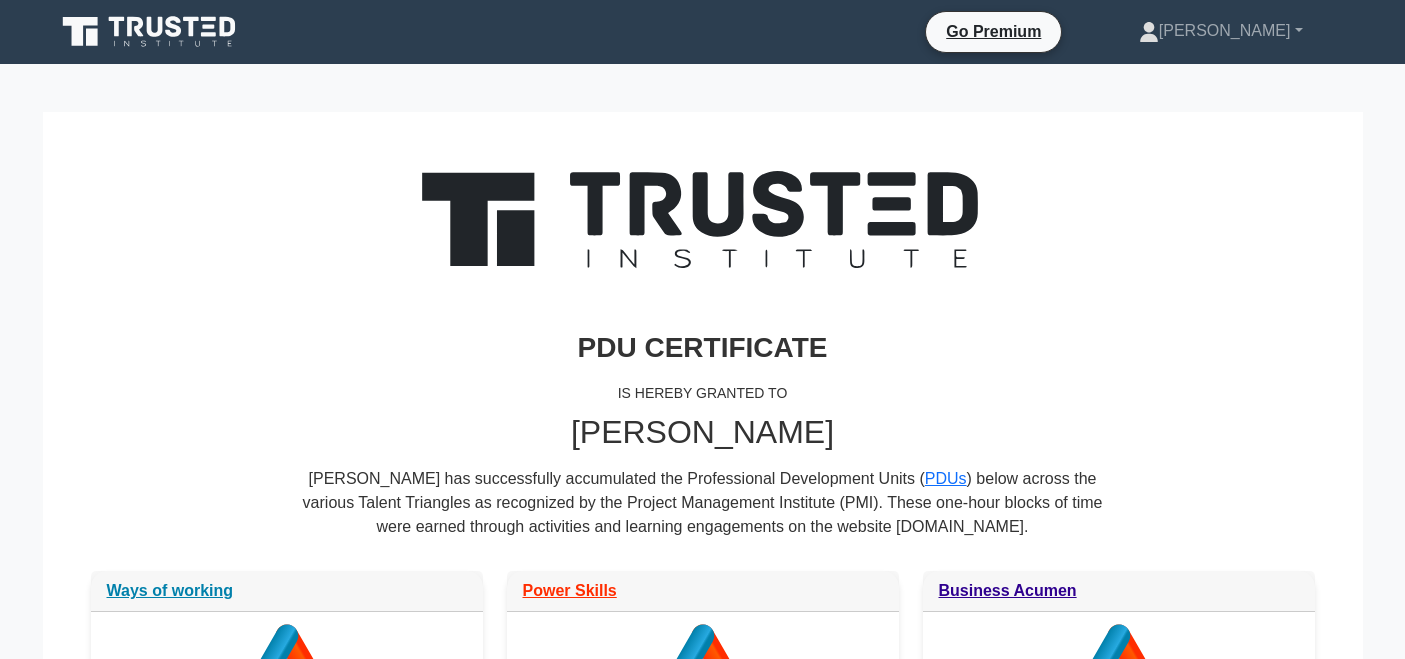 scroll, scrollTop: 0, scrollLeft: 0, axis: both 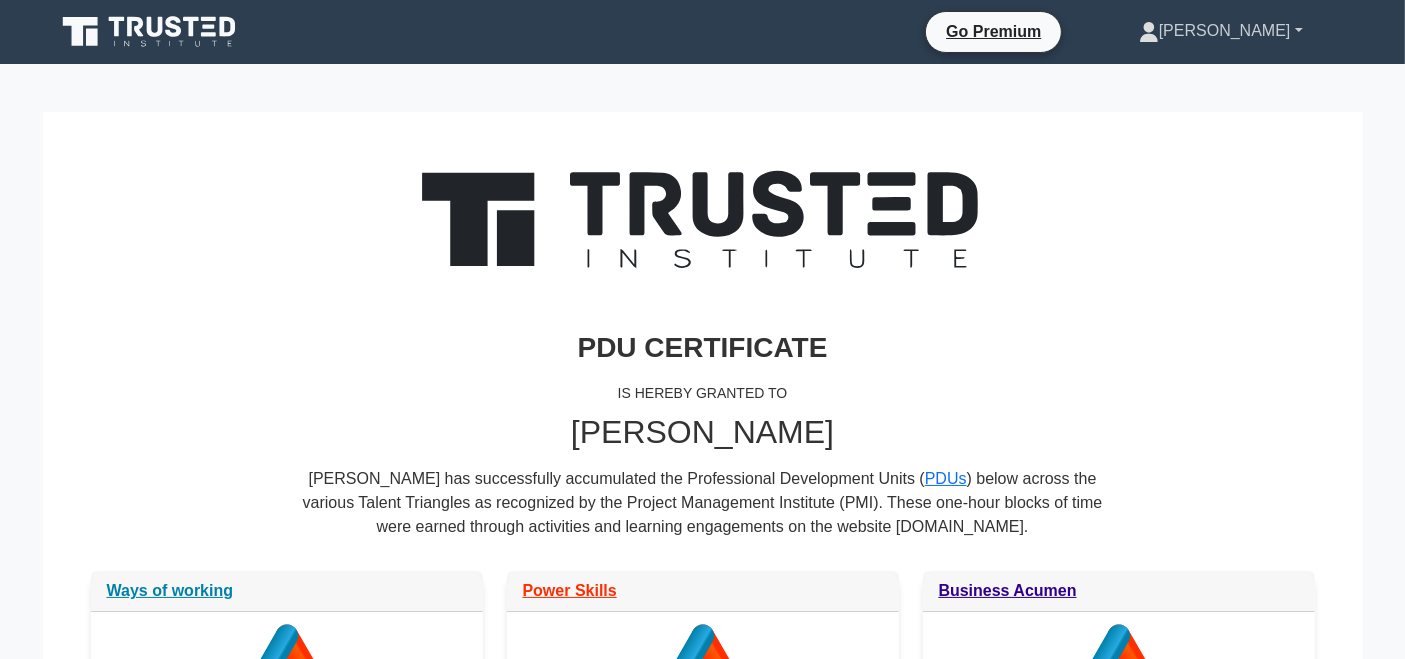 click on "[PERSON_NAME]" at bounding box center [1221, 31] 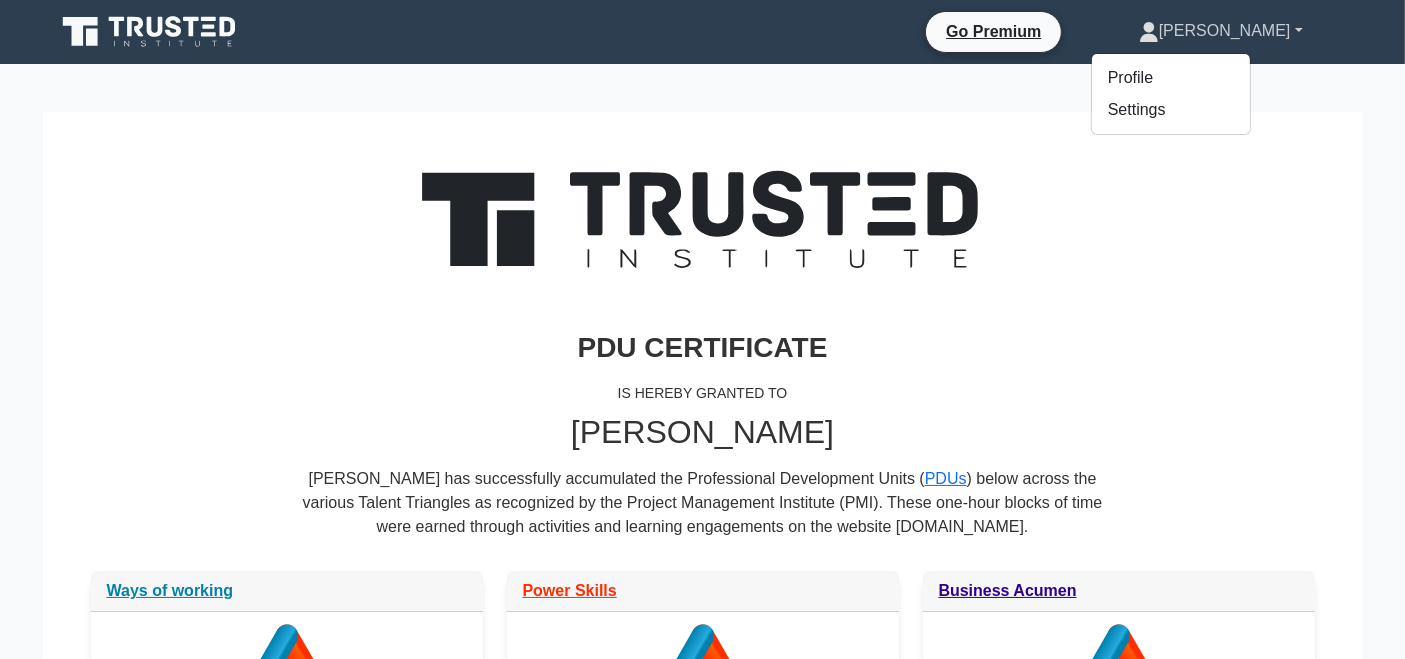 click on "[PERSON_NAME]" at bounding box center [1221, 31] 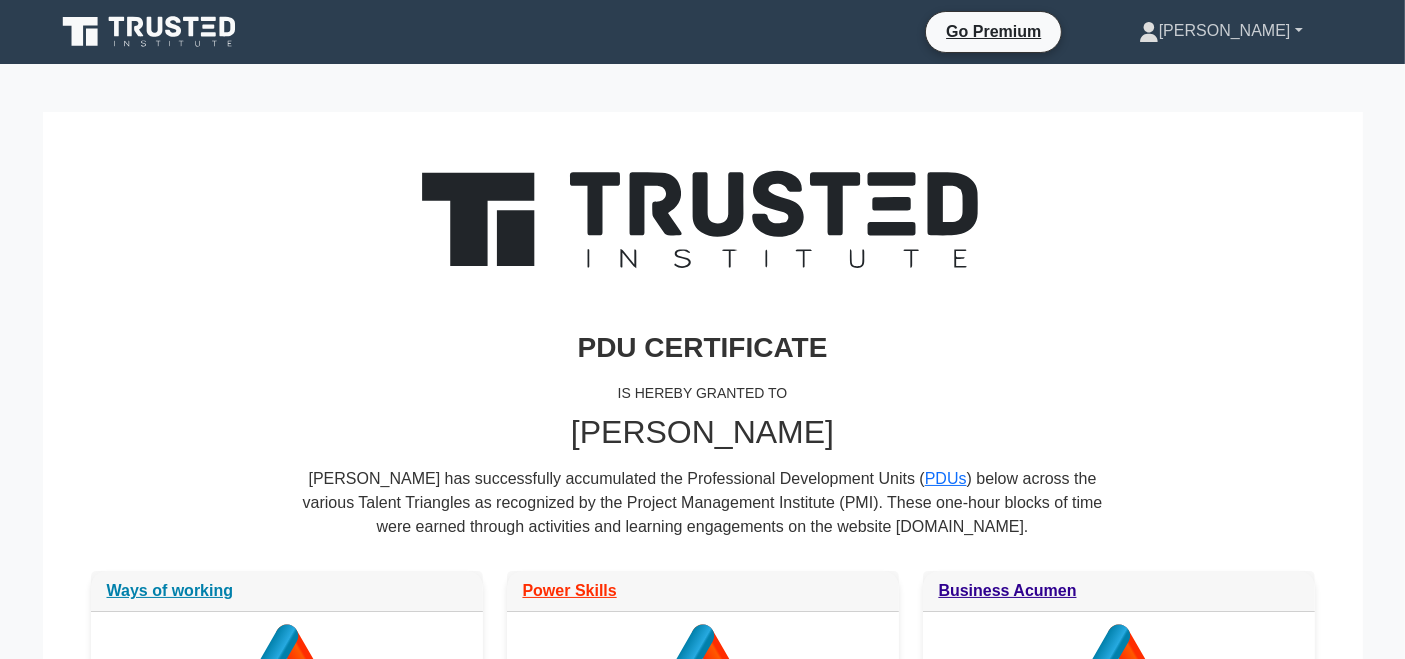 click on "[PERSON_NAME]" at bounding box center [1221, 31] 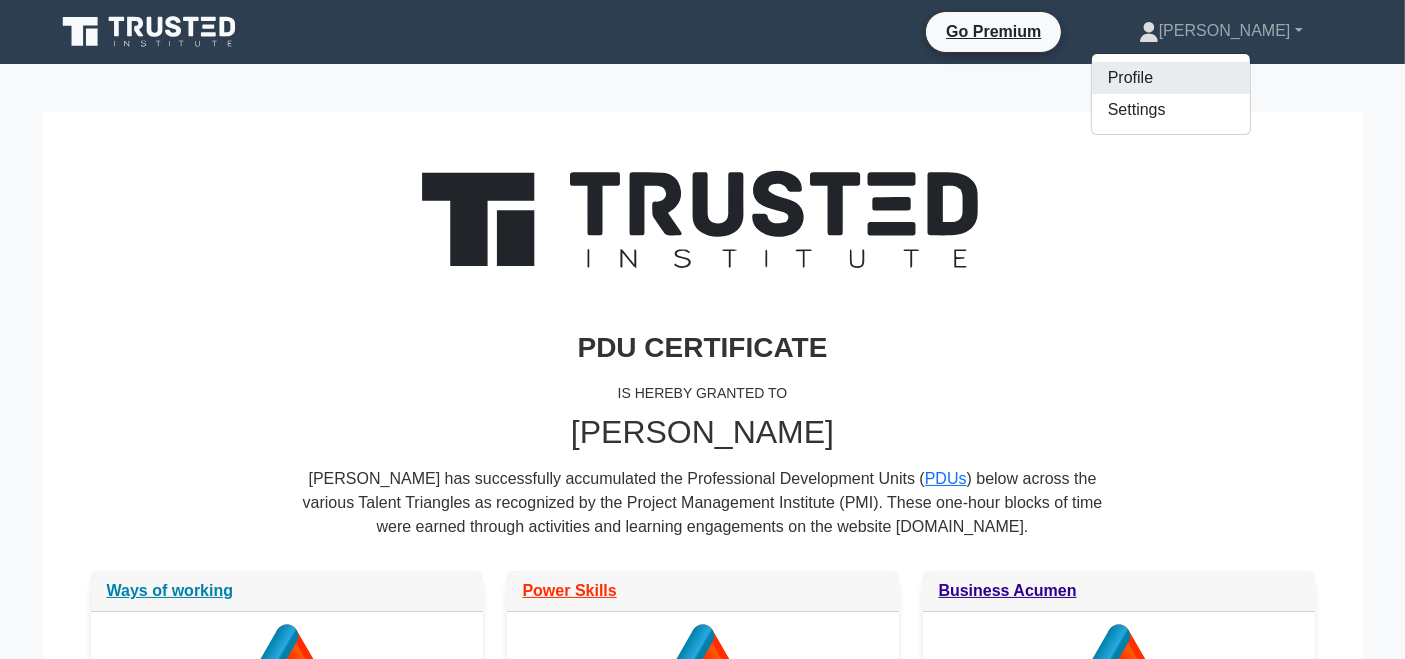 click on "Profile" at bounding box center [1171, 78] 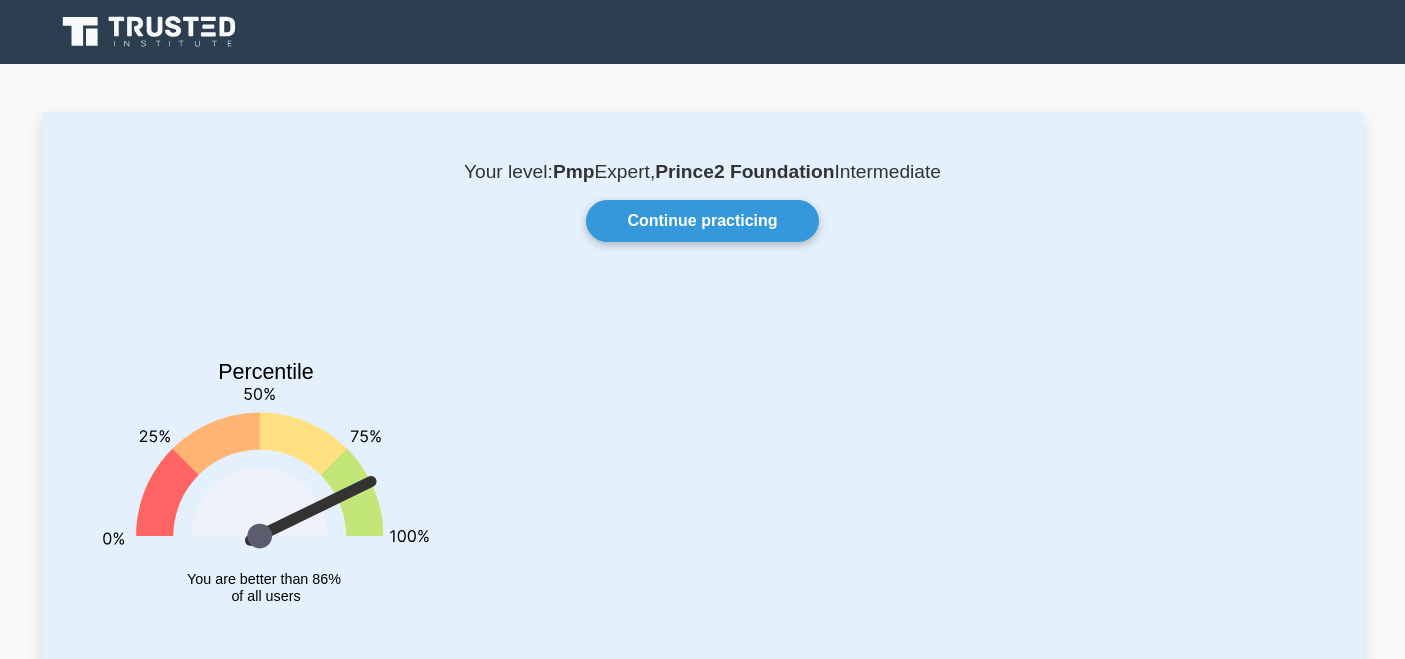 scroll, scrollTop: 0, scrollLeft: 0, axis: both 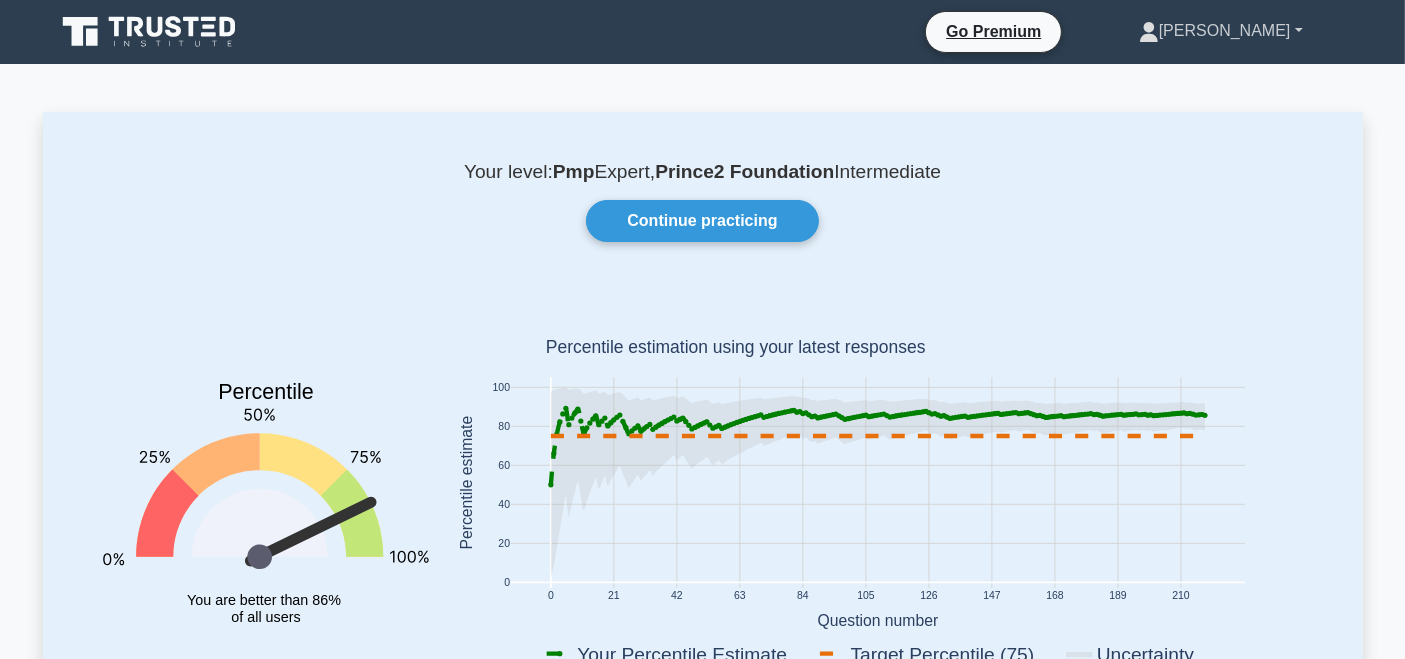 click on "[PERSON_NAME]" at bounding box center (1221, 31) 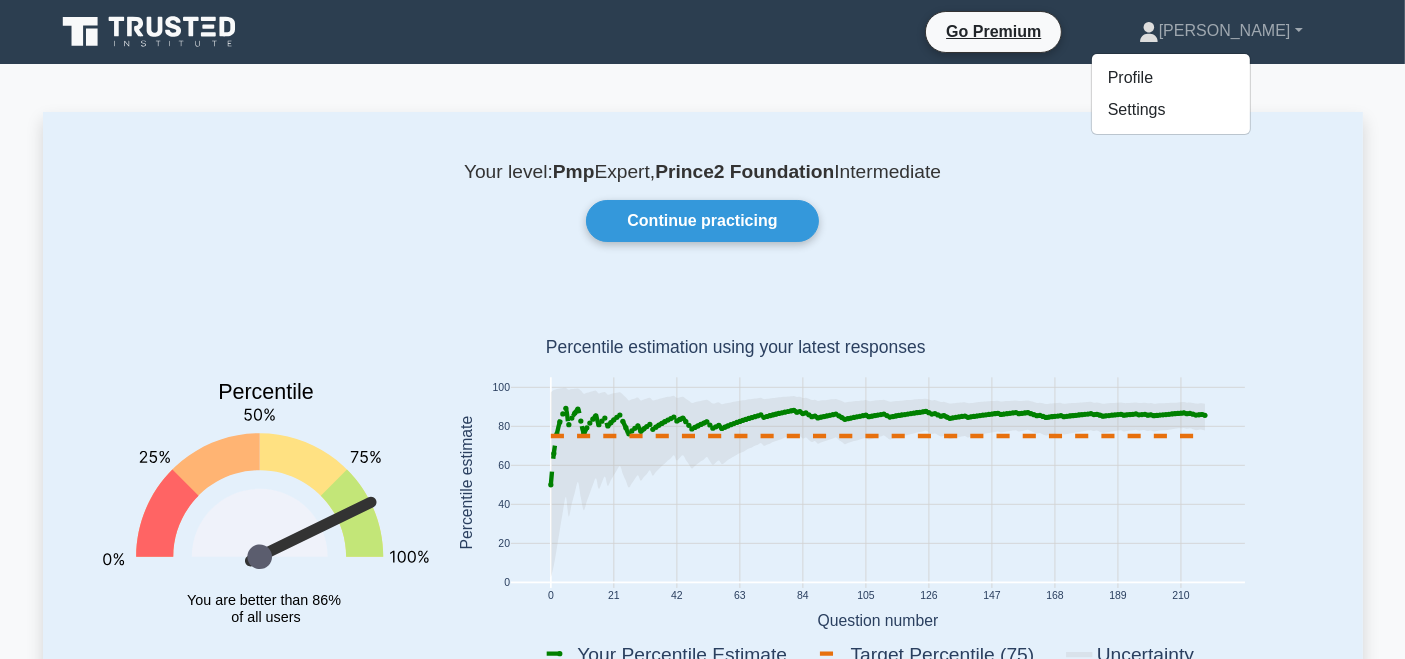 click on "Your level:
Pmp  Expert,  Prince2 Foundation  Intermediate" at bounding box center (703, 172) 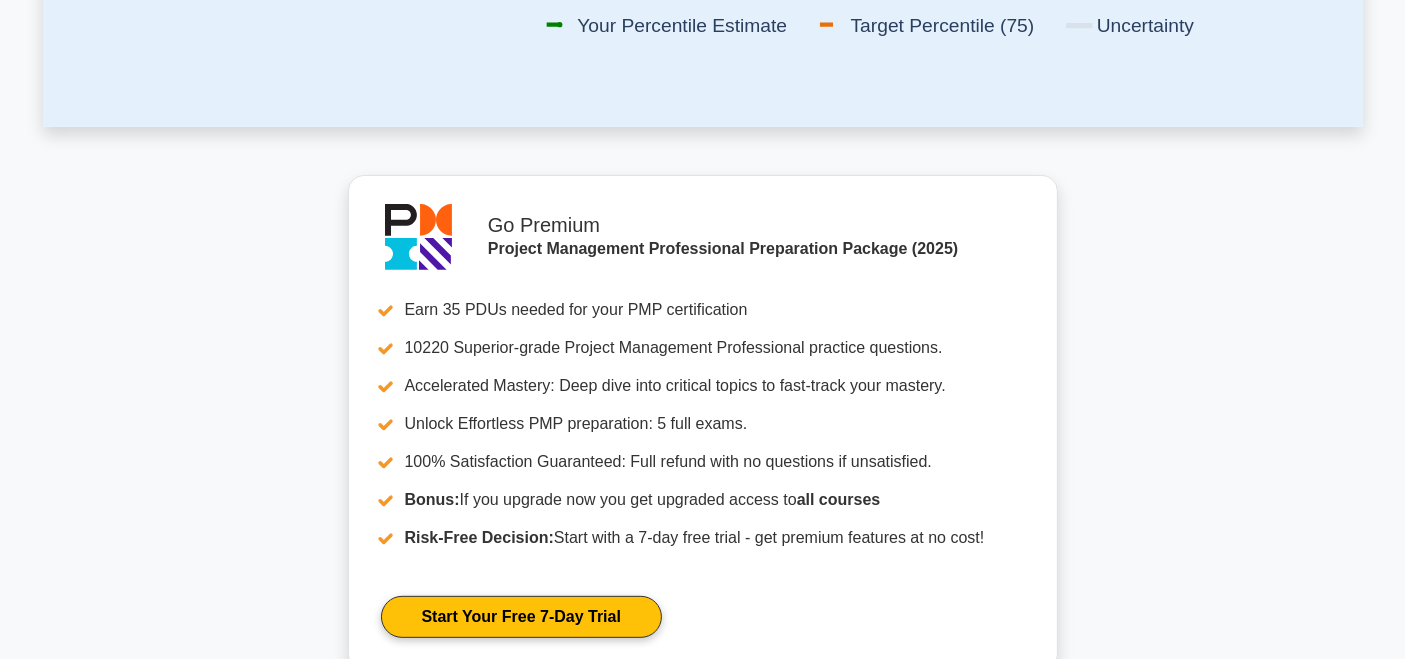scroll, scrollTop: 0, scrollLeft: 0, axis: both 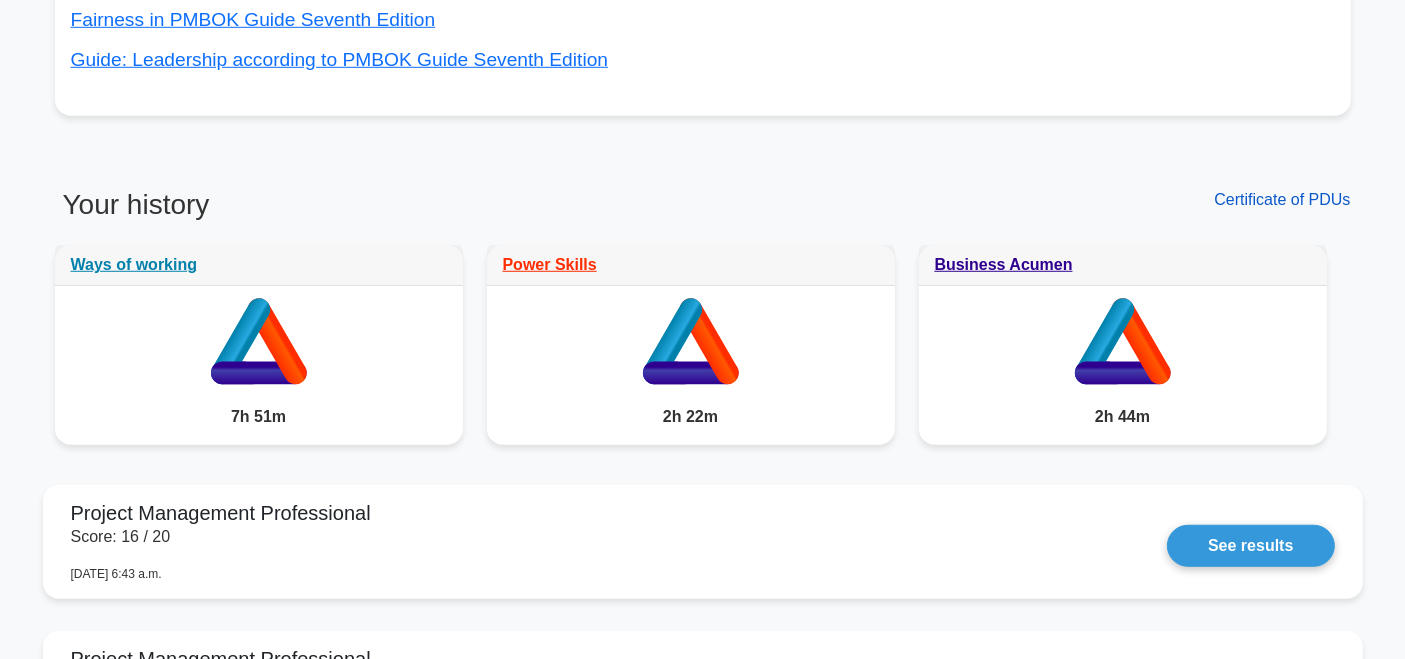 click on "Certificate of PDUs" at bounding box center (1282, 199) 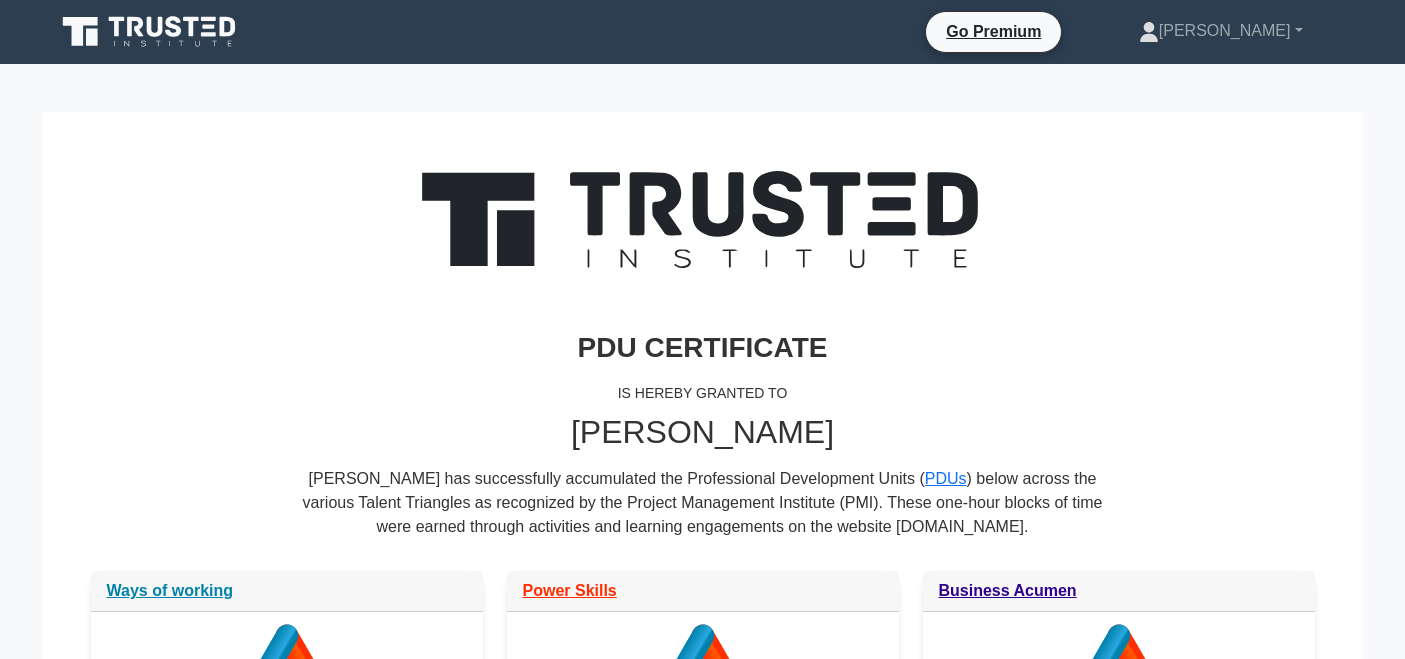 scroll, scrollTop: 0, scrollLeft: 0, axis: both 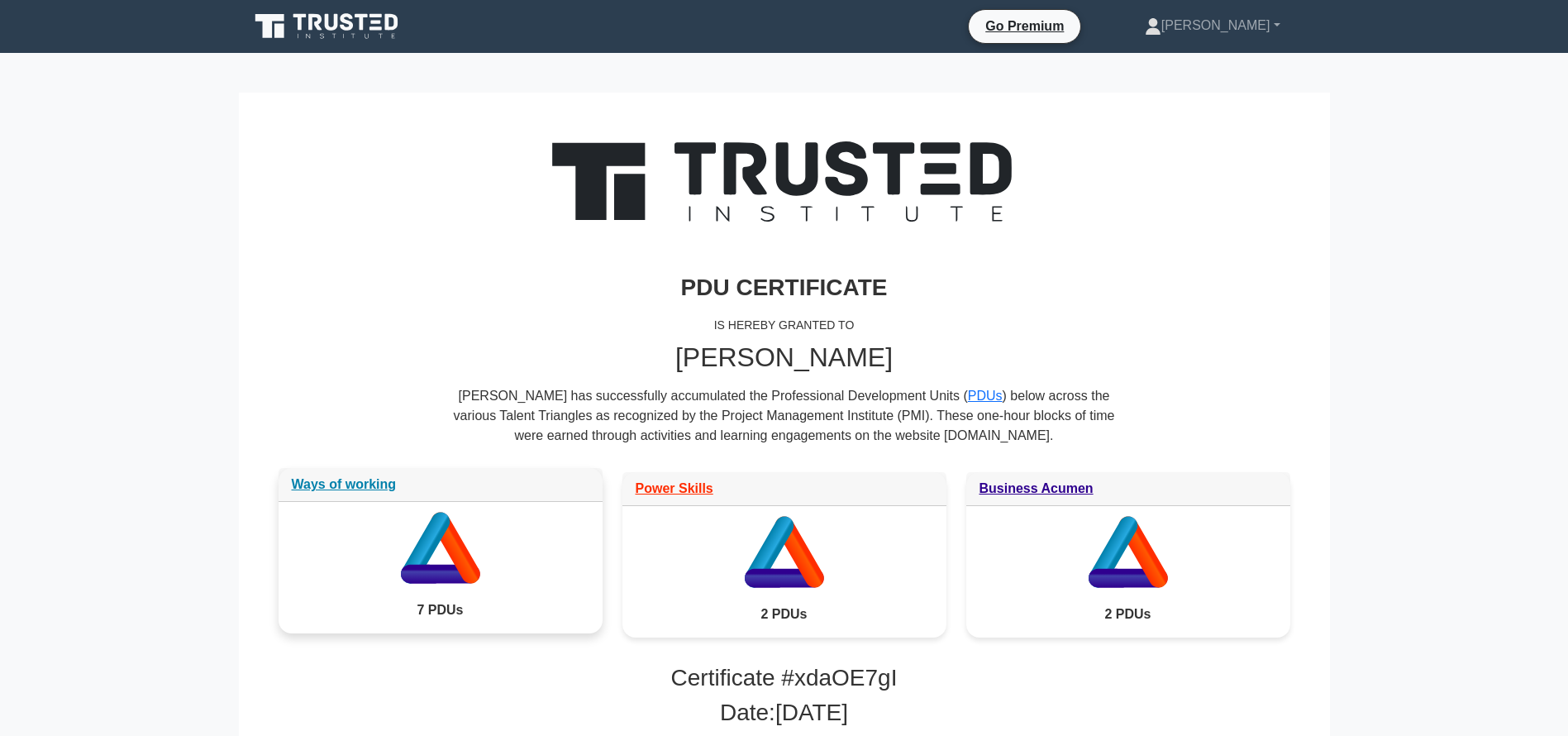 click 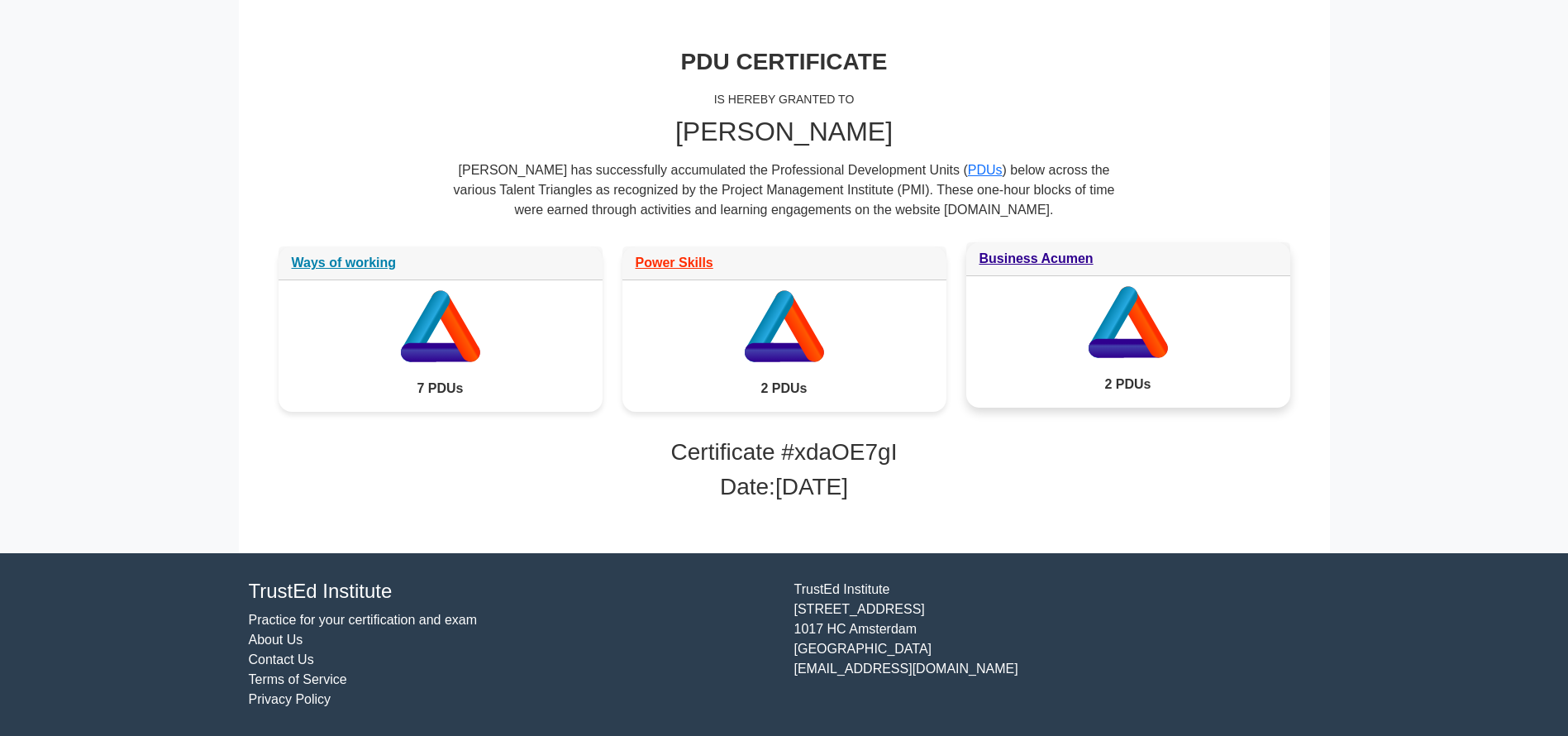 scroll, scrollTop: 0, scrollLeft: 0, axis: both 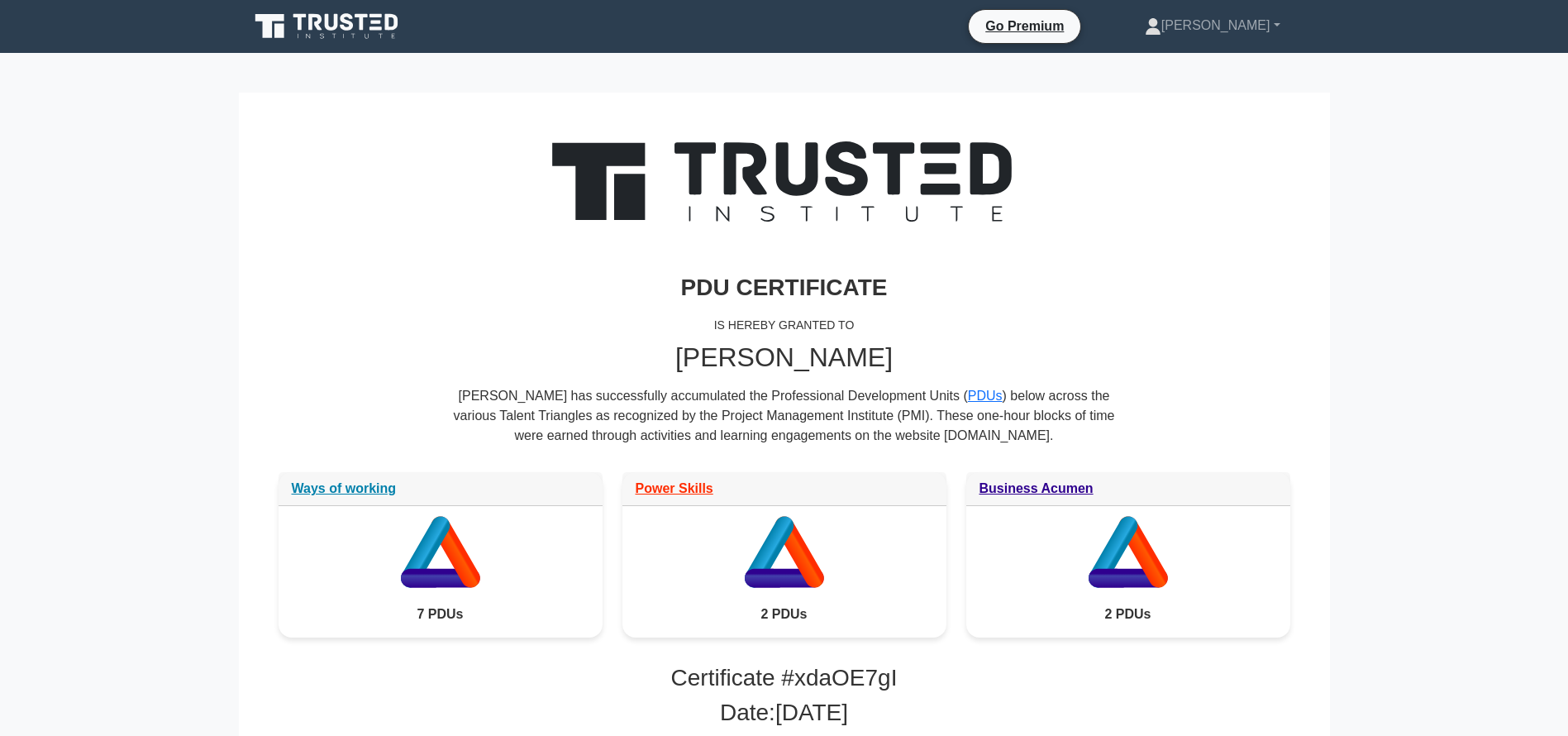 drag, startPoint x: 1151, startPoint y: 269, endPoint x: 1142, endPoint y: 279, distance: 13.4536 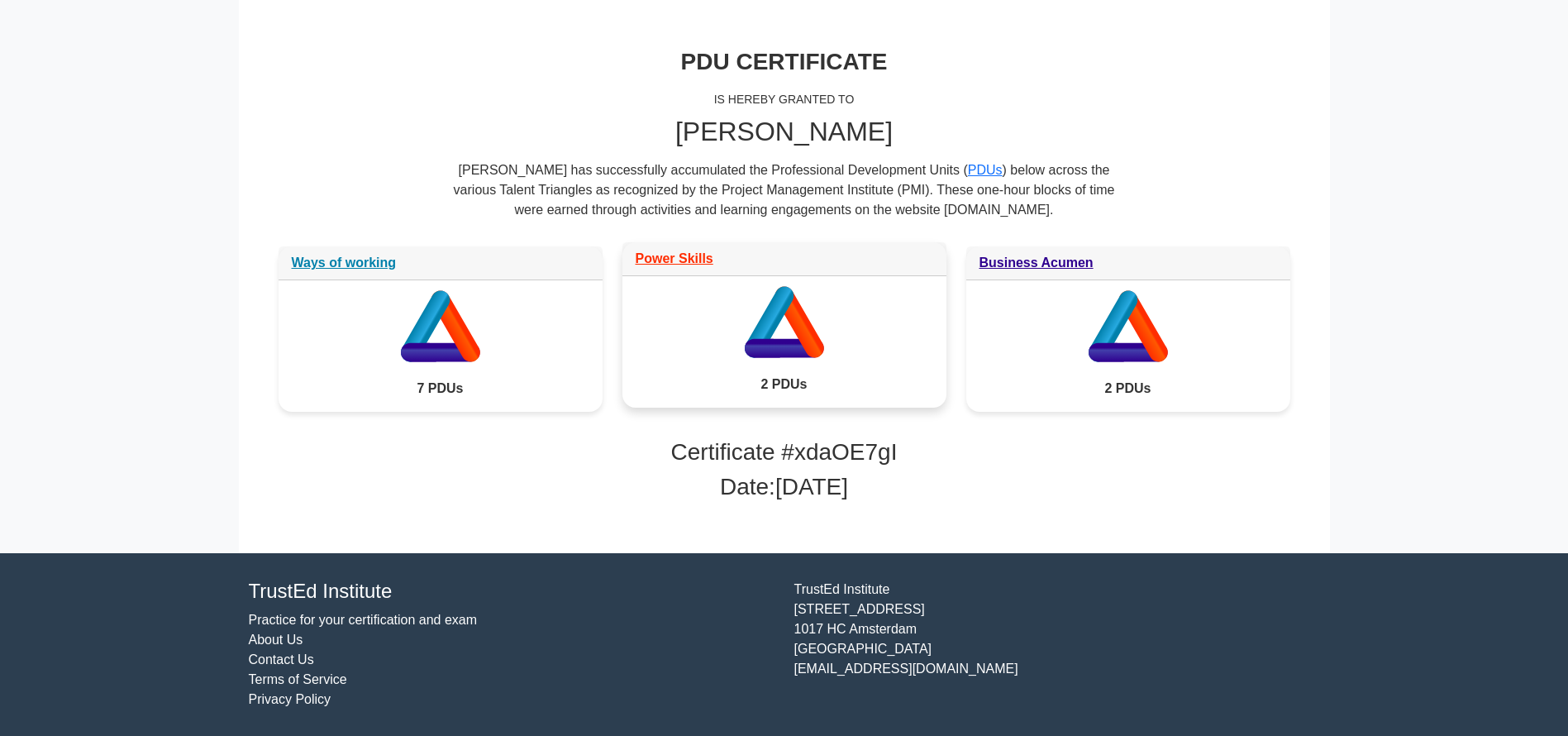 scroll, scrollTop: 0, scrollLeft: 0, axis: both 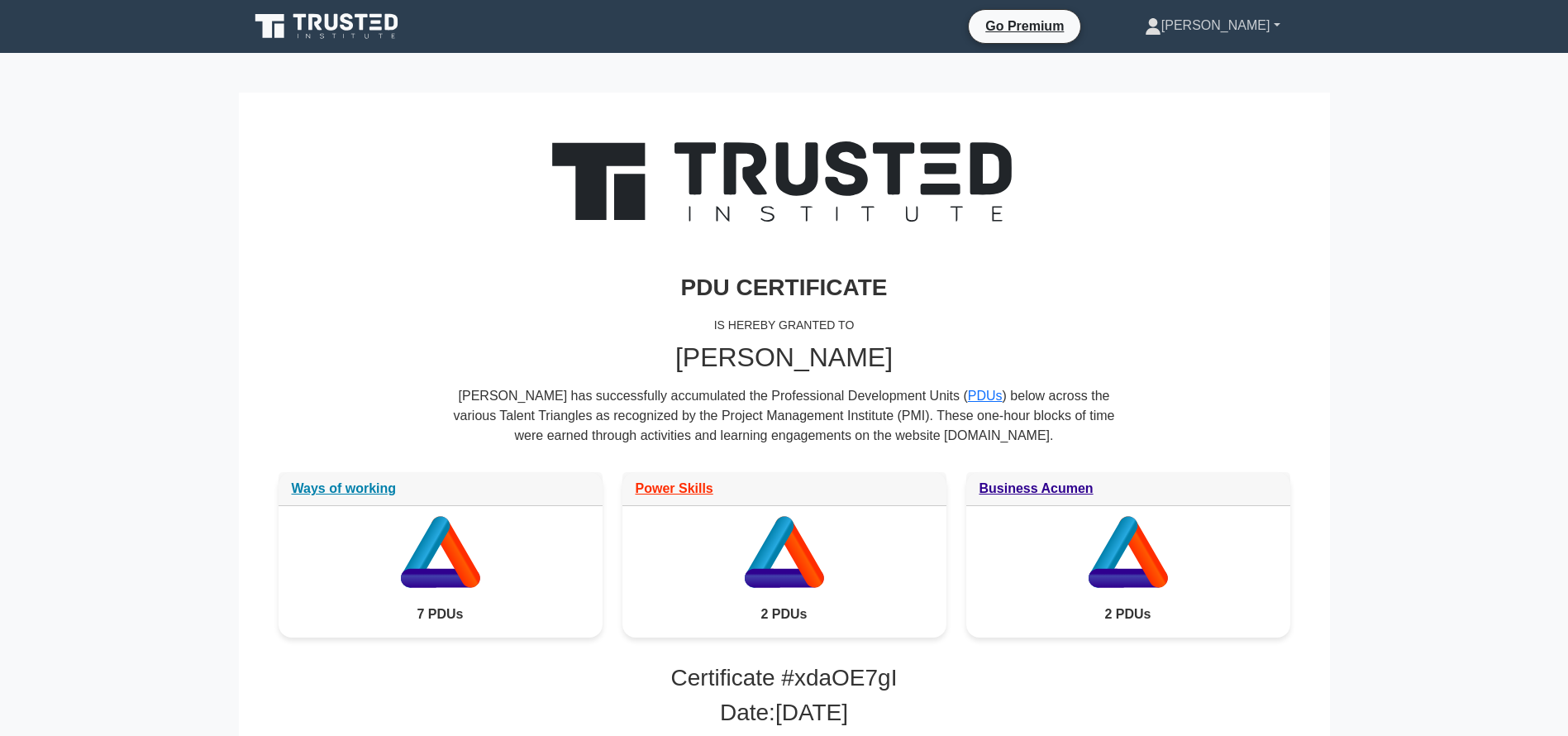 click on "[PERSON_NAME]" at bounding box center [1213, 26] 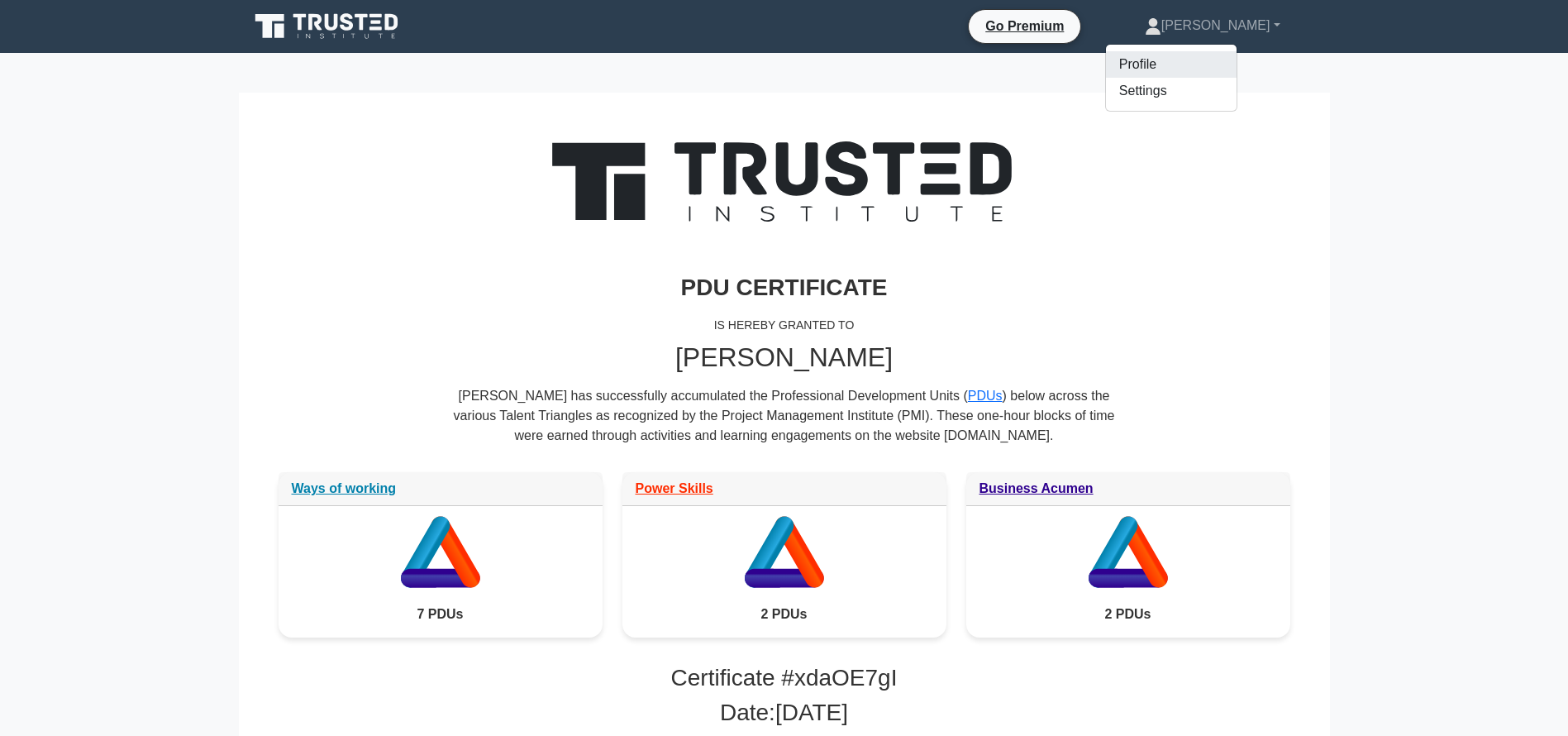 click on "Profile" at bounding box center [1171, 65] 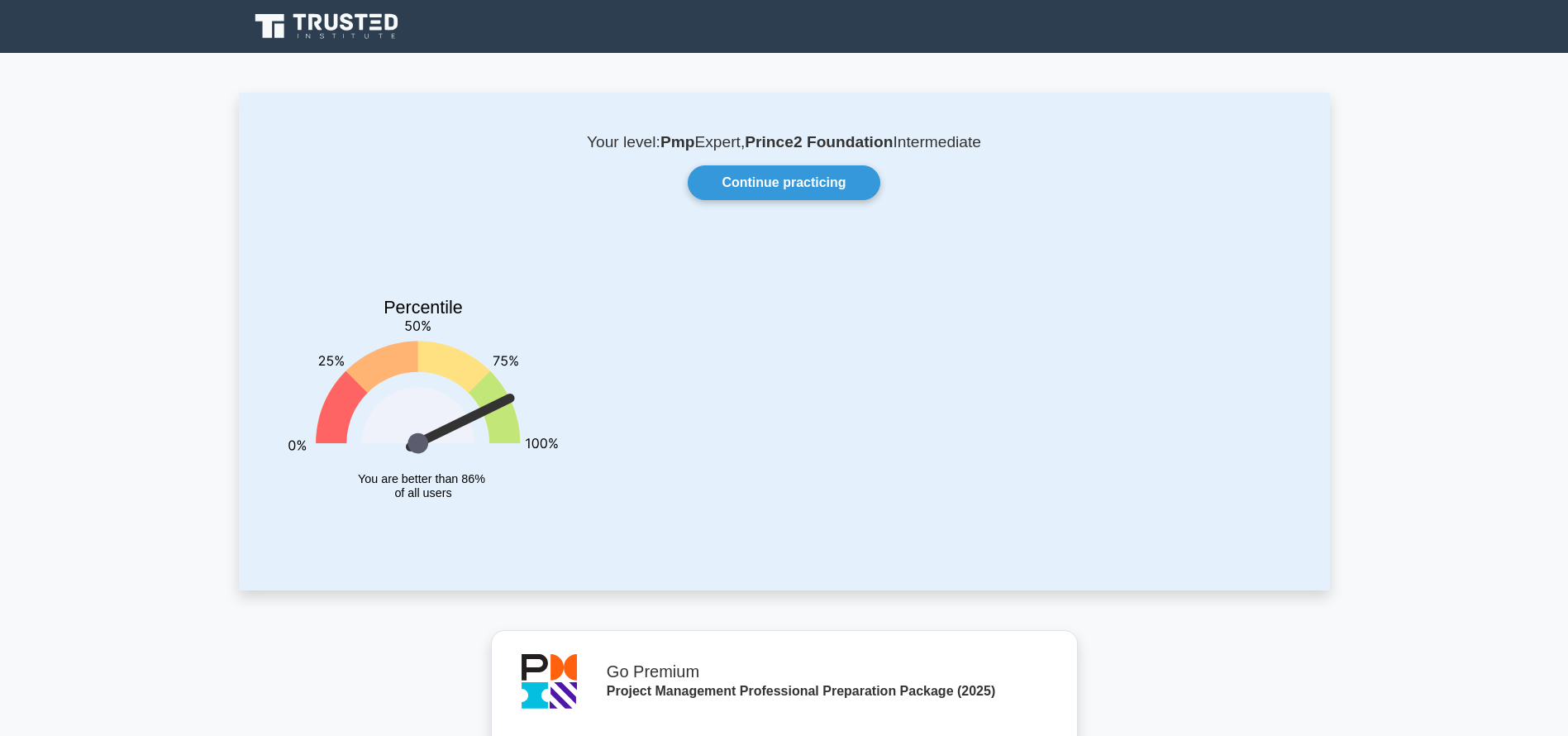 scroll, scrollTop: 703, scrollLeft: 0, axis: vertical 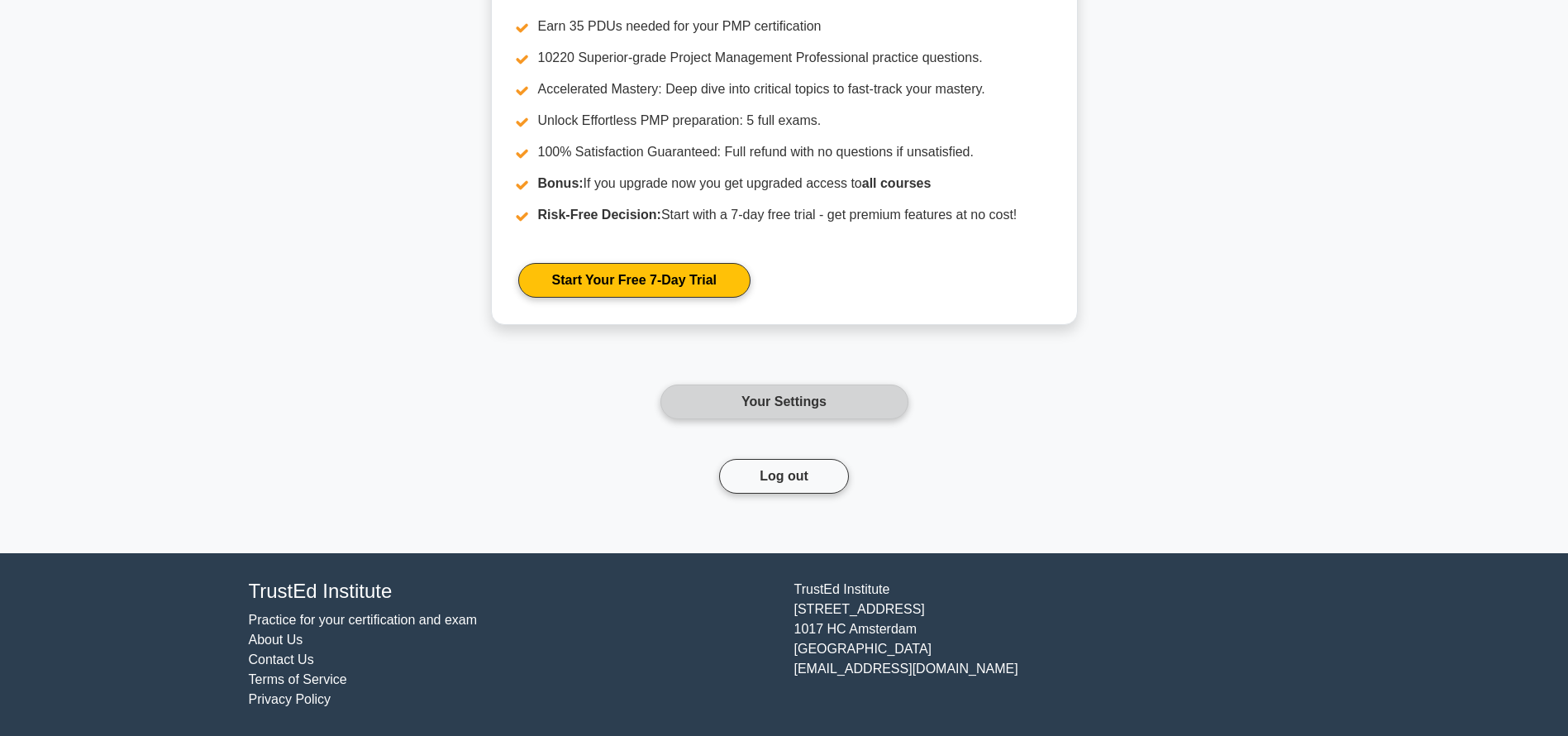 click on "Your Settings" at bounding box center [784, 402] 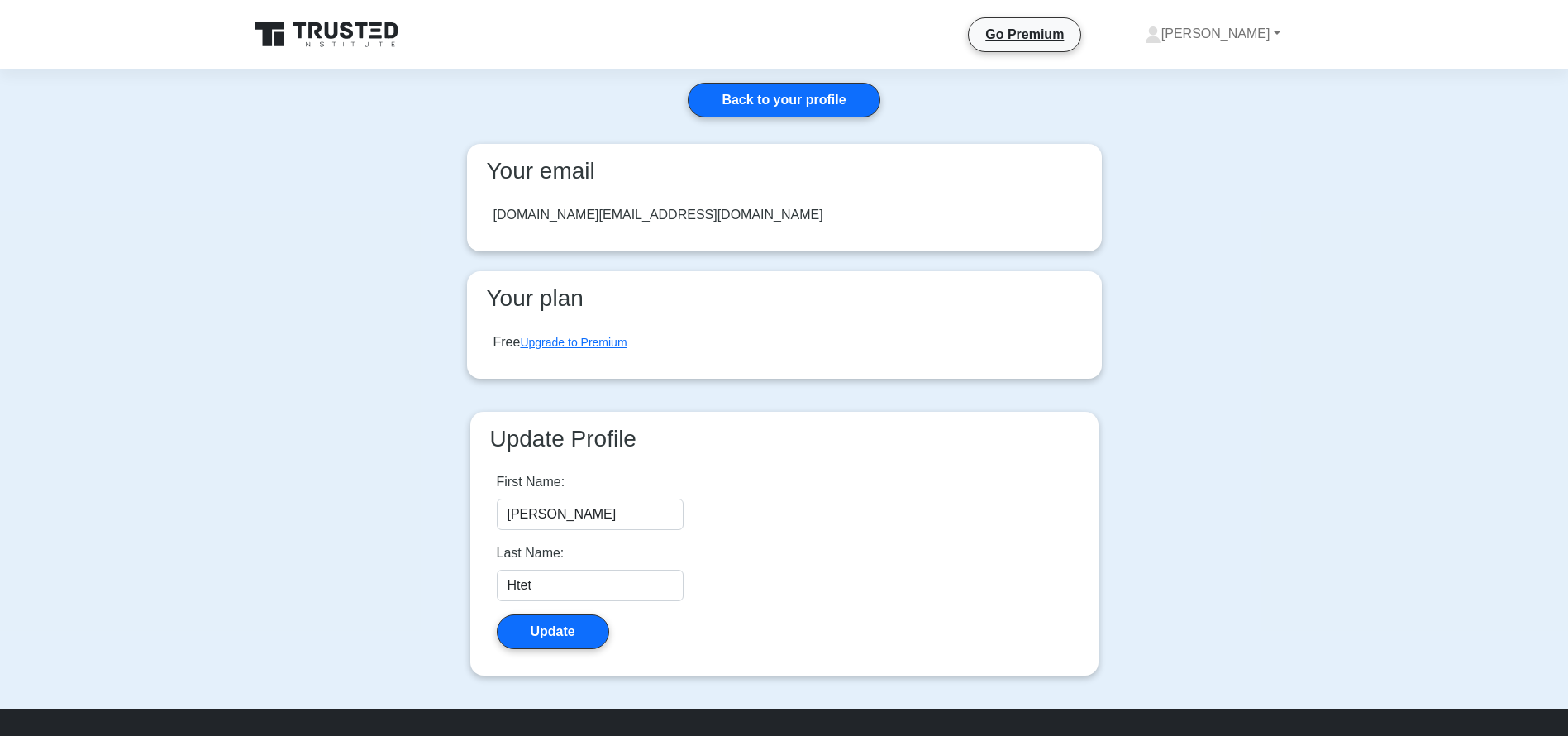 scroll, scrollTop: 0, scrollLeft: 0, axis: both 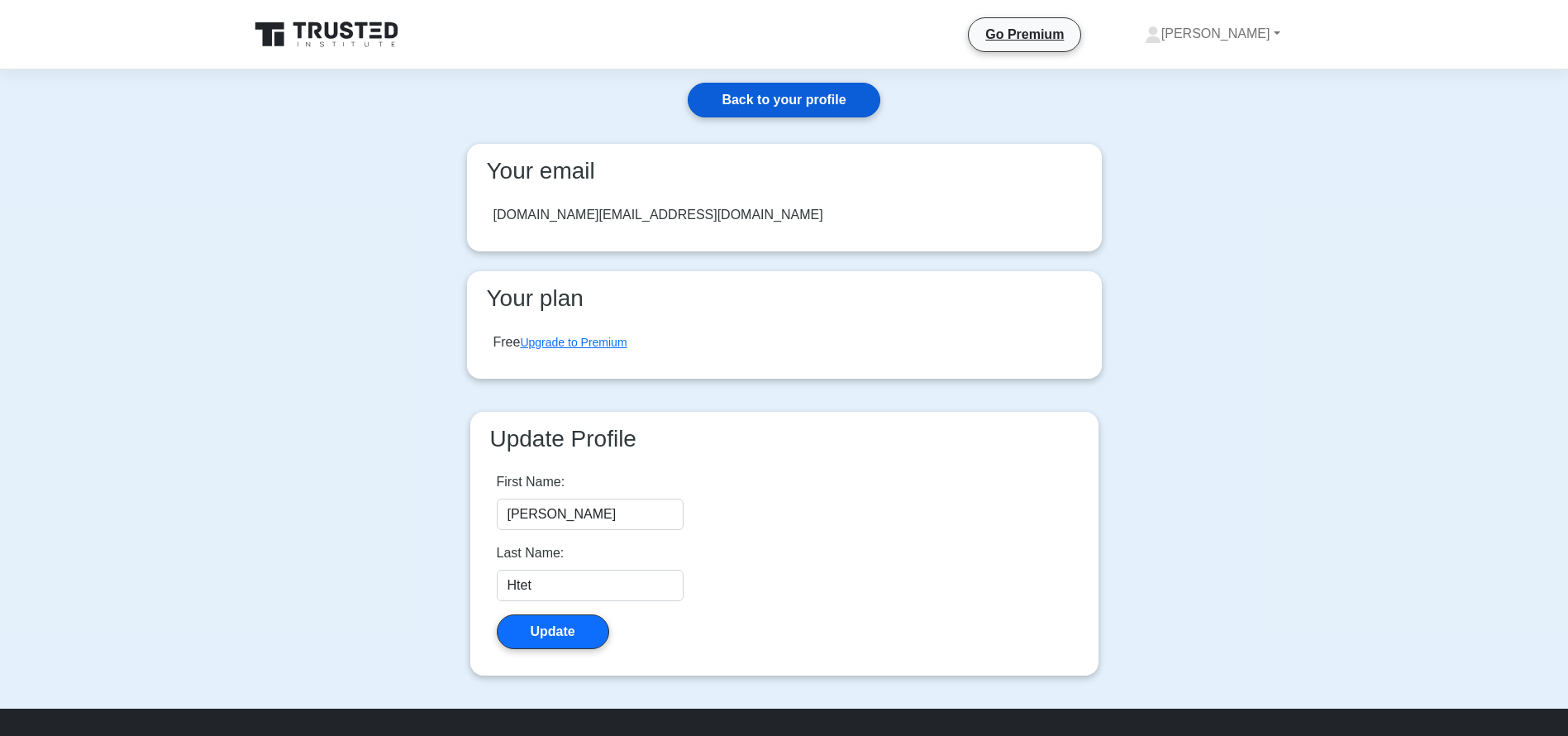 click on "Back to your profile" at bounding box center [784, 100] 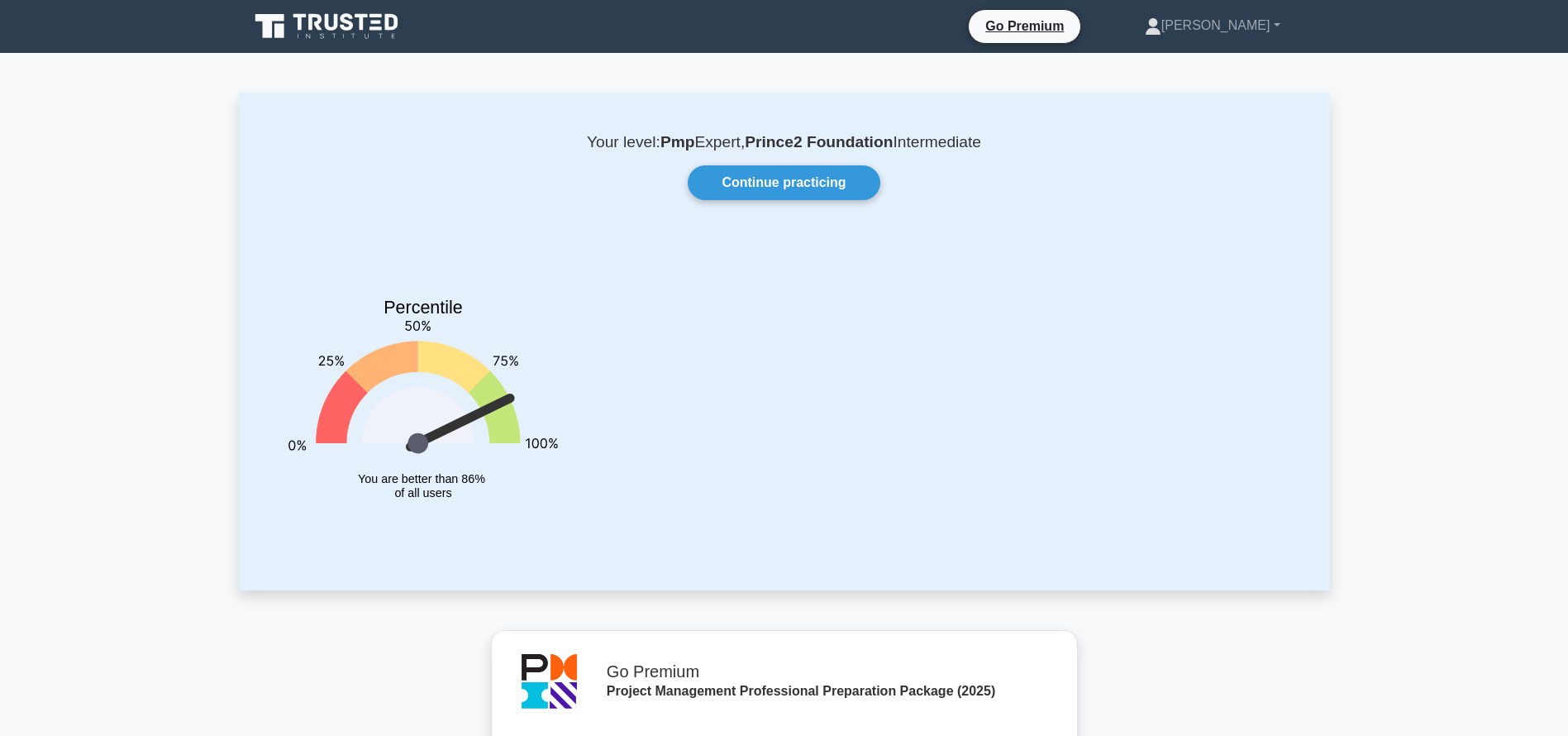 scroll, scrollTop: 0, scrollLeft: 0, axis: both 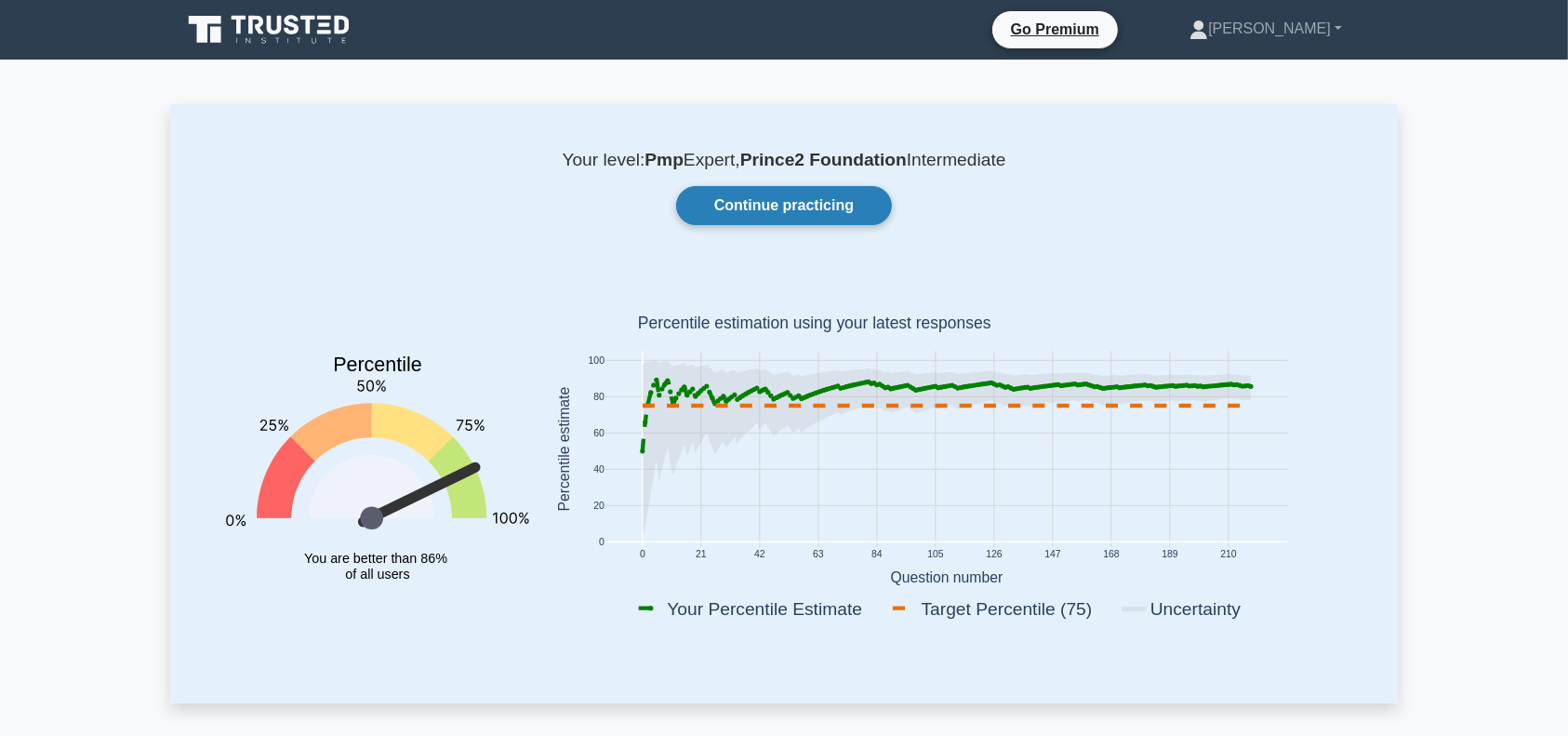 click on "Continue practicing" at bounding box center [784, 206] 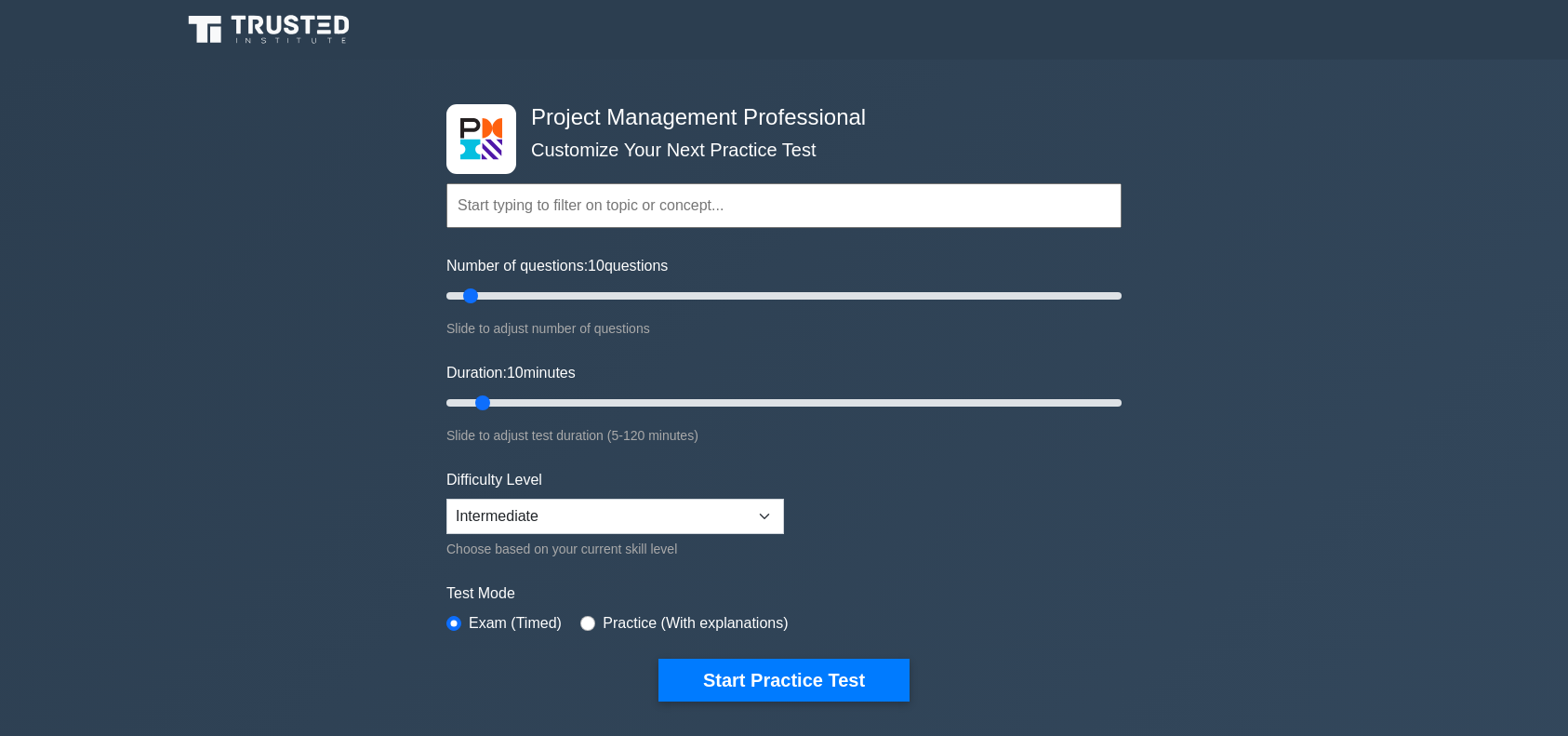 scroll, scrollTop: 0, scrollLeft: 0, axis: both 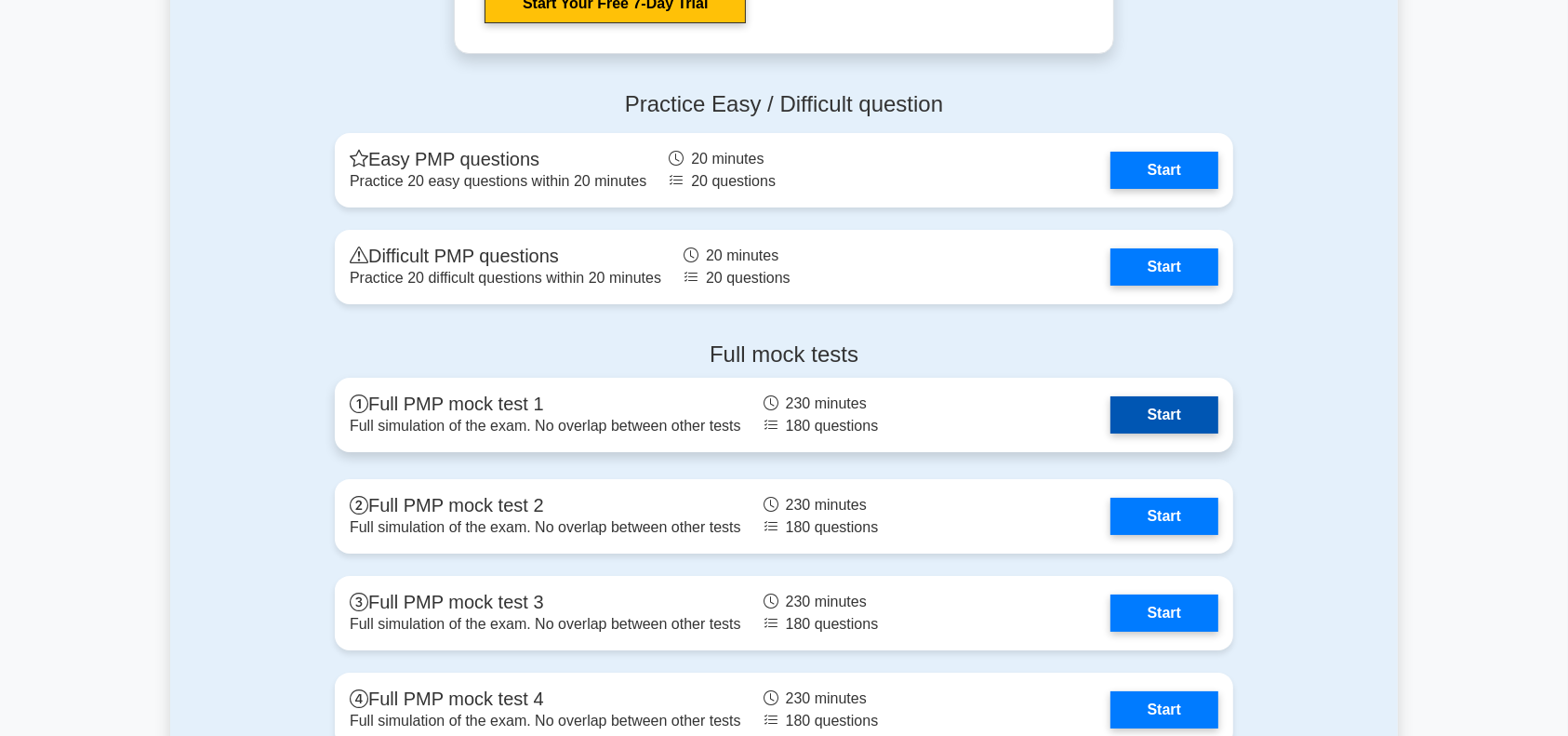click on "Start" at bounding box center (1164, 415) 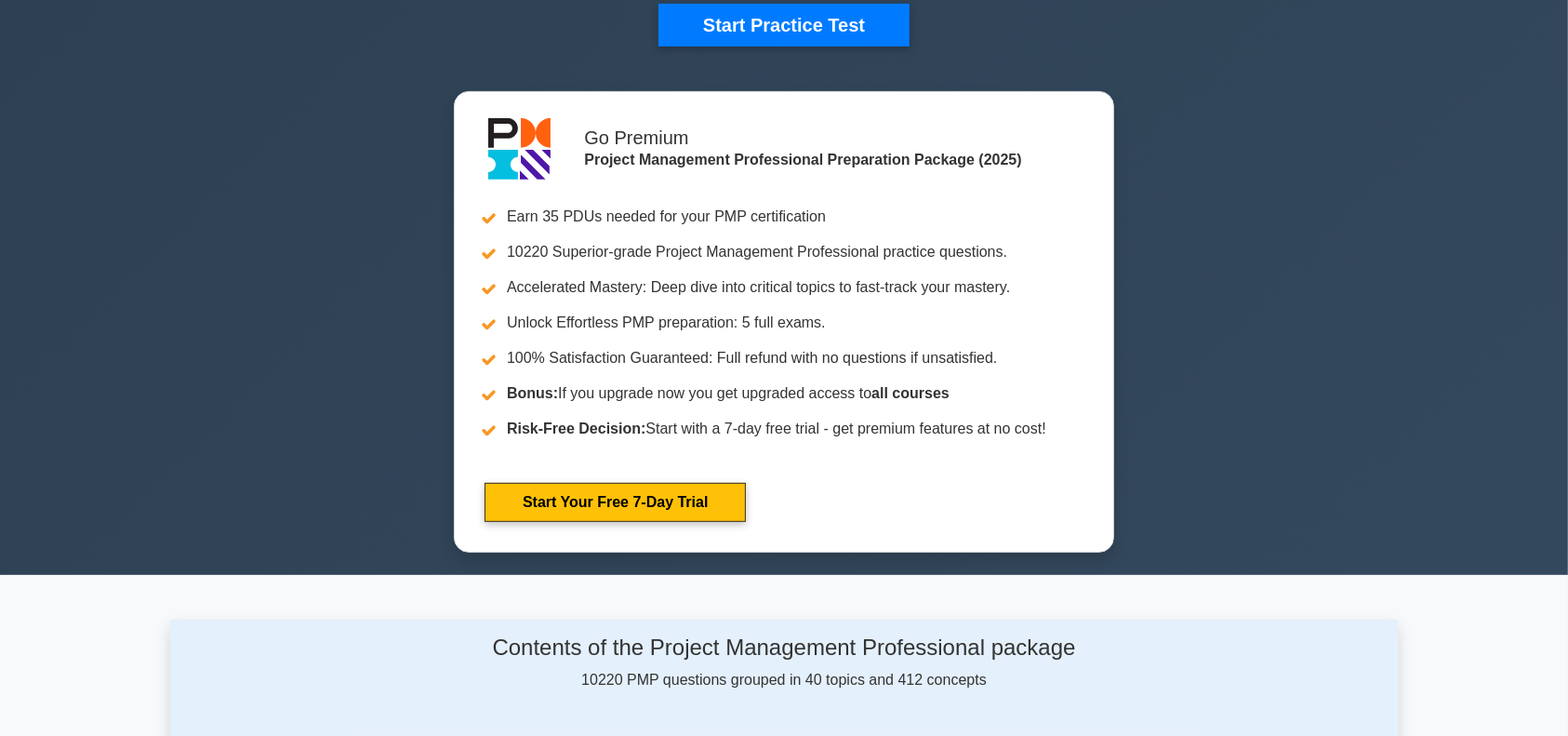 scroll, scrollTop: 0, scrollLeft: 0, axis: both 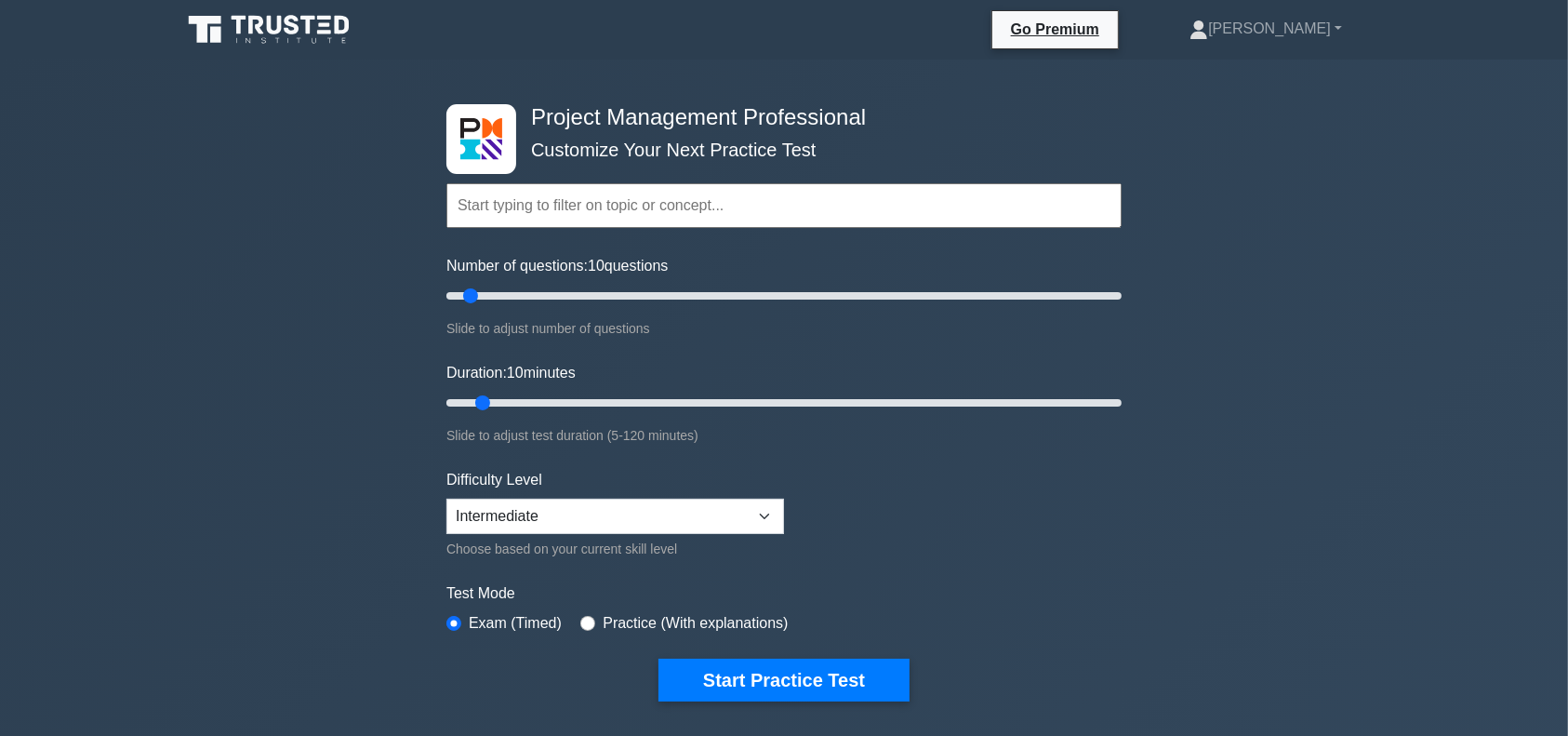 click on "Project Management Professional
Customize Your Next Practice Test
Topics
Scope Management
Time Management
Cost Management
Quality Management
Risk Management
Integration Management
Human Resource Management
Concepts" at bounding box center (784, 645) 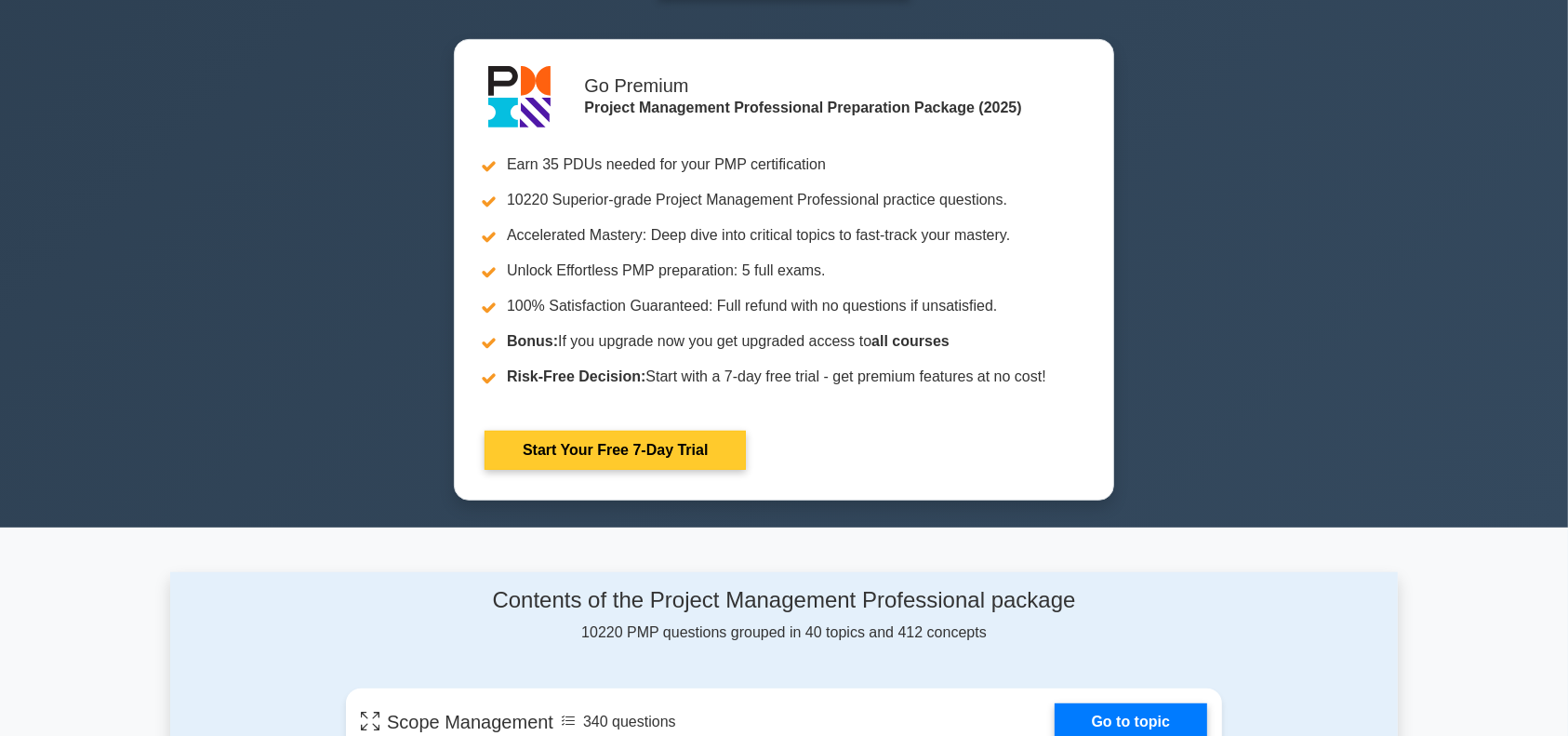 scroll, scrollTop: 0, scrollLeft: 0, axis: both 